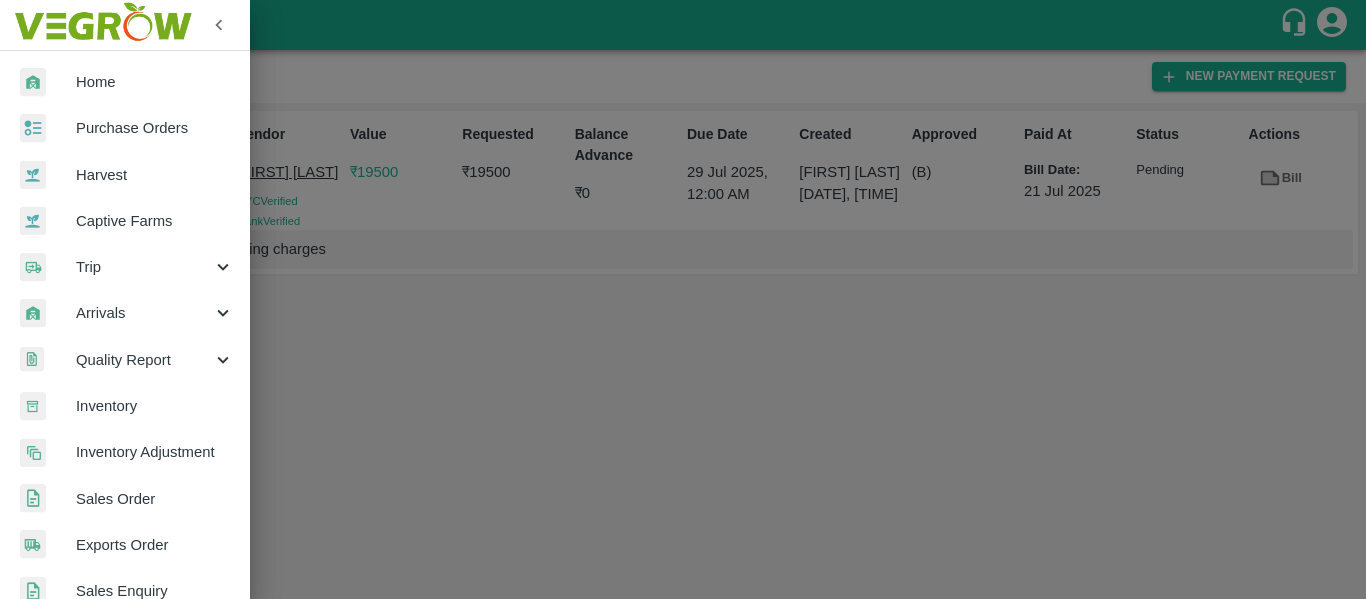 scroll, scrollTop: 0, scrollLeft: 0, axis: both 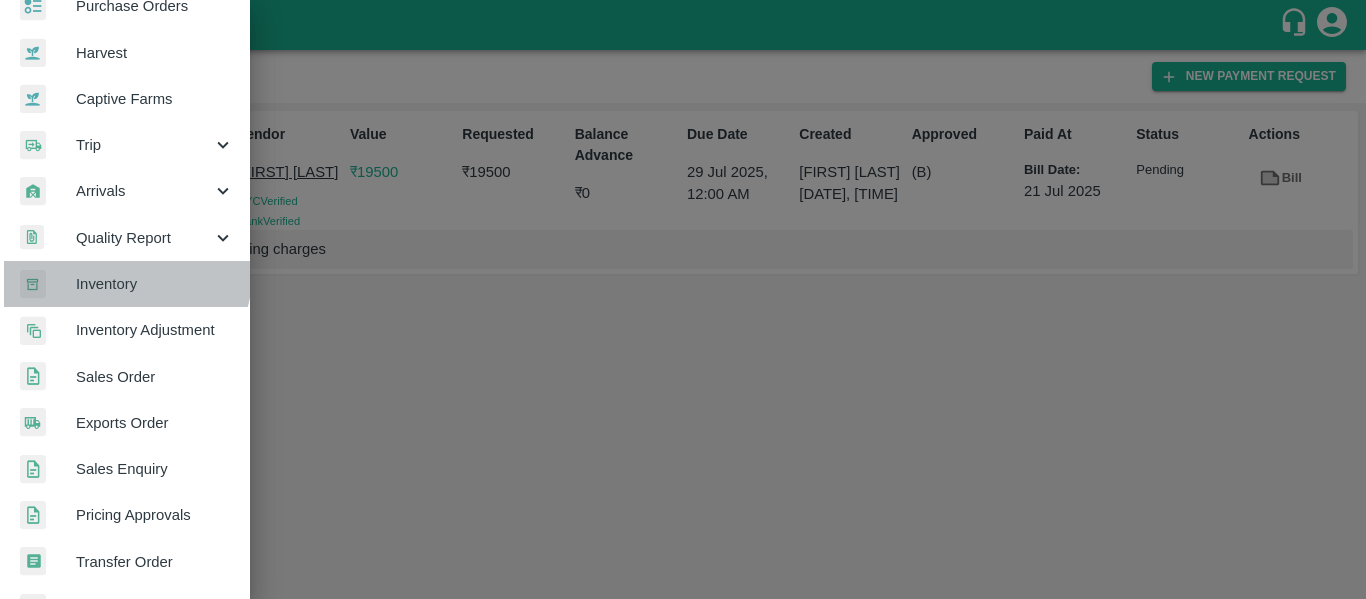 click on "Inventory" at bounding box center (155, 284) 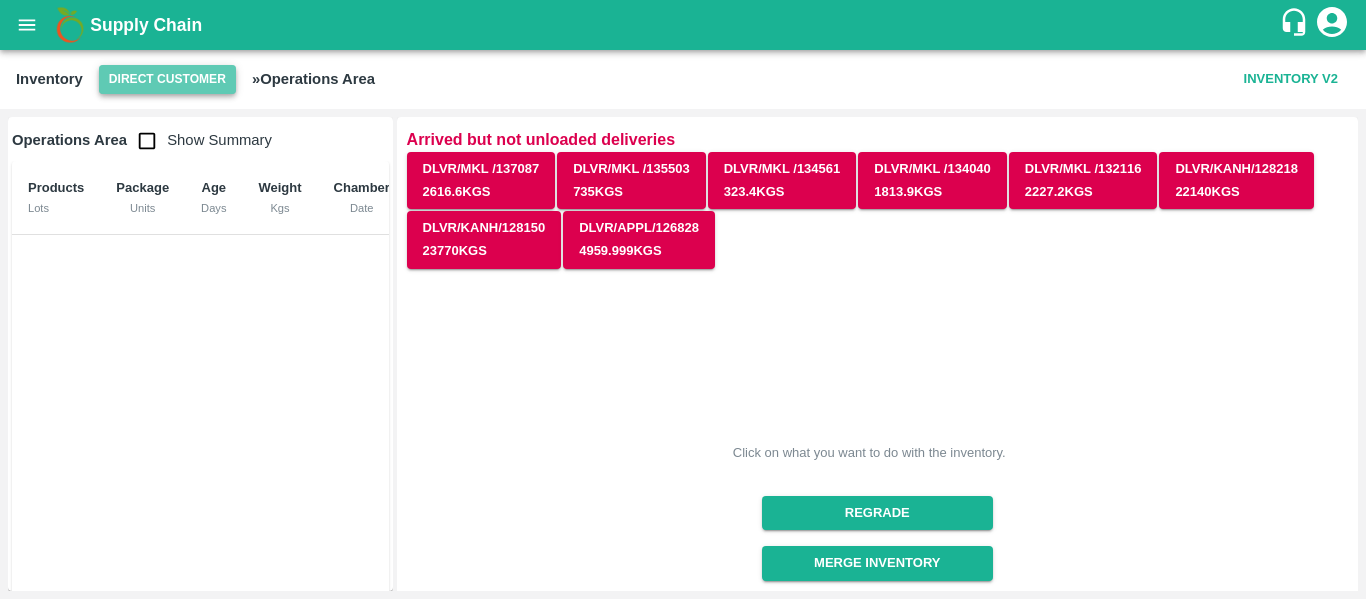 click on "Direct Customer" at bounding box center [167, 79] 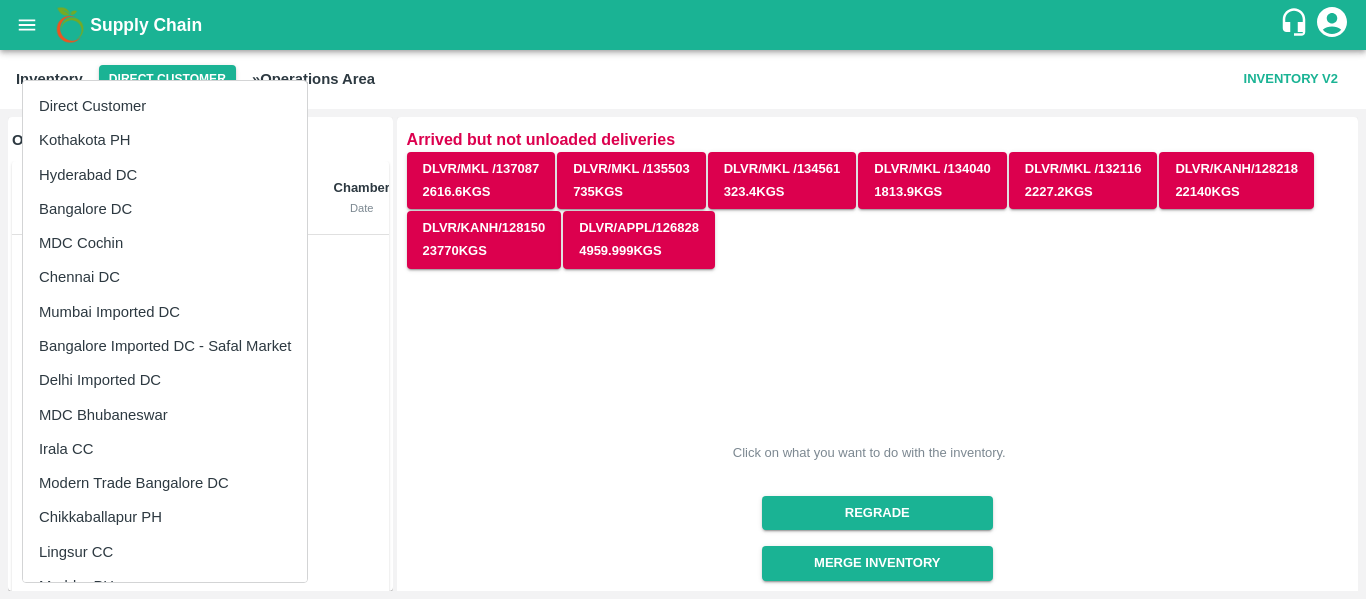 scroll, scrollTop: 372, scrollLeft: 0, axis: vertical 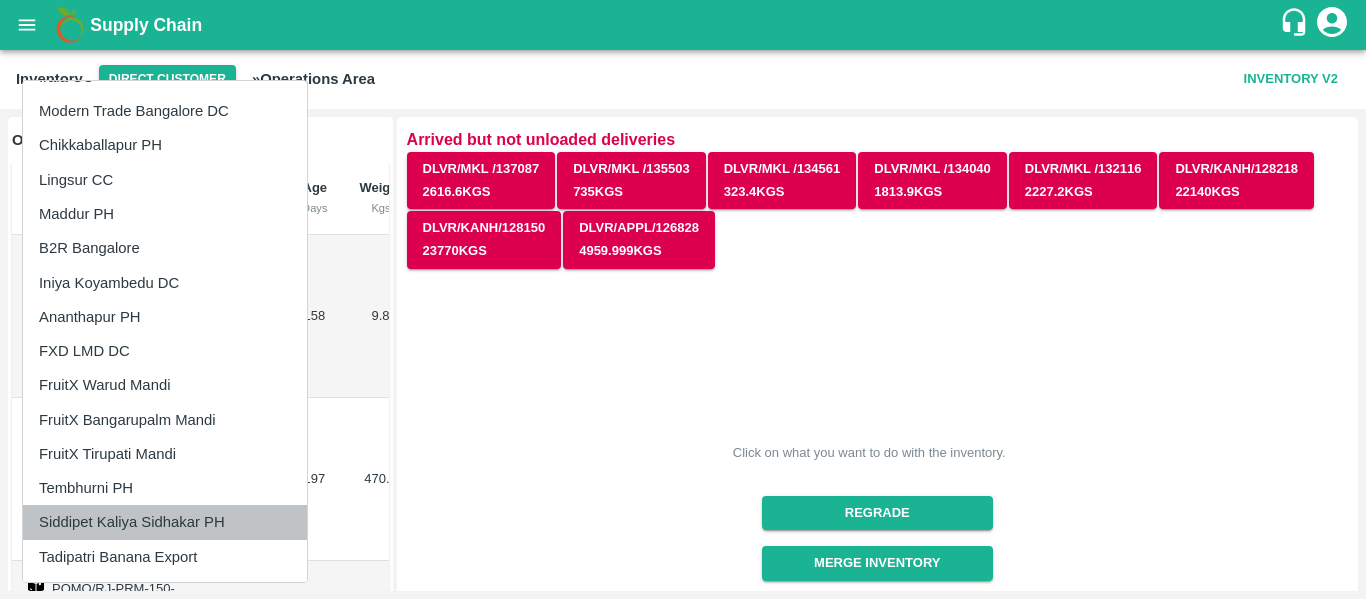 click on "Siddipet Kaliya Sidhakar PH" at bounding box center (165, 522) 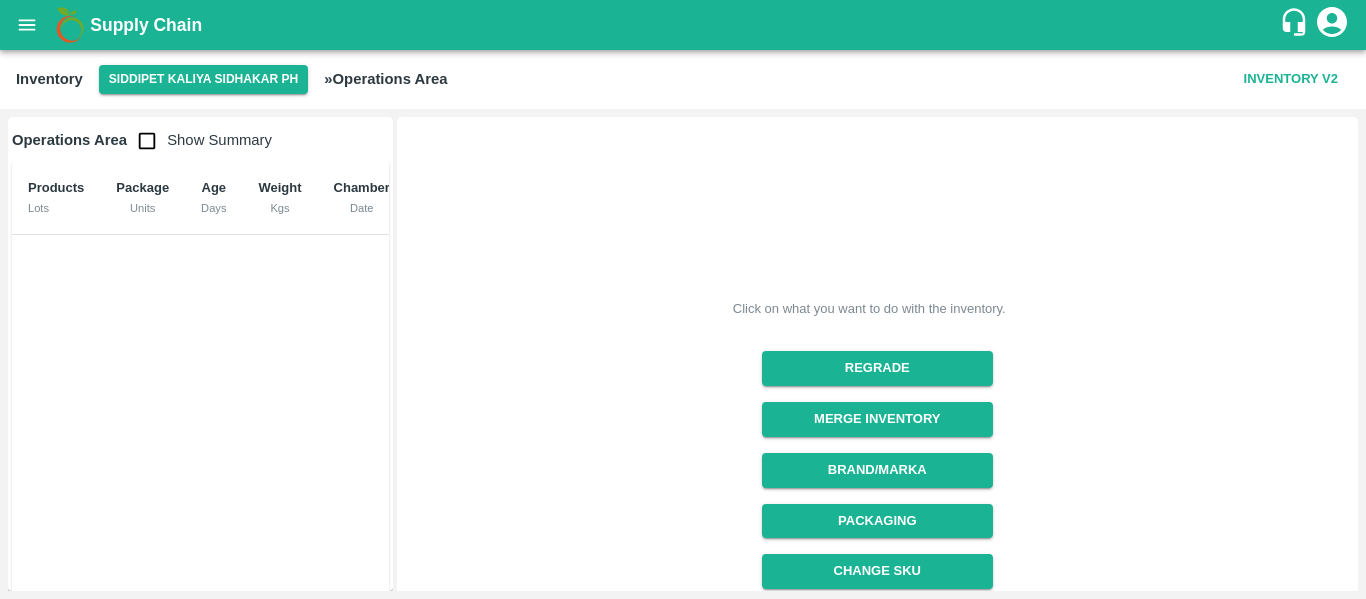 scroll, scrollTop: 312, scrollLeft: 0, axis: vertical 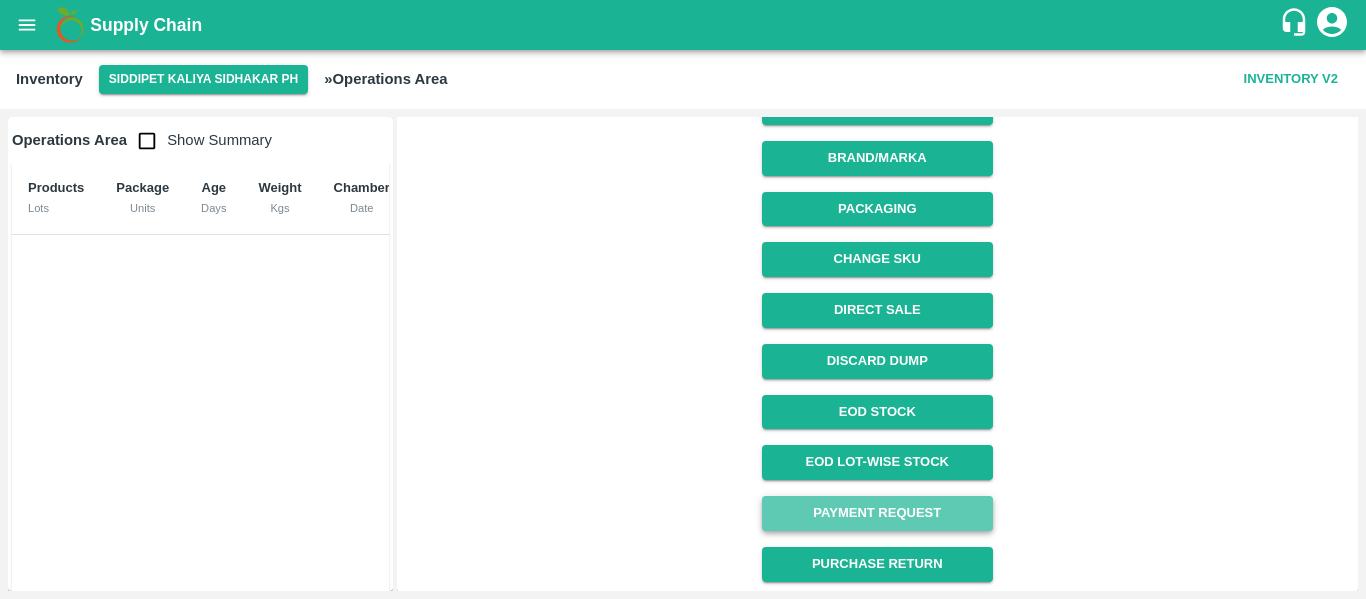 click on "Payment Request" at bounding box center (877, 513) 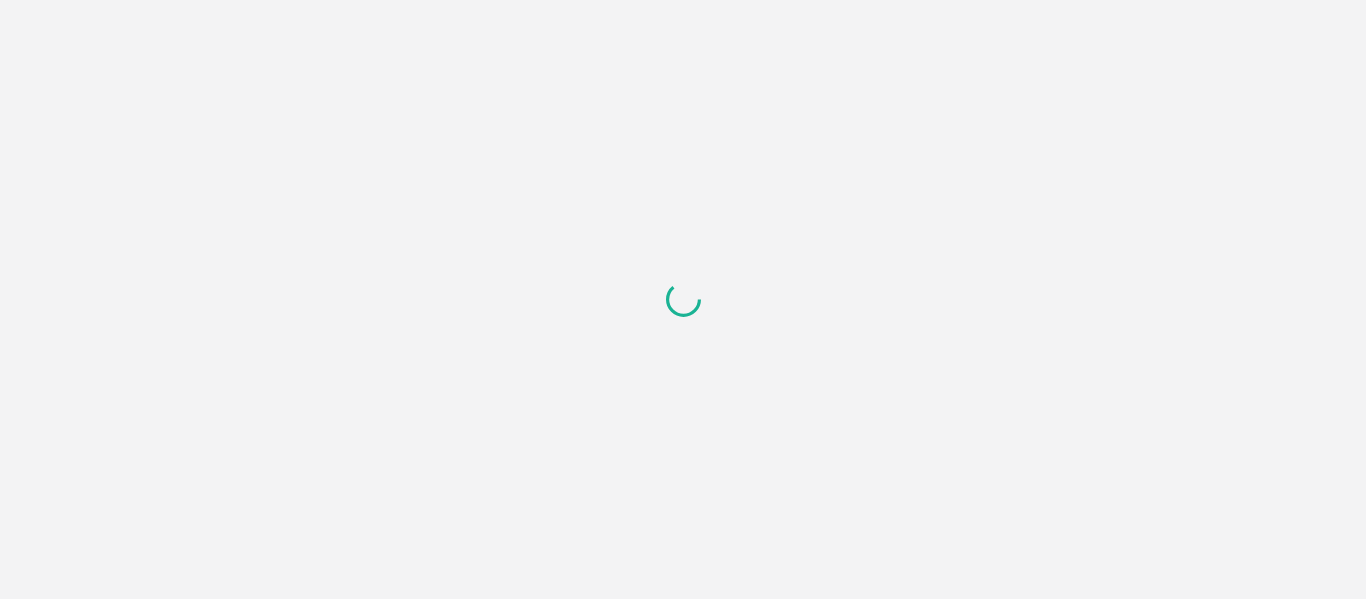 scroll, scrollTop: 0, scrollLeft: 0, axis: both 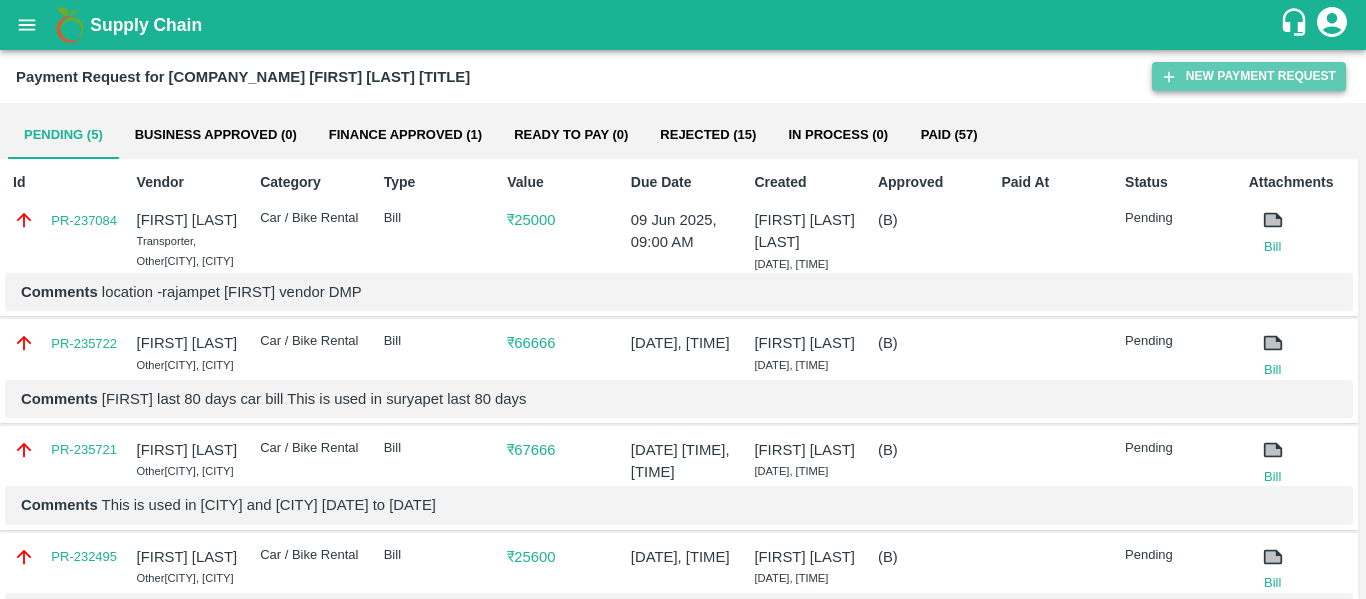 click on "New Payment Request" at bounding box center (1249, 76) 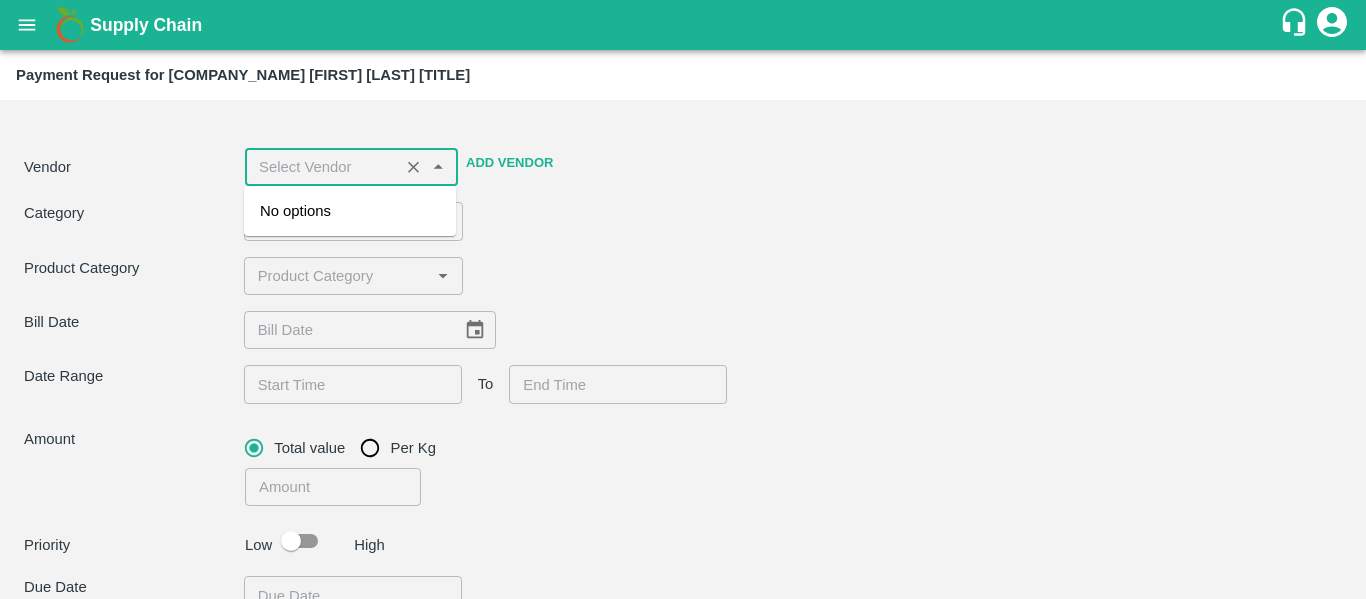 click at bounding box center [322, 167] 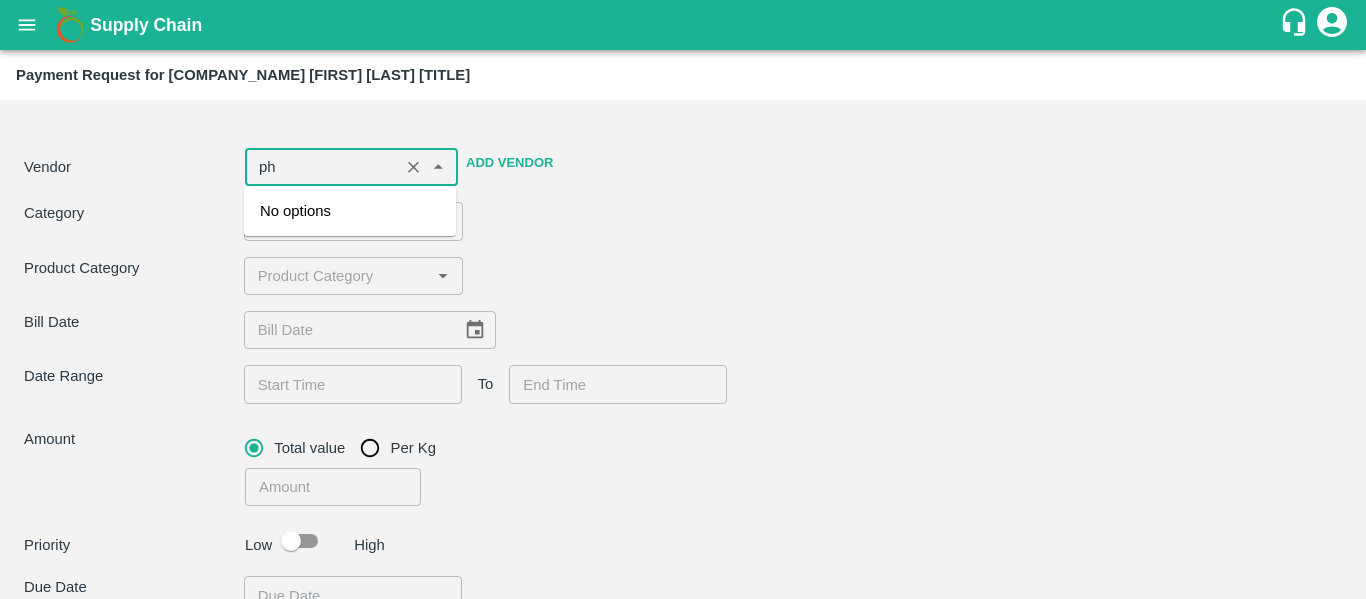 type on "p" 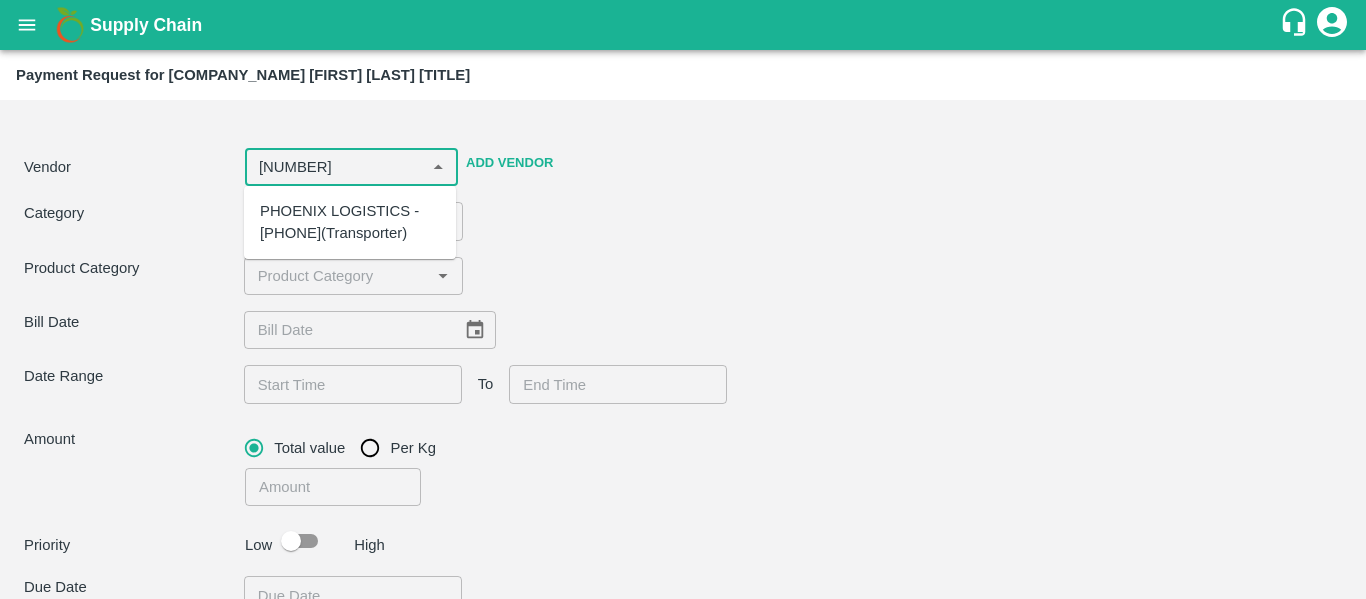click on "PHOENIX LOGISTICS
-[PHONE](Transporter)" at bounding box center (350, 222) 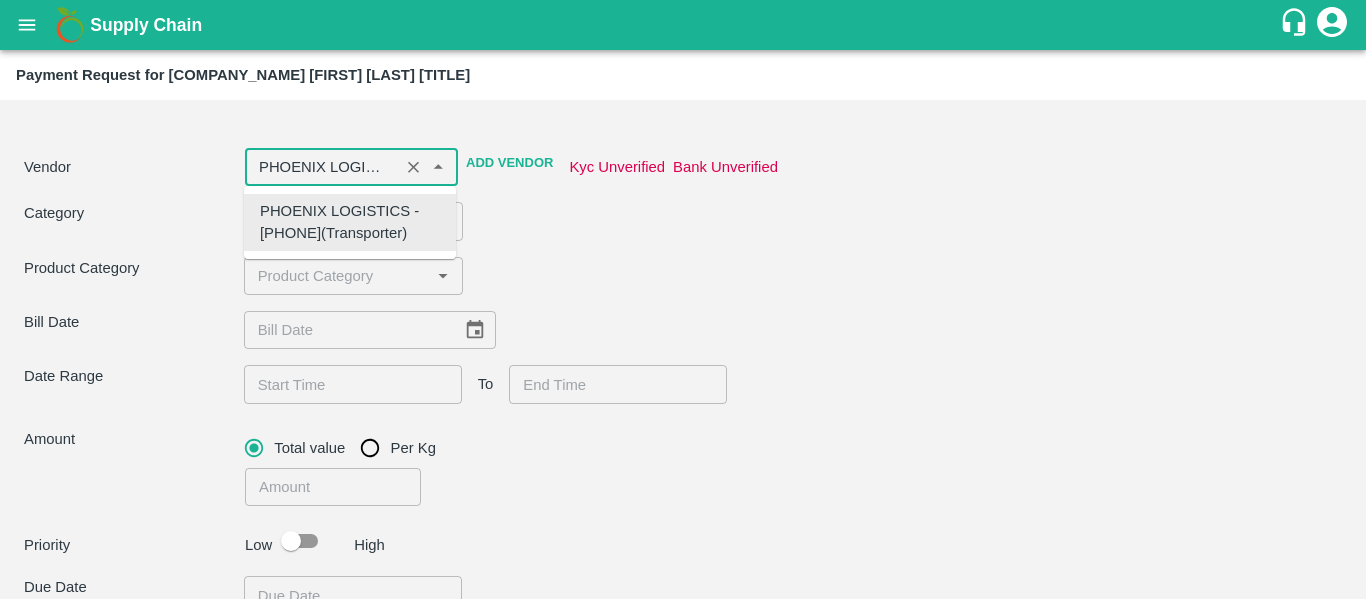 click on "PHOENIX LOGISTICS
-[PHONE](Transporter)" at bounding box center (350, 222) 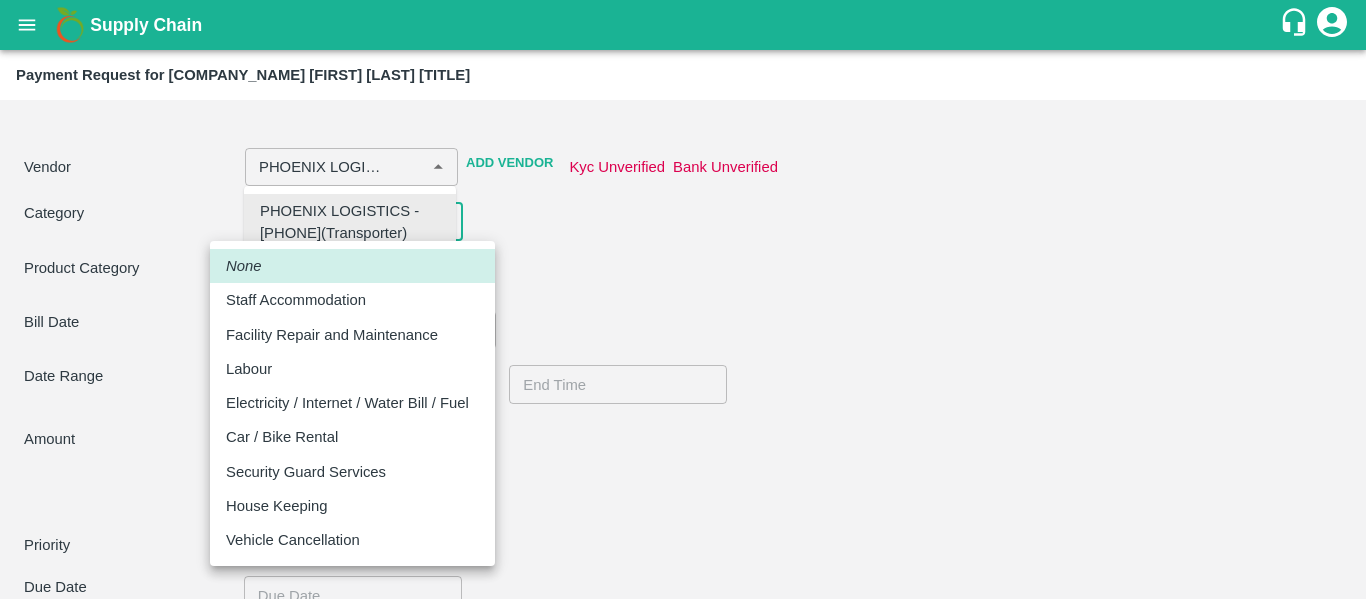 click on "Supply Chain Payment Request for DC [CITY] [CITY] [NAME] PH Vendor ​ Add Vendor Kyc Unverified Bank Unverified Category ​ ​ Product Category ​ Bill Date ​ Date Range ​ To ​ Amount Total value Per Kg ​  Priority  Low  High Due Date ​ Approver ​ Comment x ​ Attach Bills Attach bill Cancel Save Direct Customer [CITY] PH [CITY] DC [CITY] DC [CITY] [CITY] Imported DC [CITY] Imported DC - [CITY] Market [CITY] Imported DC [CITY] [CITY] Imported DC [CITY] [CITY] PH [CITY] CC [CITY] PH [CITY] CC [CITY] PH [CITY] B2R [CITY]  Iniya [CITY] DC [CITY] PH FXD [CITY] DC FruitX [CITY] FruitX [CITY] Mandi FruitX [CITY] Mandi Tembhurni PH [CITY] [CITY] Sidhakar PH Tadipatri Banana Export [FIRST] [LAST] Logout PHOENIX LOGISTICS
-[PHONE](Transporter) None Staff Accommodation Facility Repair and Maintenance Labour Electricity / Internet / Water Bill / Fuel Car / Bike Rental Security Guard Services House Keeping Vehicle Cancellation" at bounding box center (683, 299) 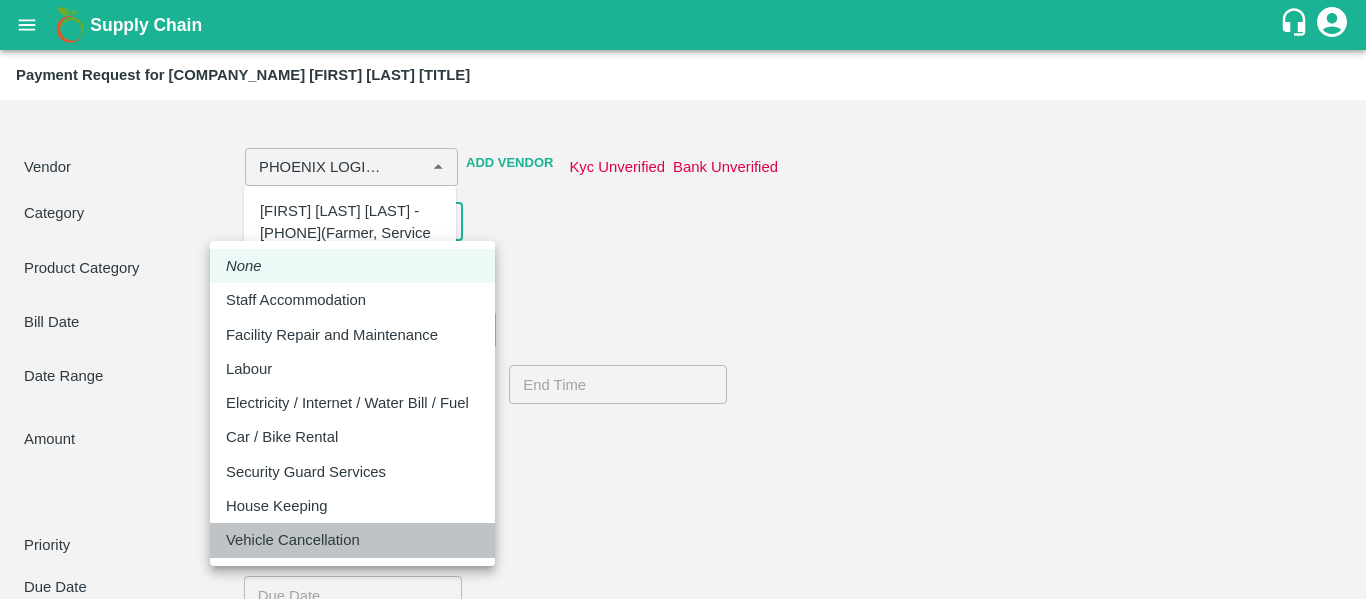 click on "Vehicle Cancellation" at bounding box center [293, 540] 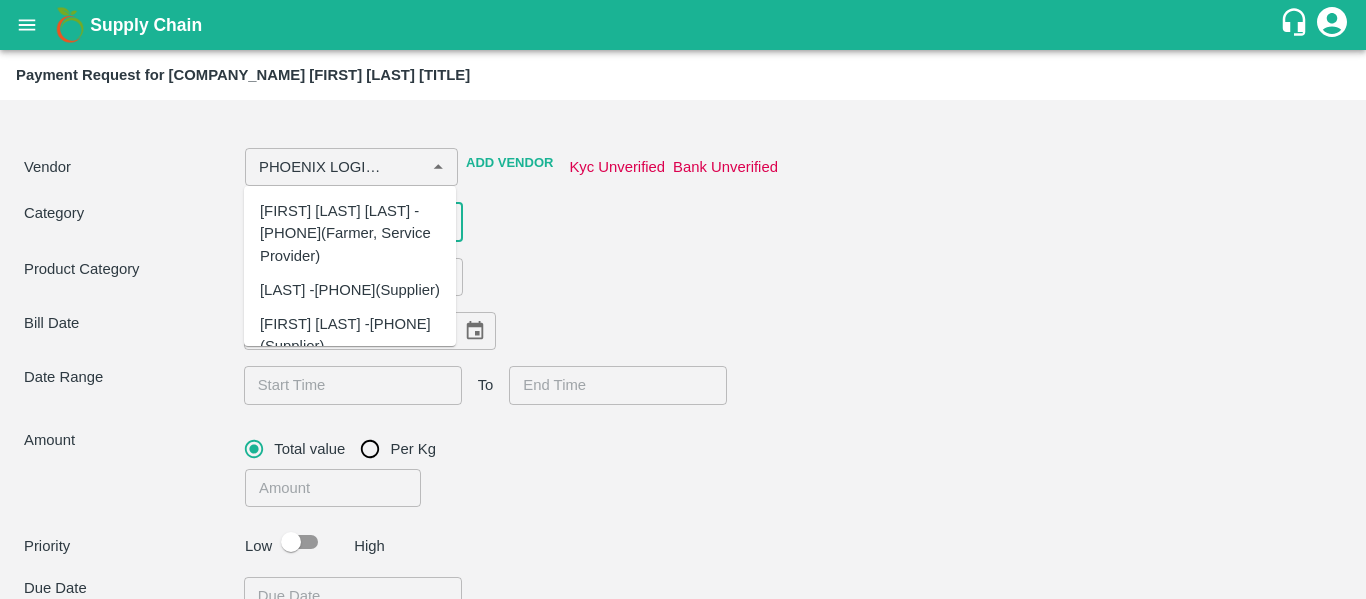 type on "PHOENIX LOGISTICS                    -[PHONE](Transporter)" 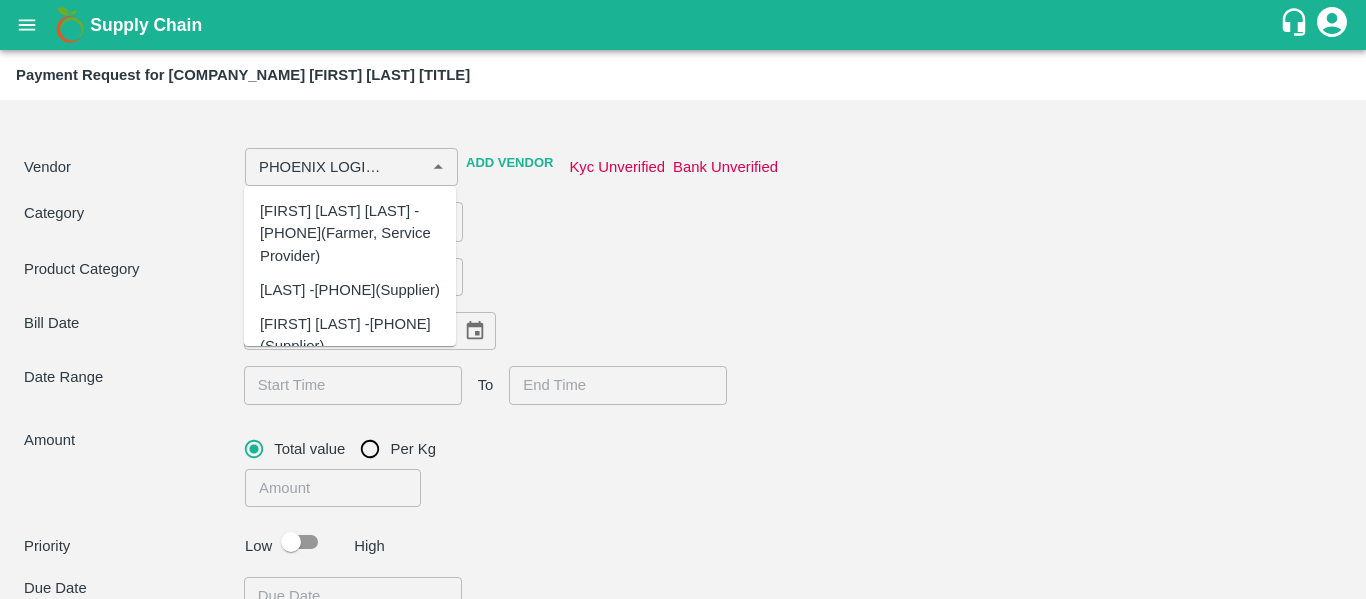 click on "Category Vehicle Cancellation 11 ​" at bounding box center [683, 221] 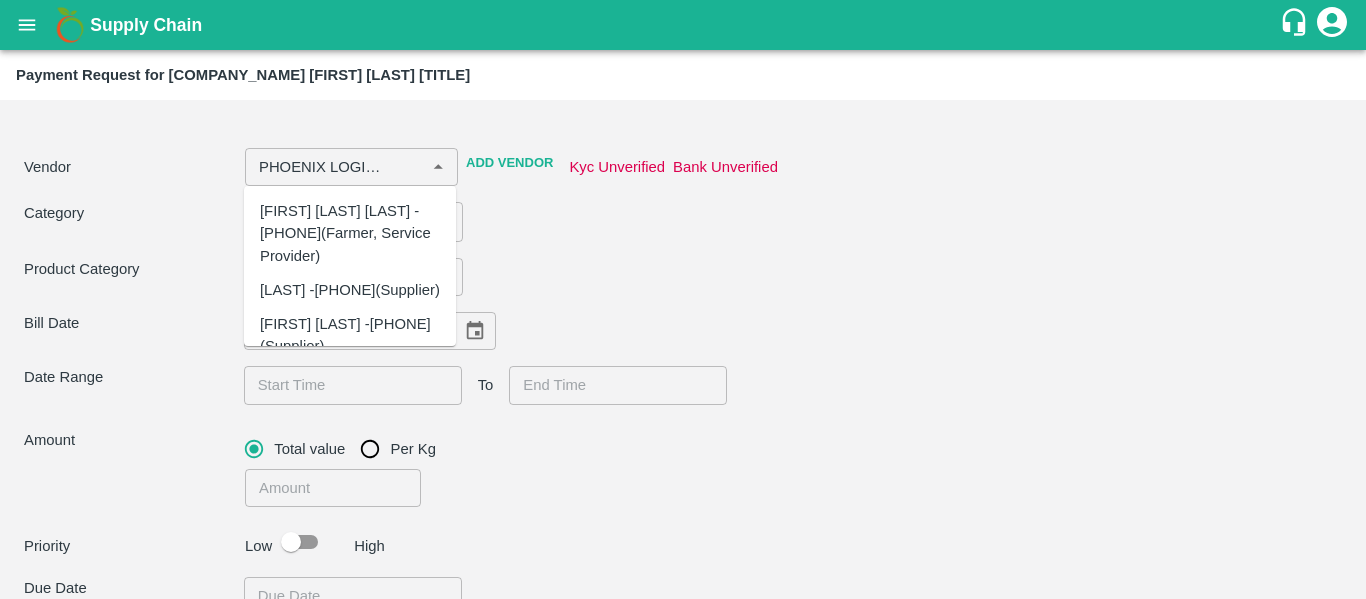 scroll, scrollTop: 140, scrollLeft: 0, axis: vertical 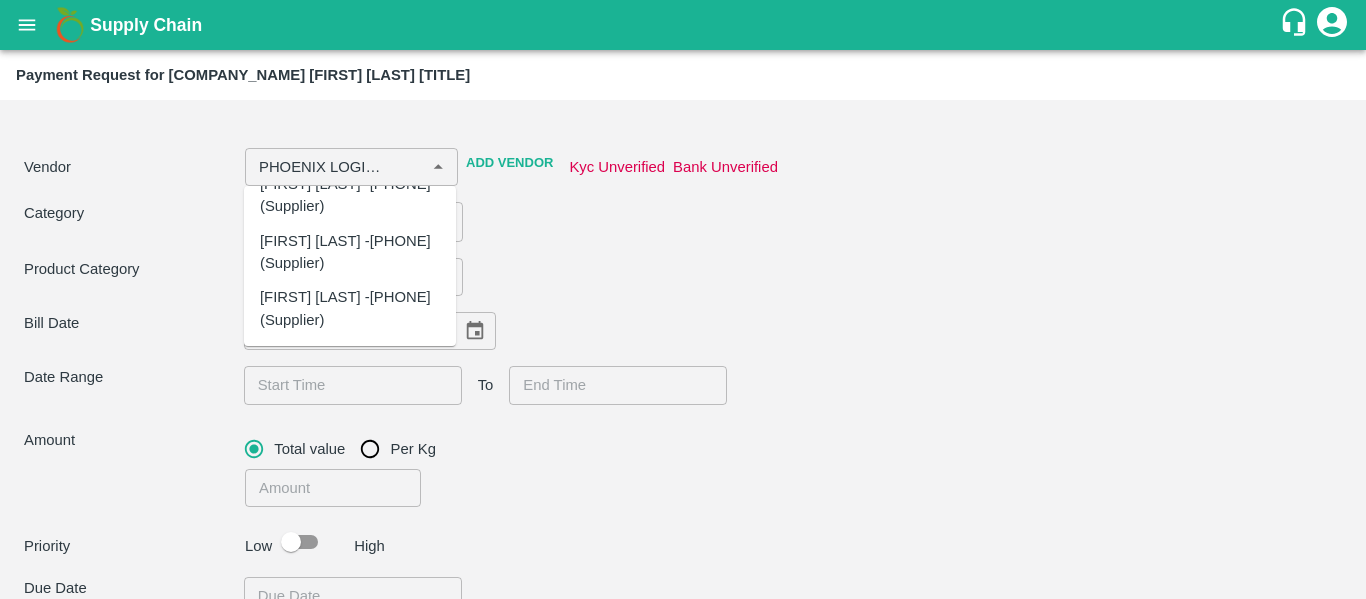 click on "Product Category ​" at bounding box center [683, 277] 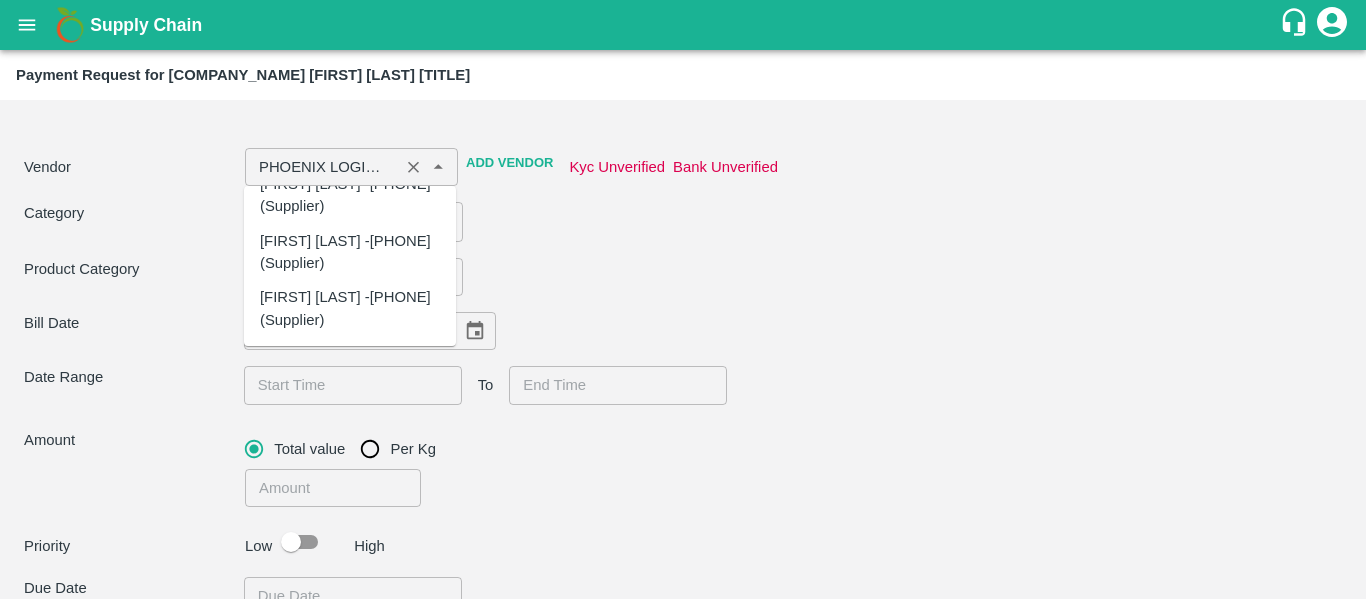 click 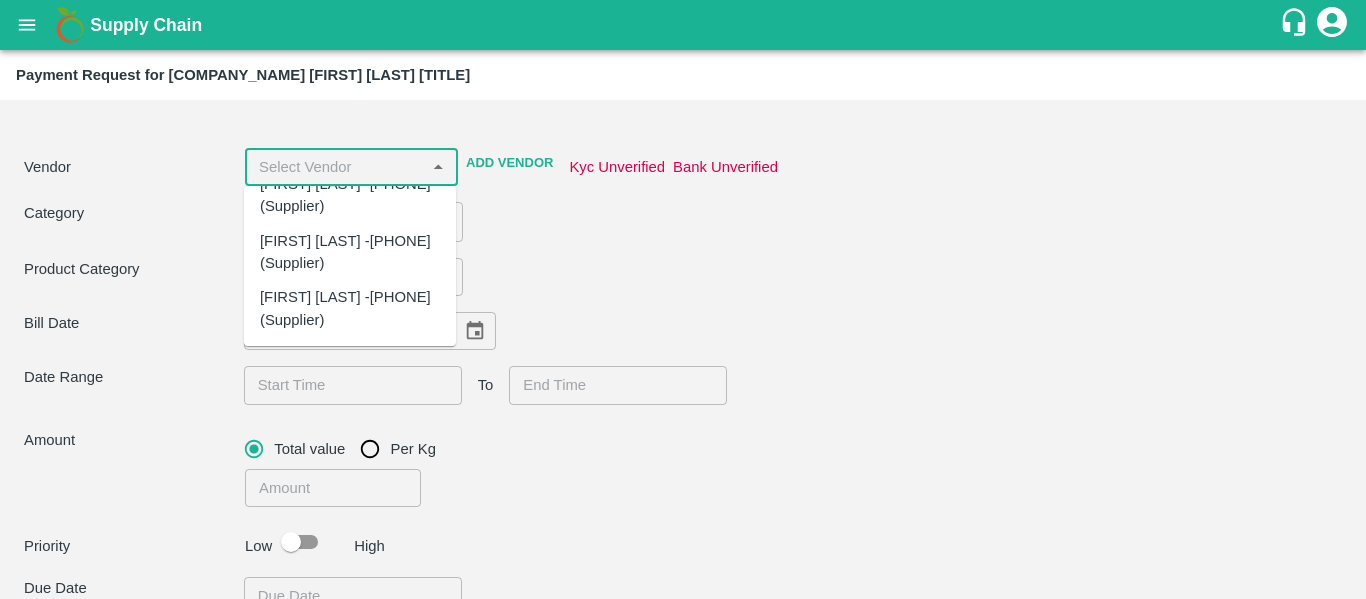 scroll, scrollTop: 0, scrollLeft: 0, axis: both 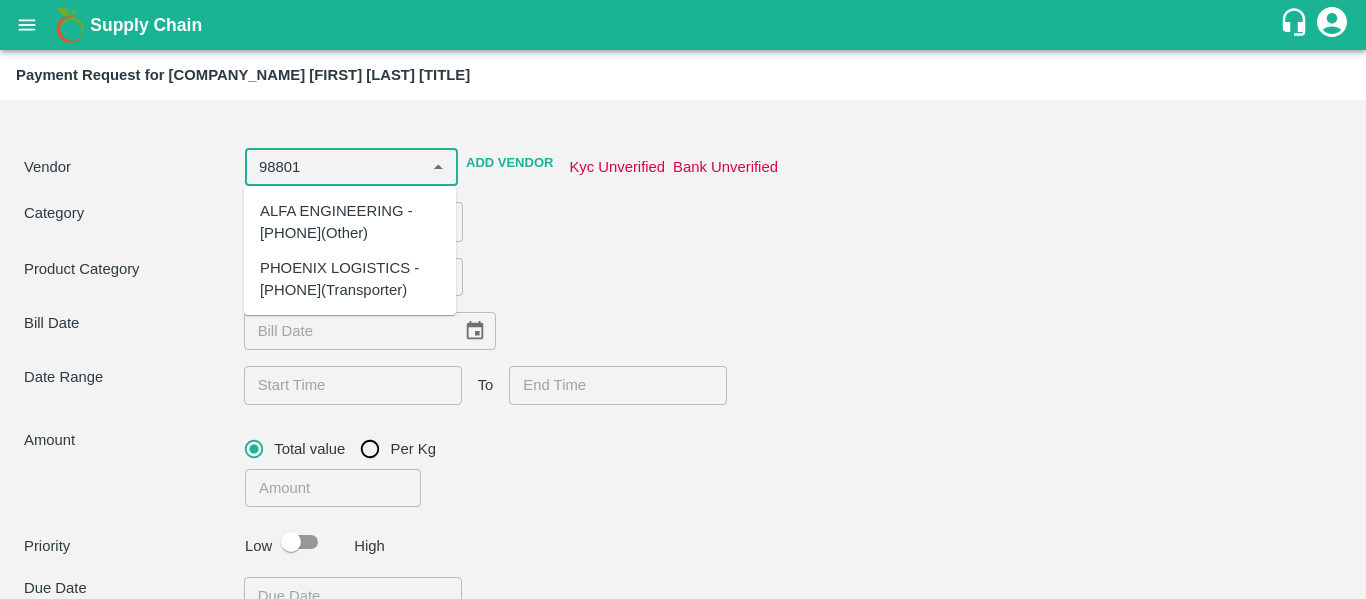 click on "PHOENIX LOGISTICS
-[PHONE](Transporter)" at bounding box center [350, 279] 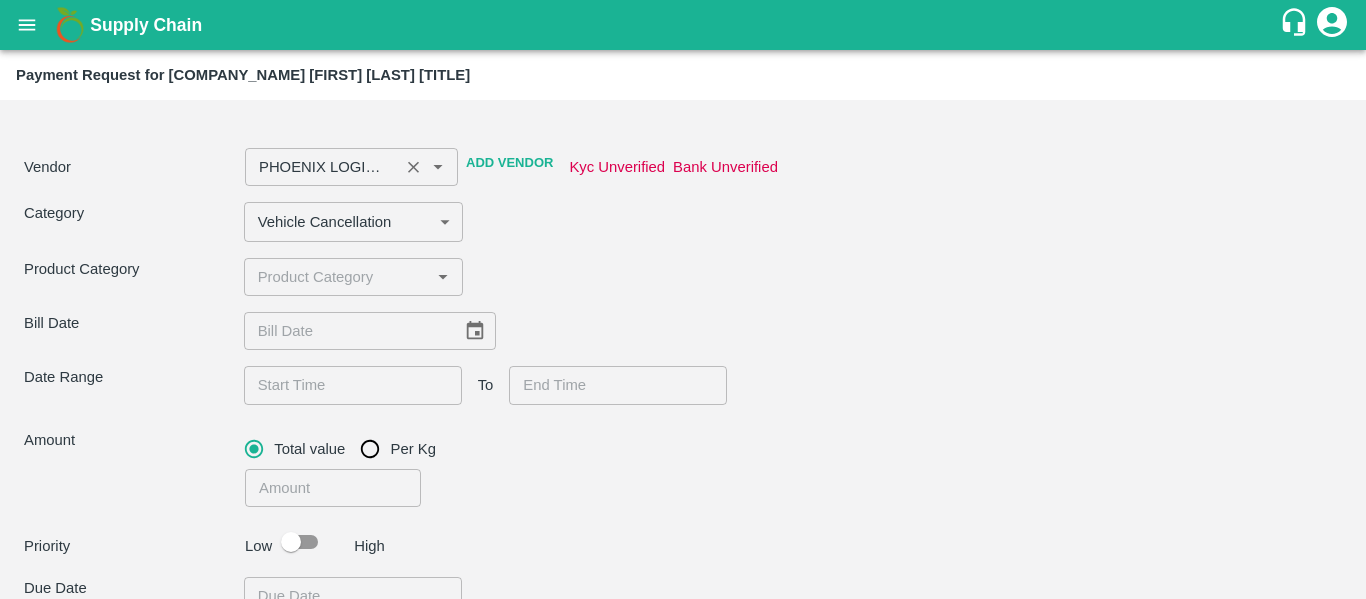 click on "Category Vehicle Cancellation 11 ​" at bounding box center (683, 221) 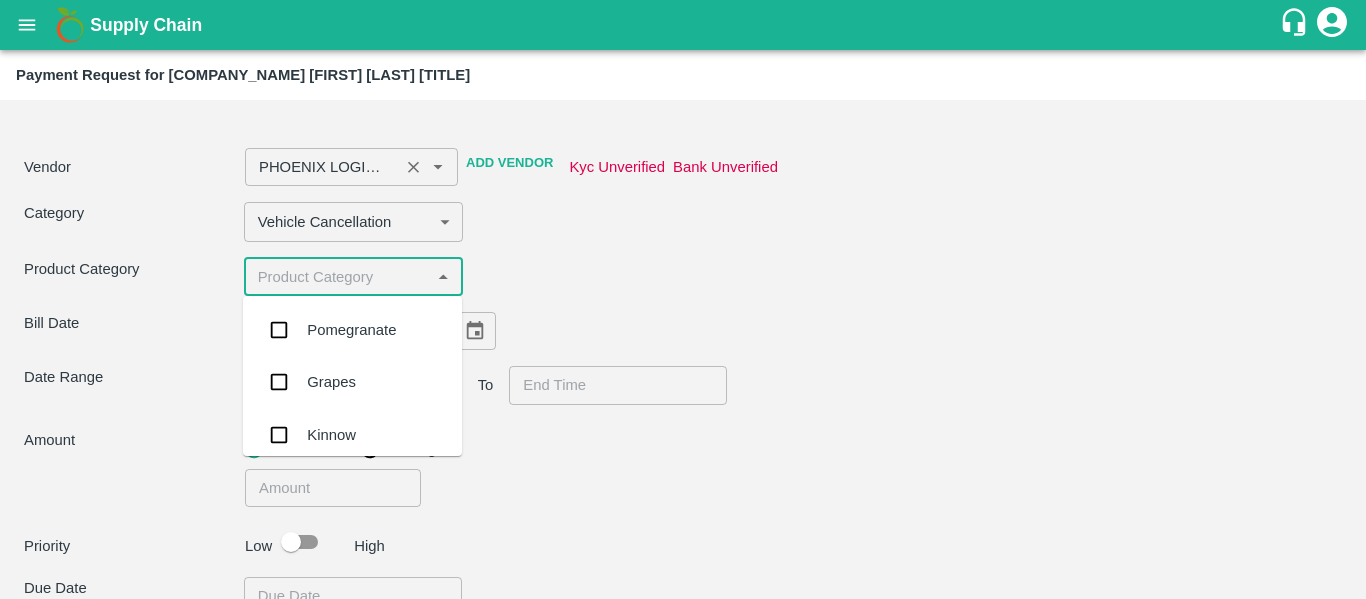 click at bounding box center [337, 277] 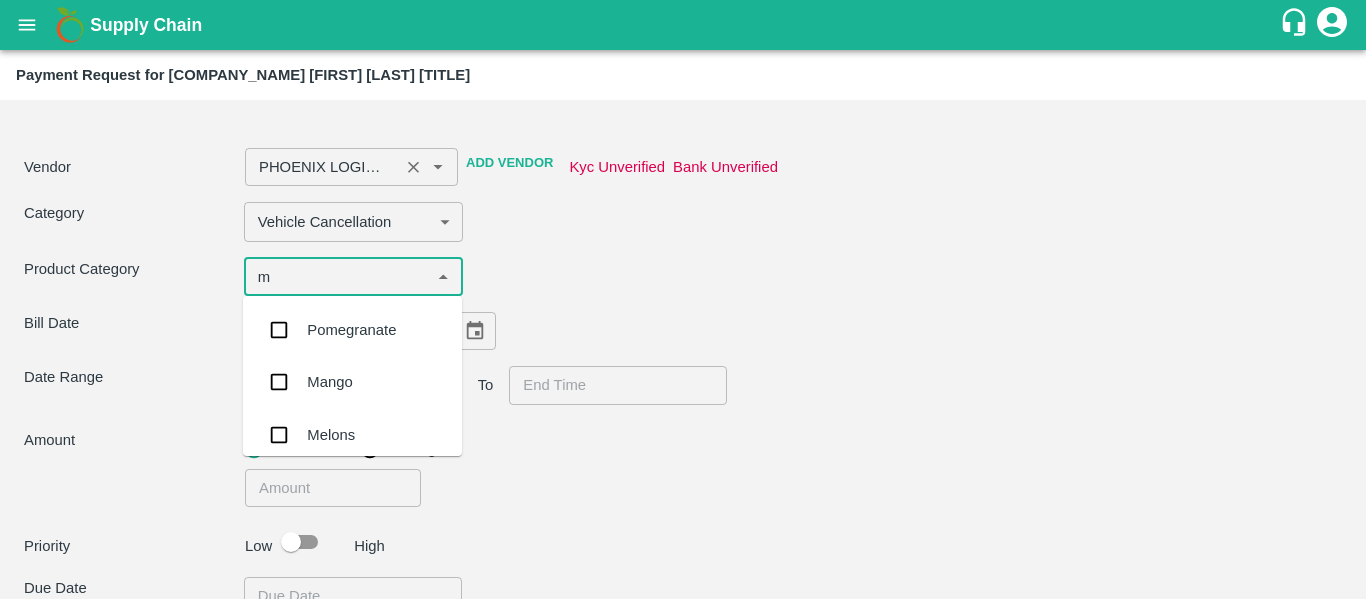type on "ma" 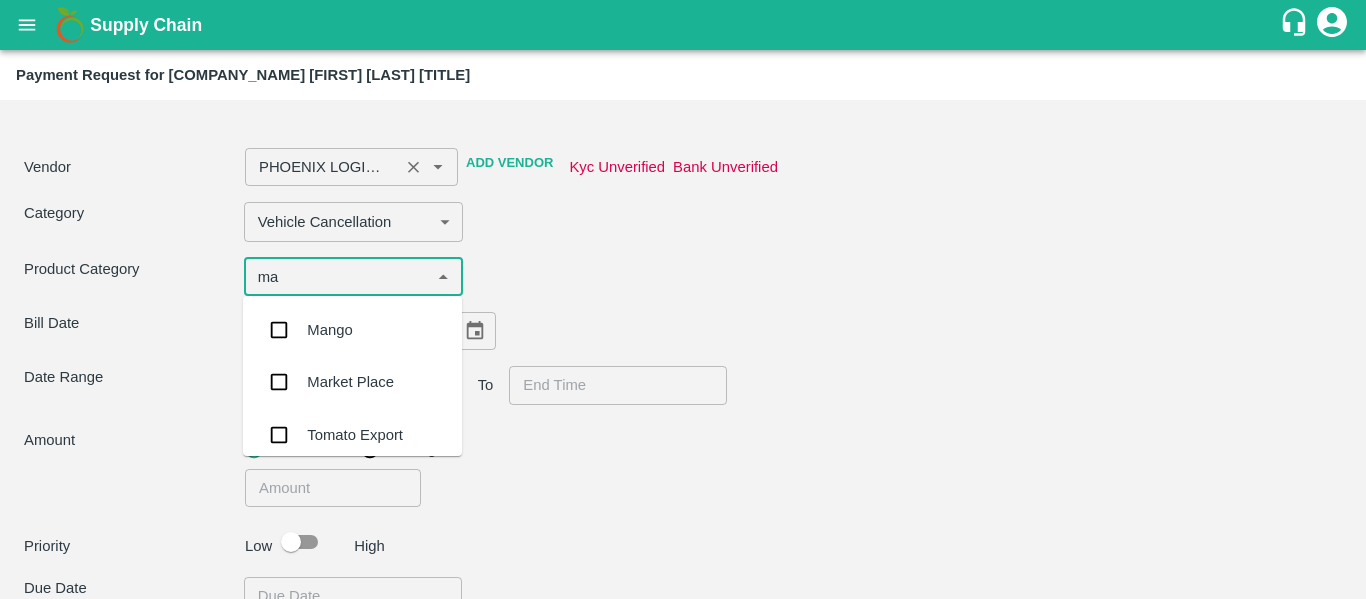 click on "Mango" at bounding box center (352, 330) 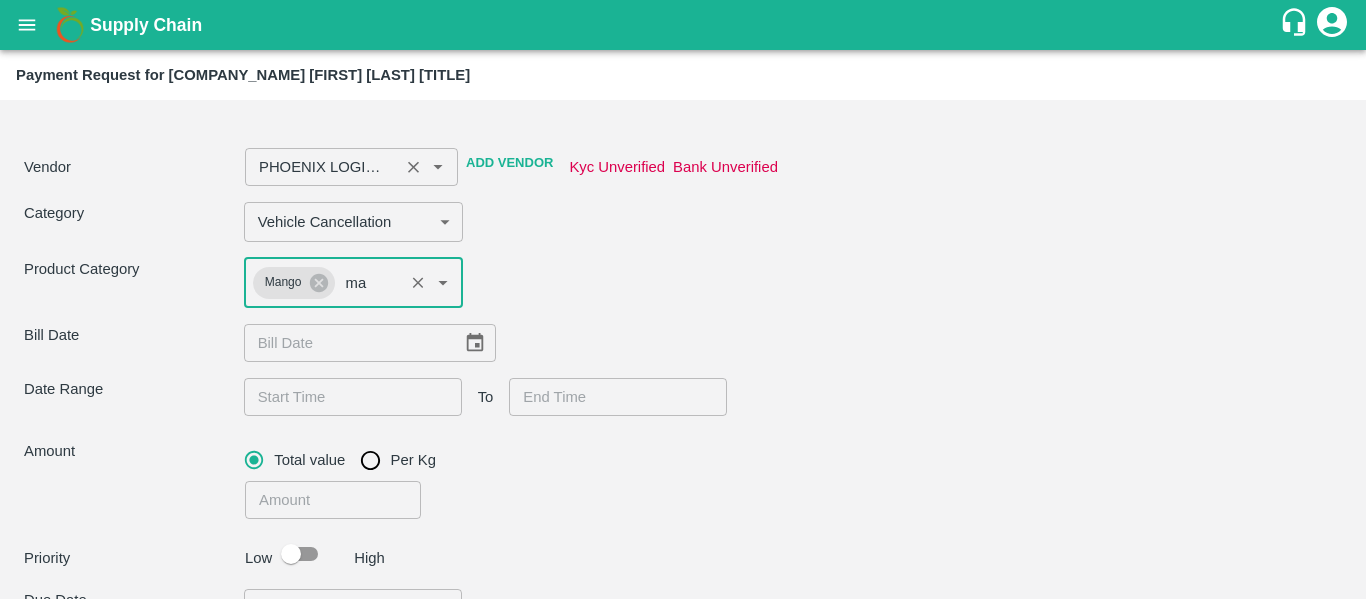 type on "PHOENIX LOGISTICS                    -[PHONE](Transporter)" 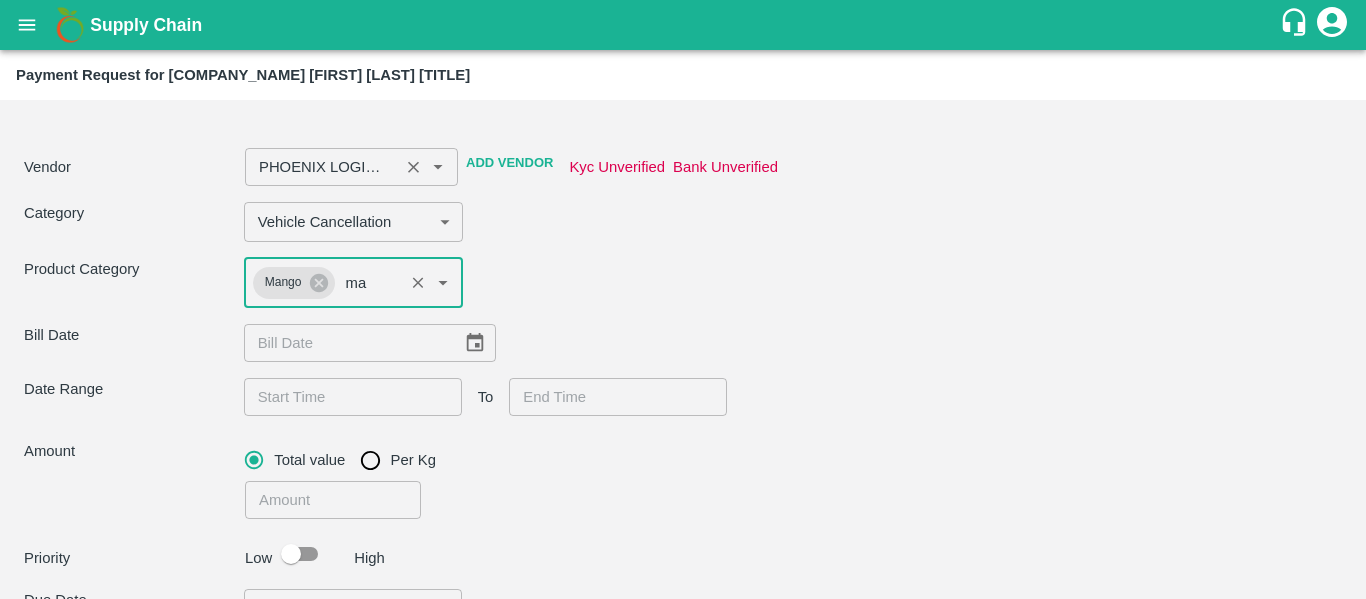 type 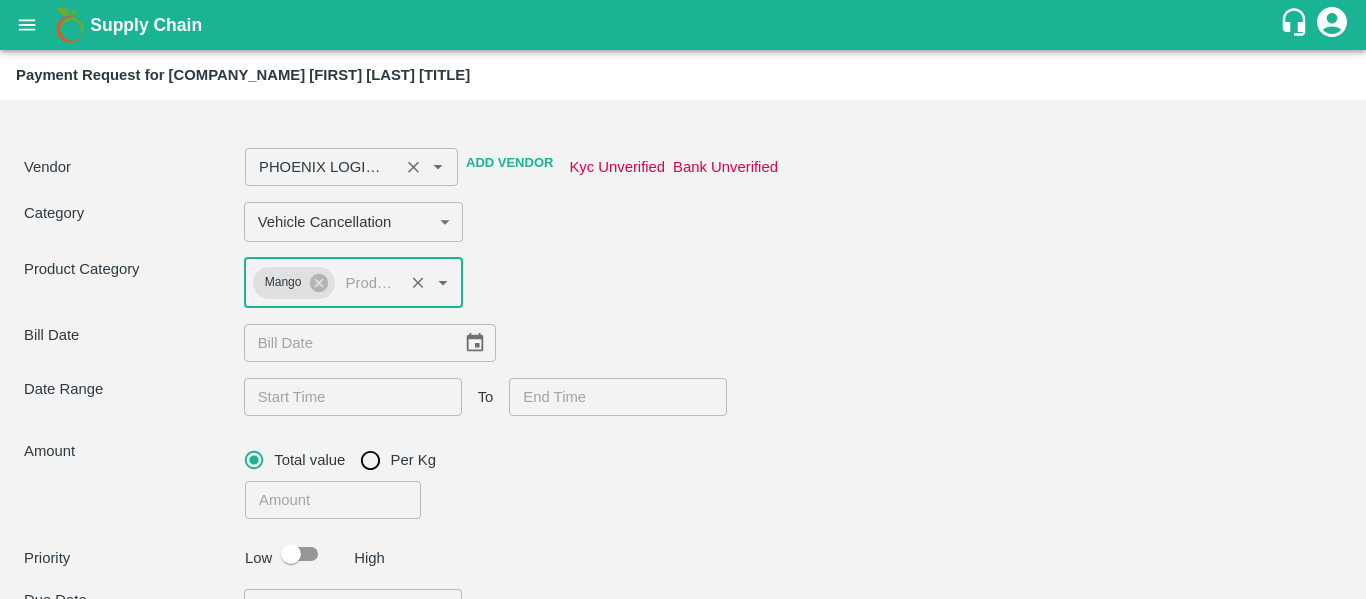 type on "PHOENIX LOGISTICS                    -[PHONE](Transporter)" 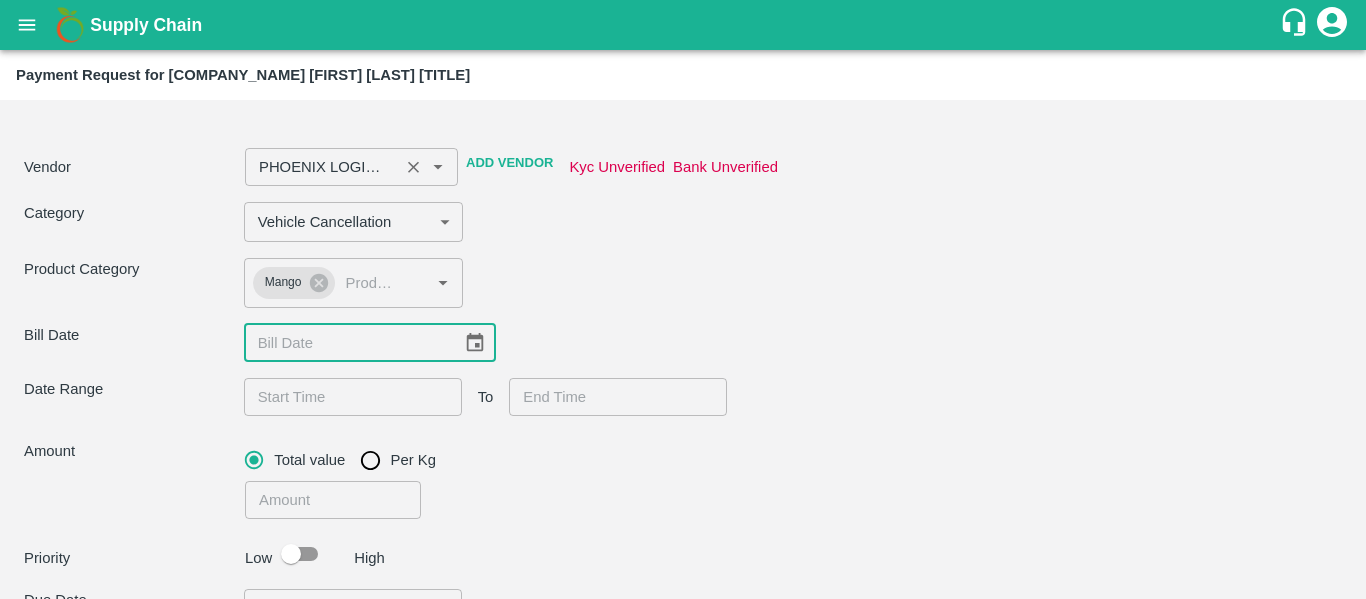type on "DD/MM/YYYY" 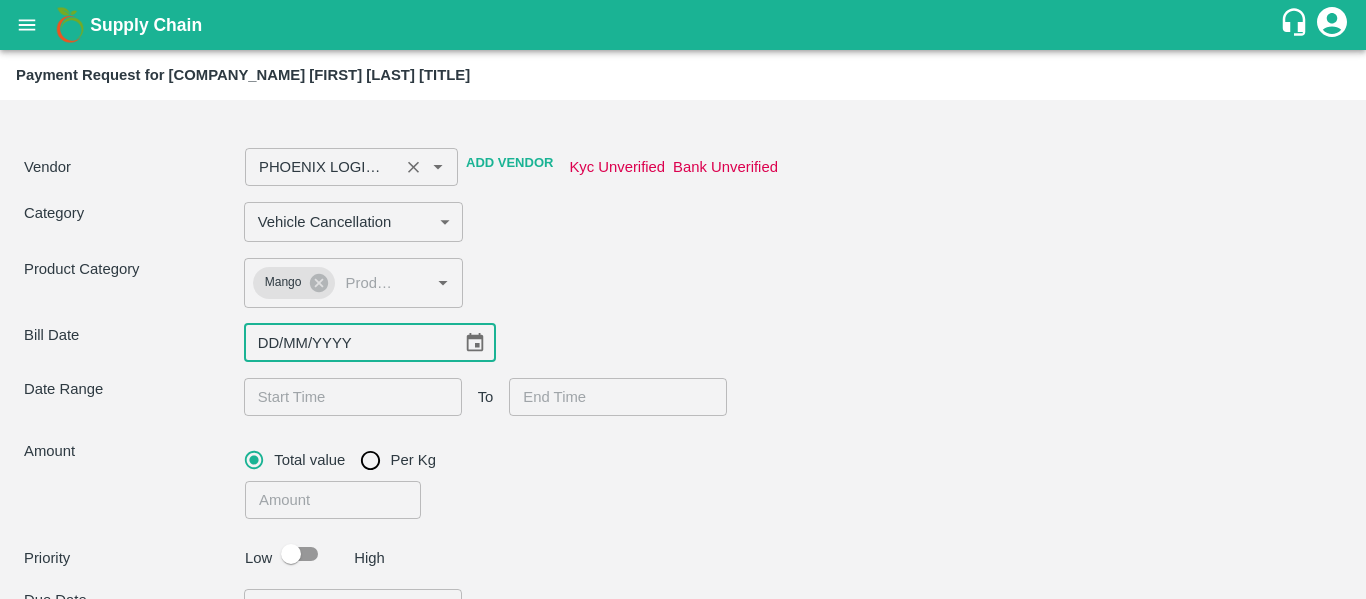 click on "DD/MM/YYYY" at bounding box center (346, 343) 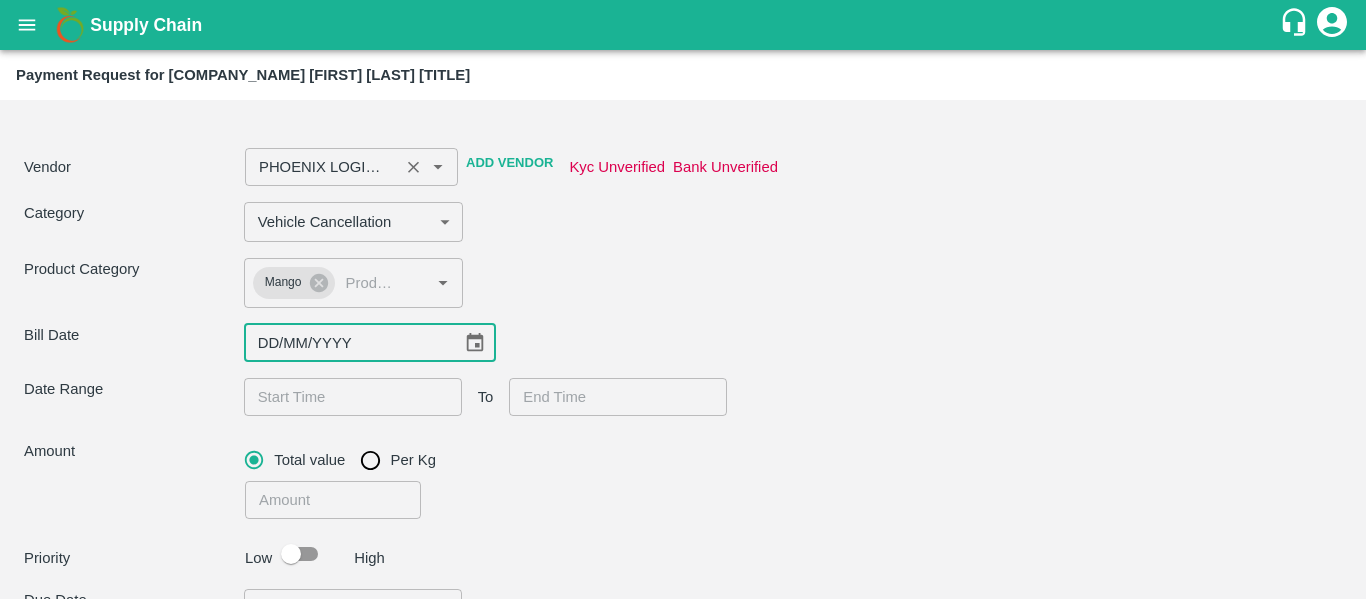 type 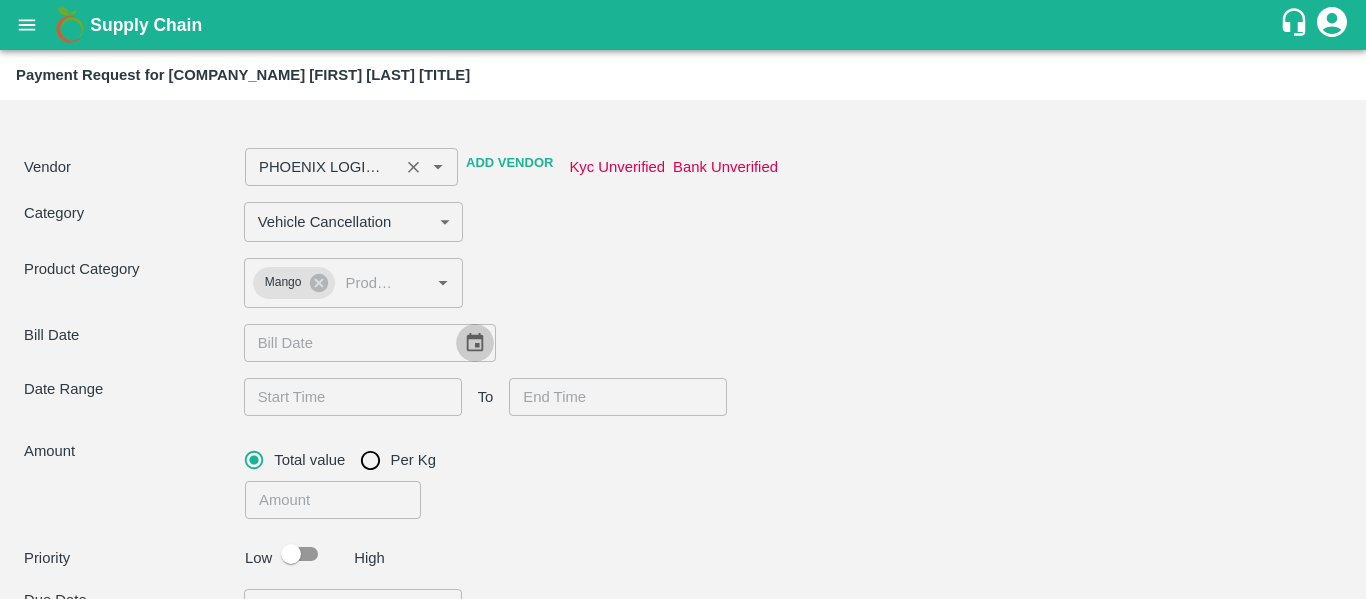 click 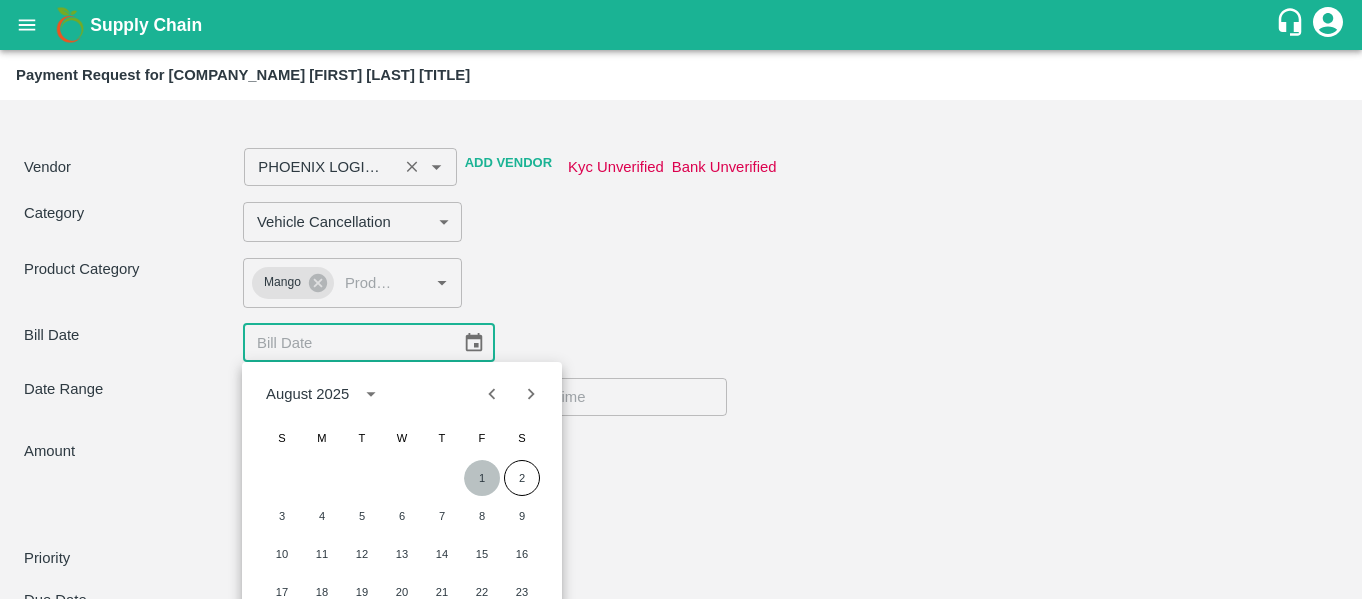 click on "1" at bounding box center (482, 478) 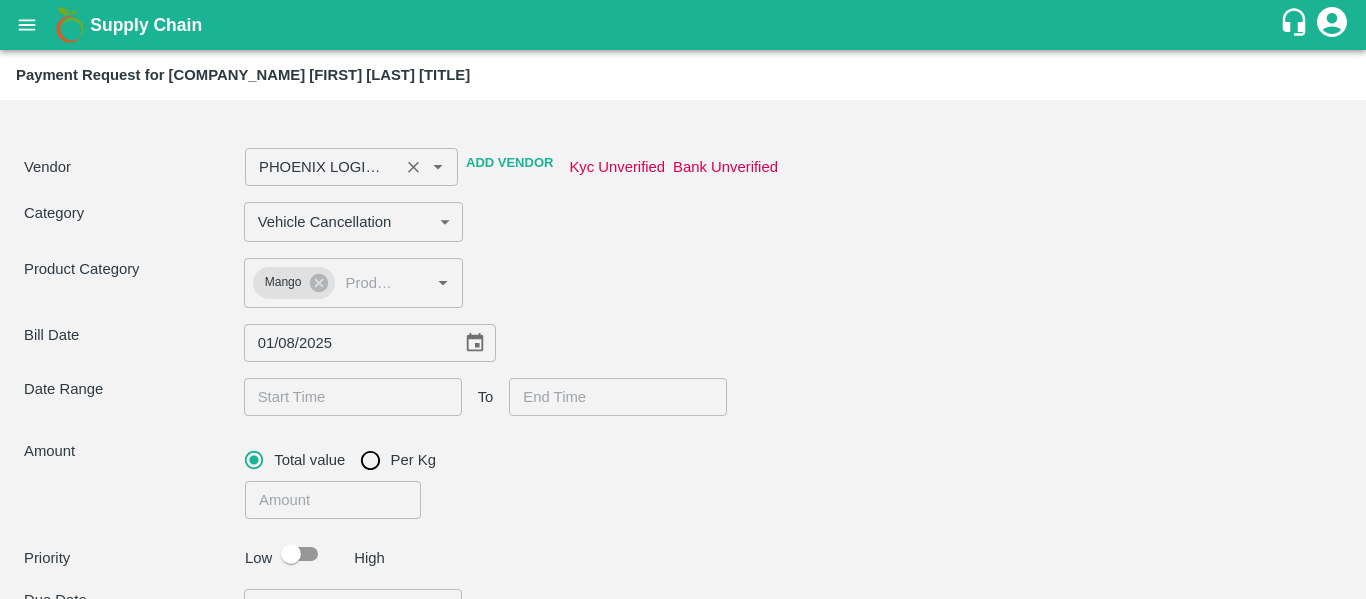 type on "DD/MM/YYYY hh:mm aa" 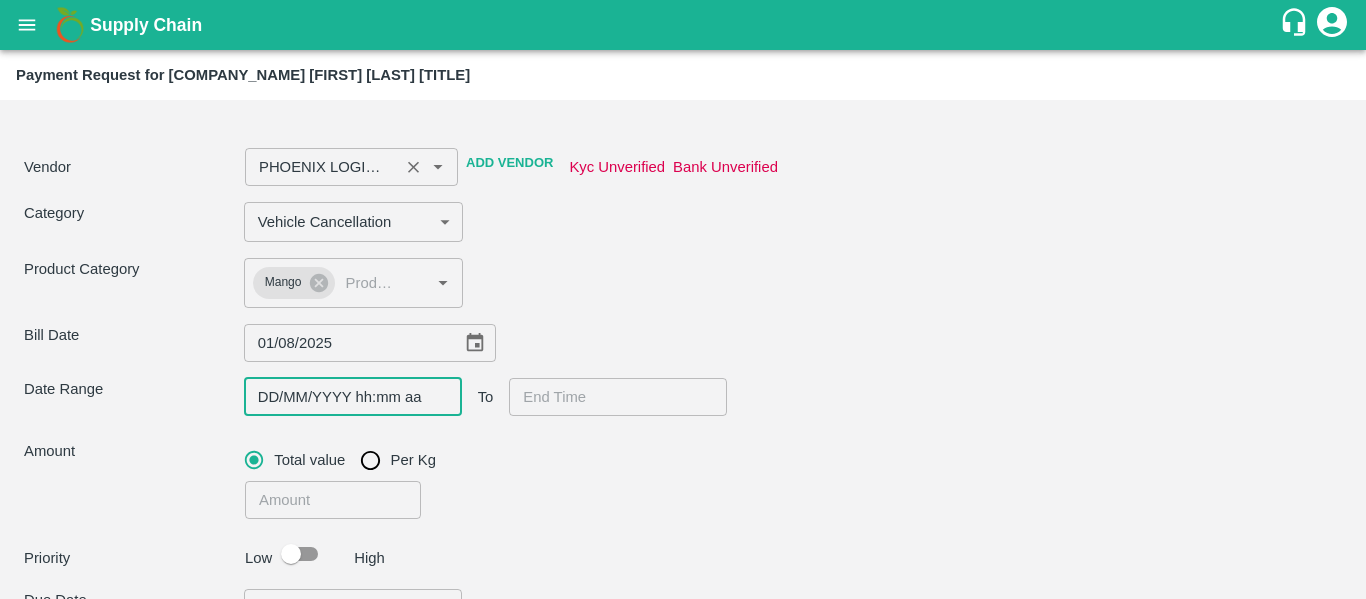 click on "DD/MM/YYYY hh:mm aa" at bounding box center (346, 397) 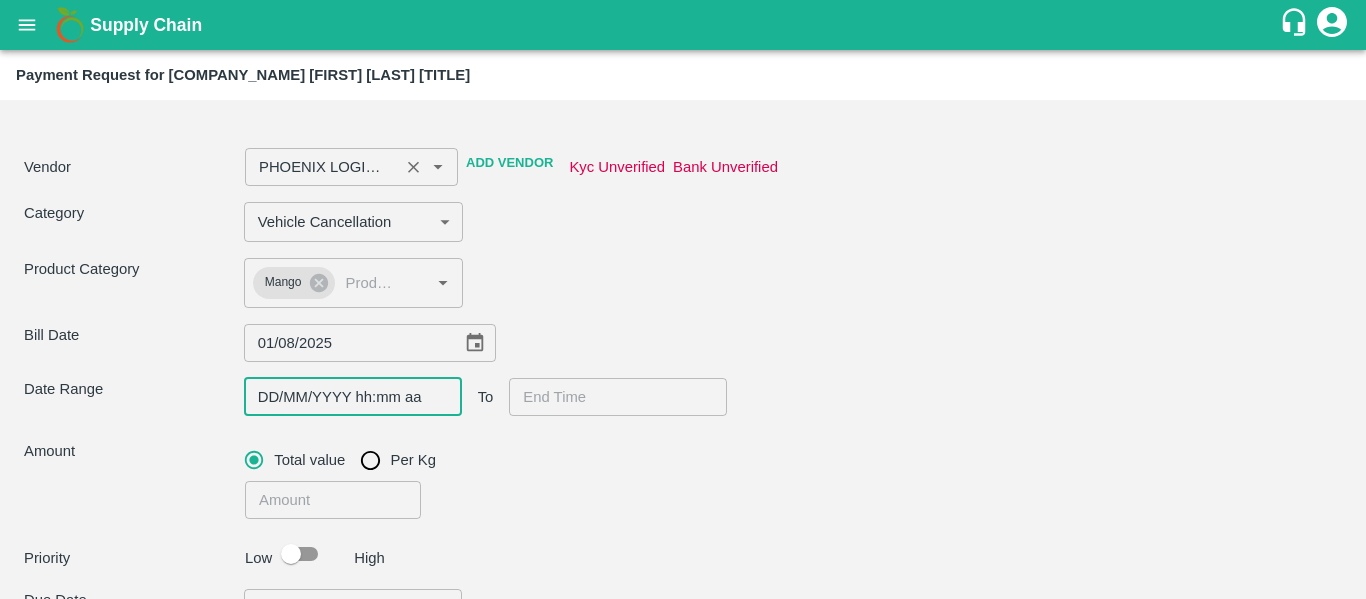 type 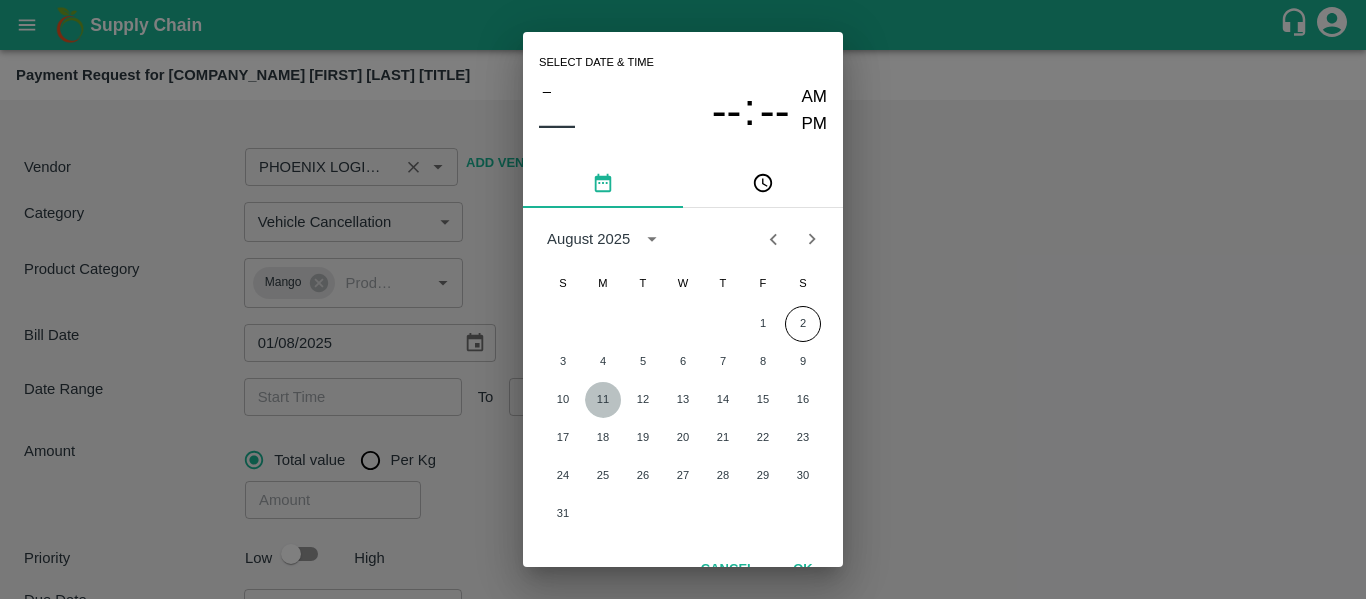 click on "11" at bounding box center (603, 400) 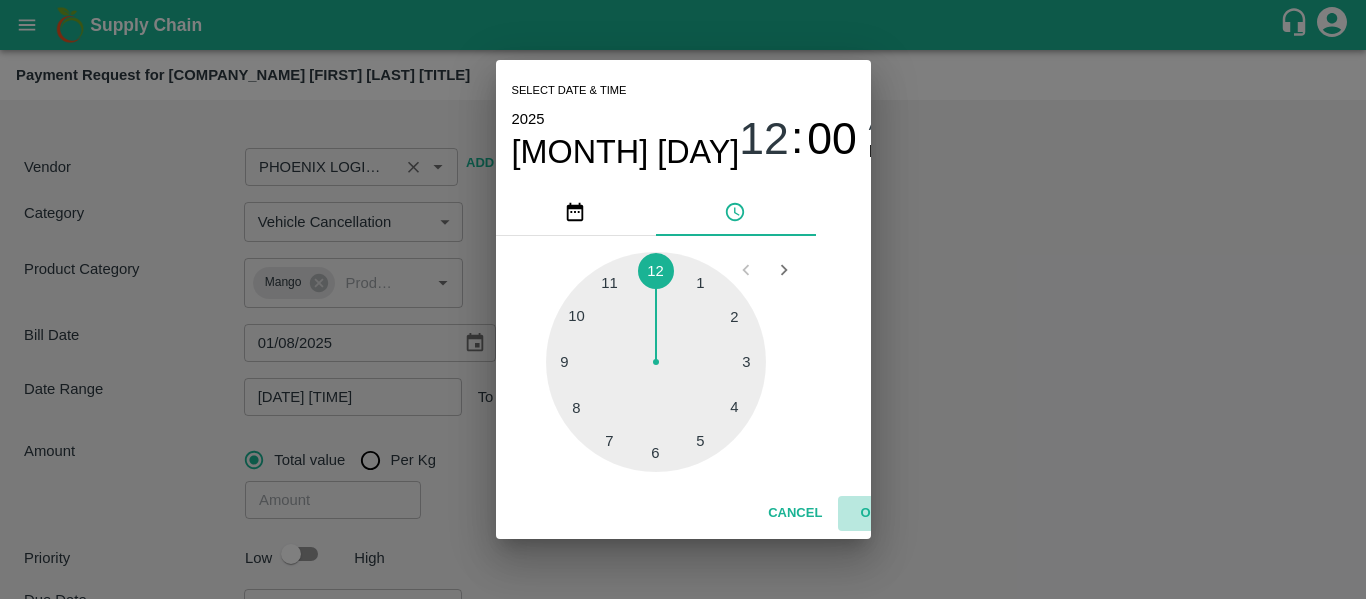 click on "OK" at bounding box center (870, 513) 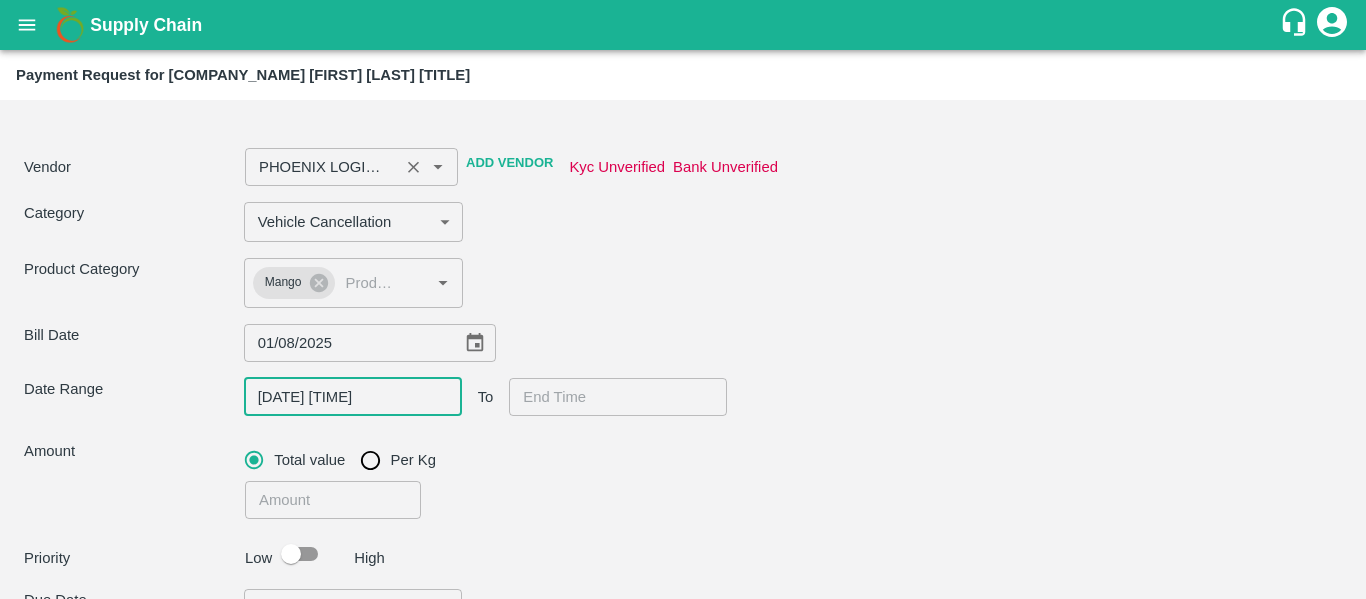 type on "DD/MM/YYYY hh:mm aa" 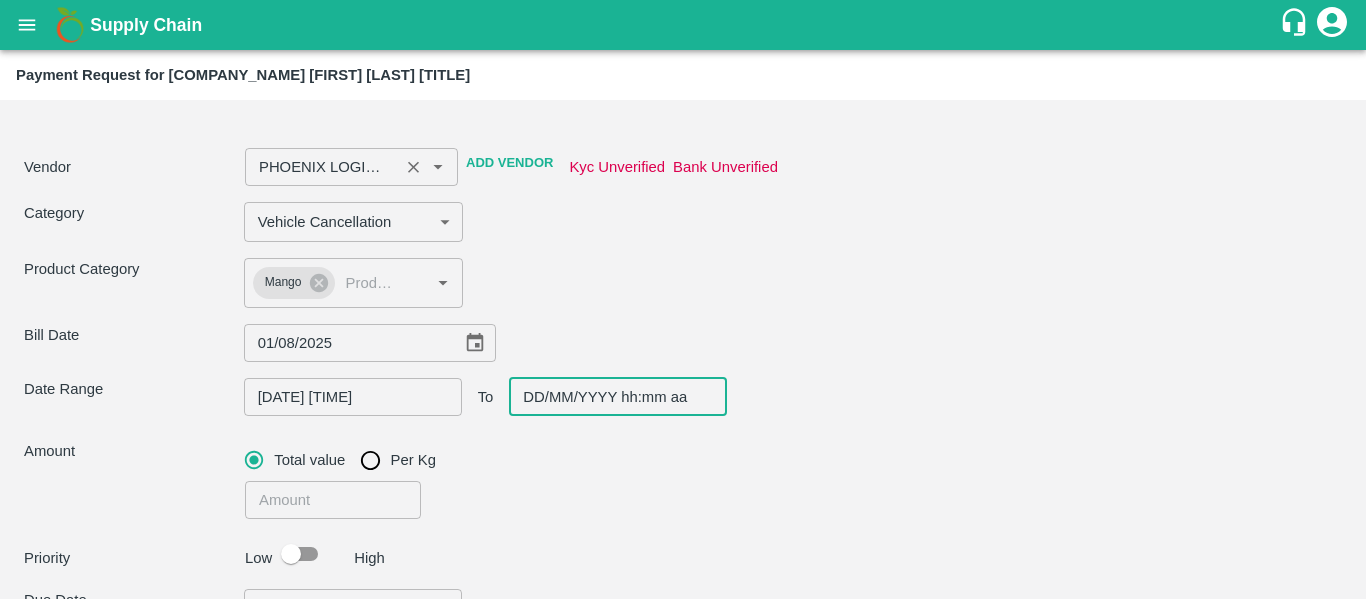 click on "DD/MM/YYYY hh:mm aa" at bounding box center [611, 397] 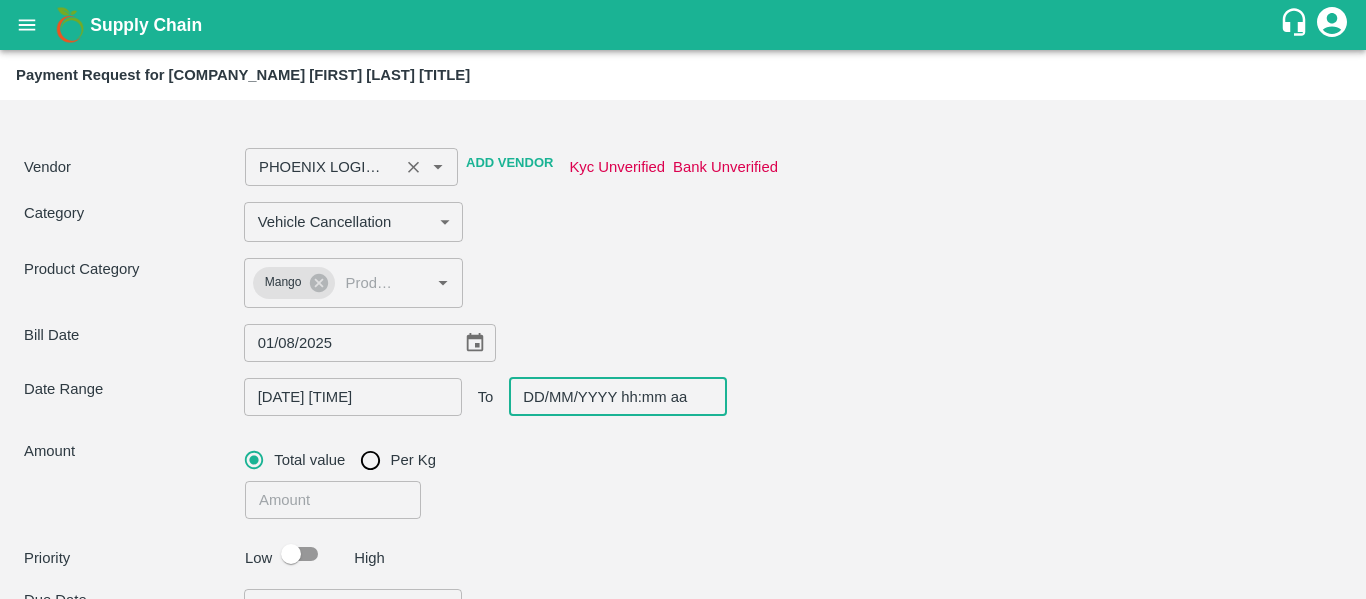 type 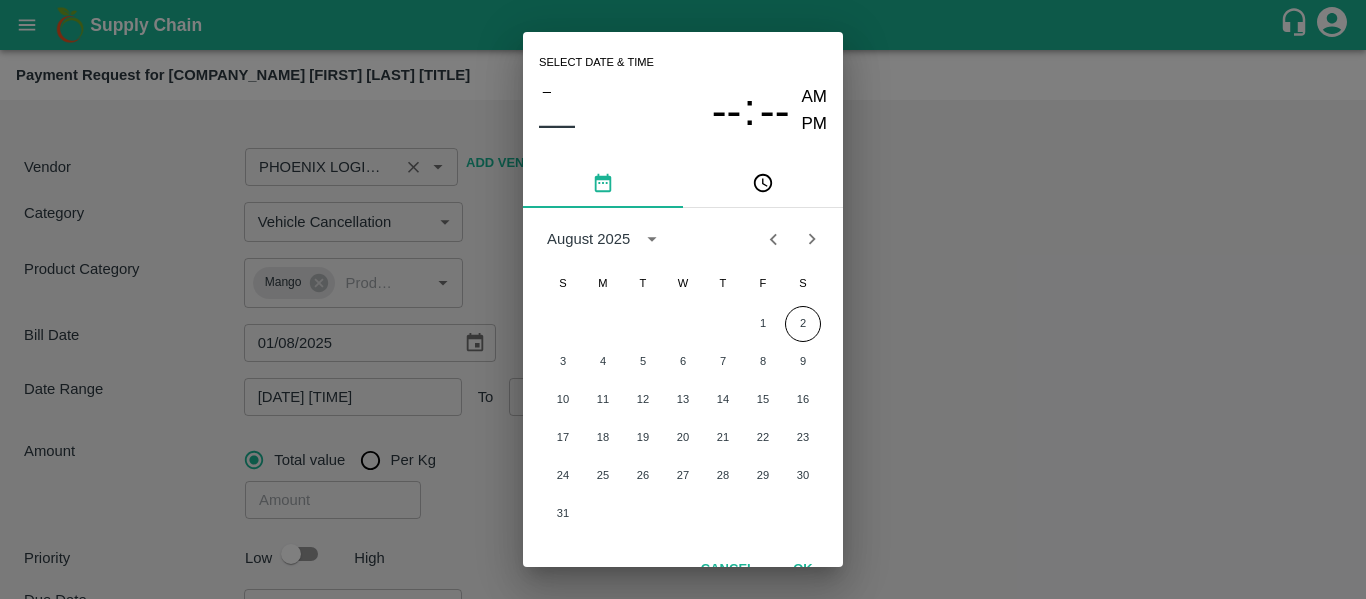 scroll, scrollTop: 27, scrollLeft: 0, axis: vertical 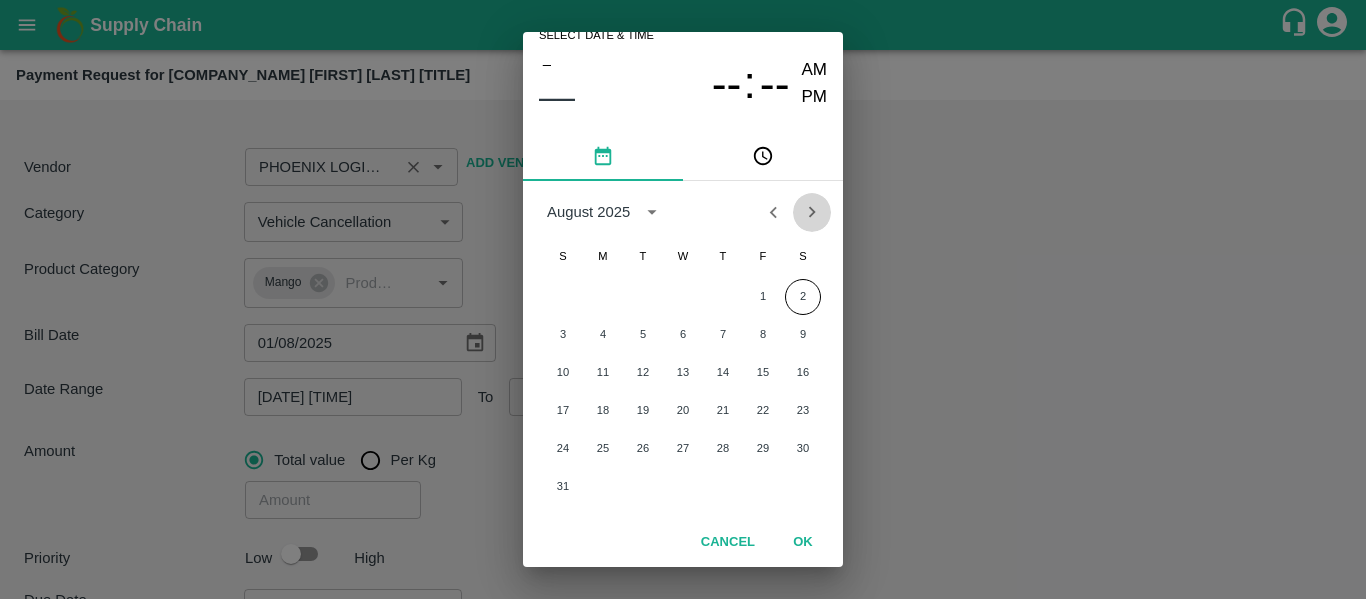 click 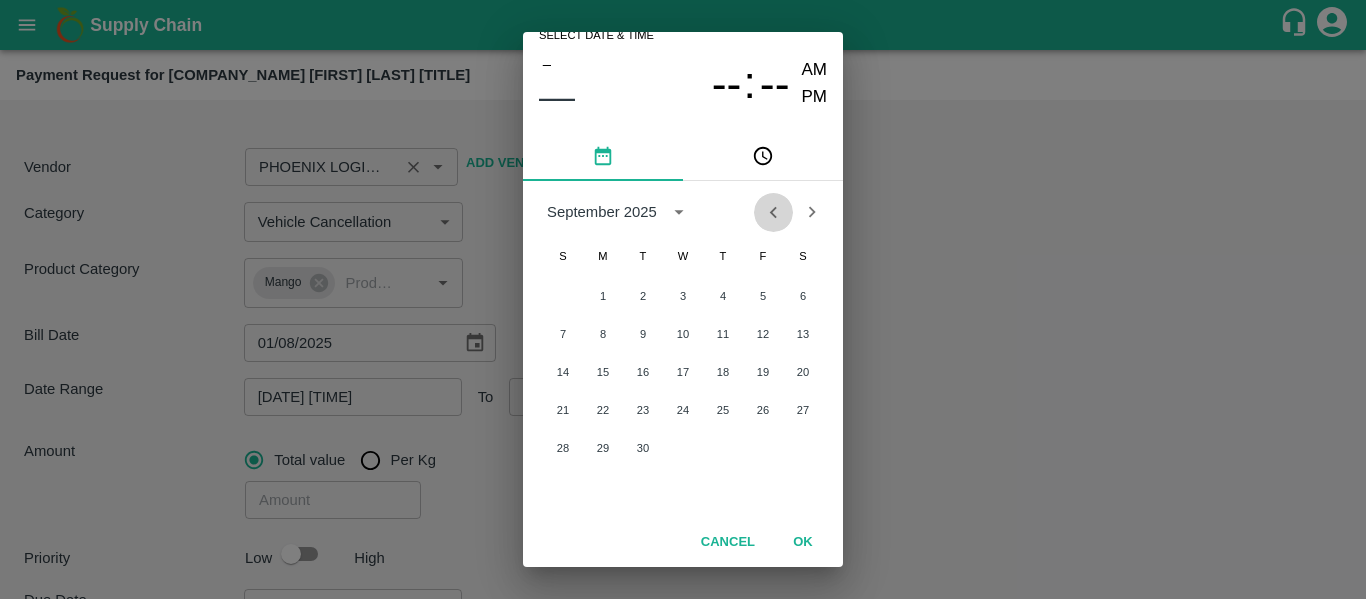 click at bounding box center [773, 212] 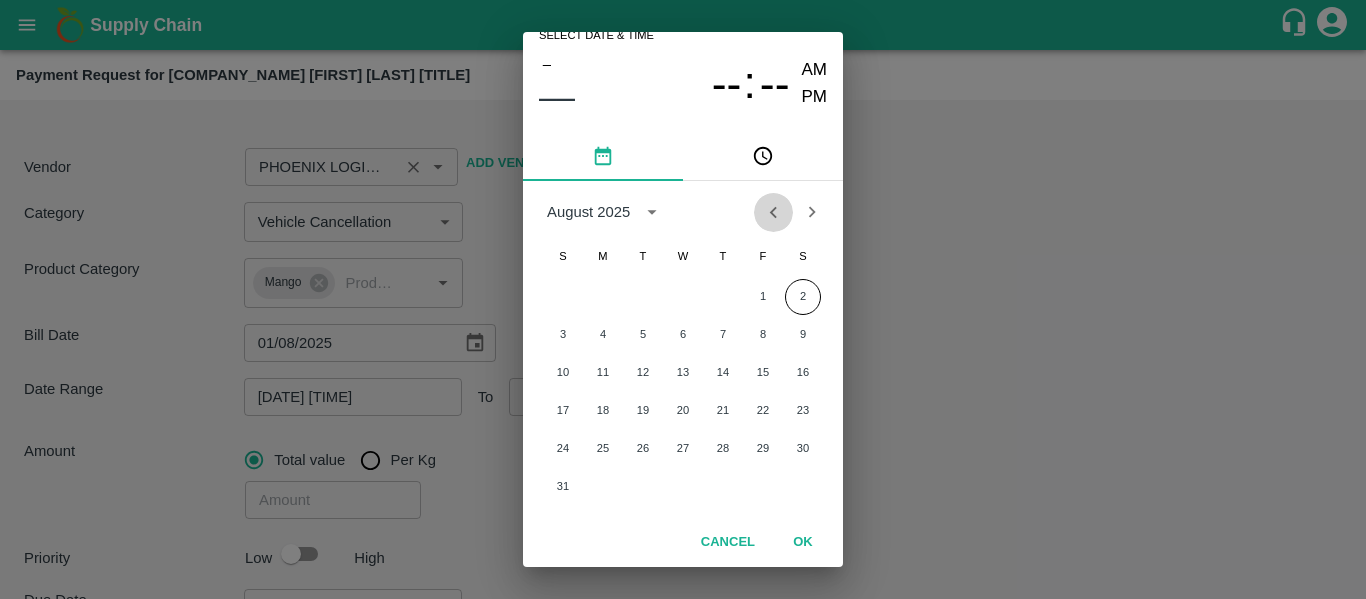 click at bounding box center (773, 212) 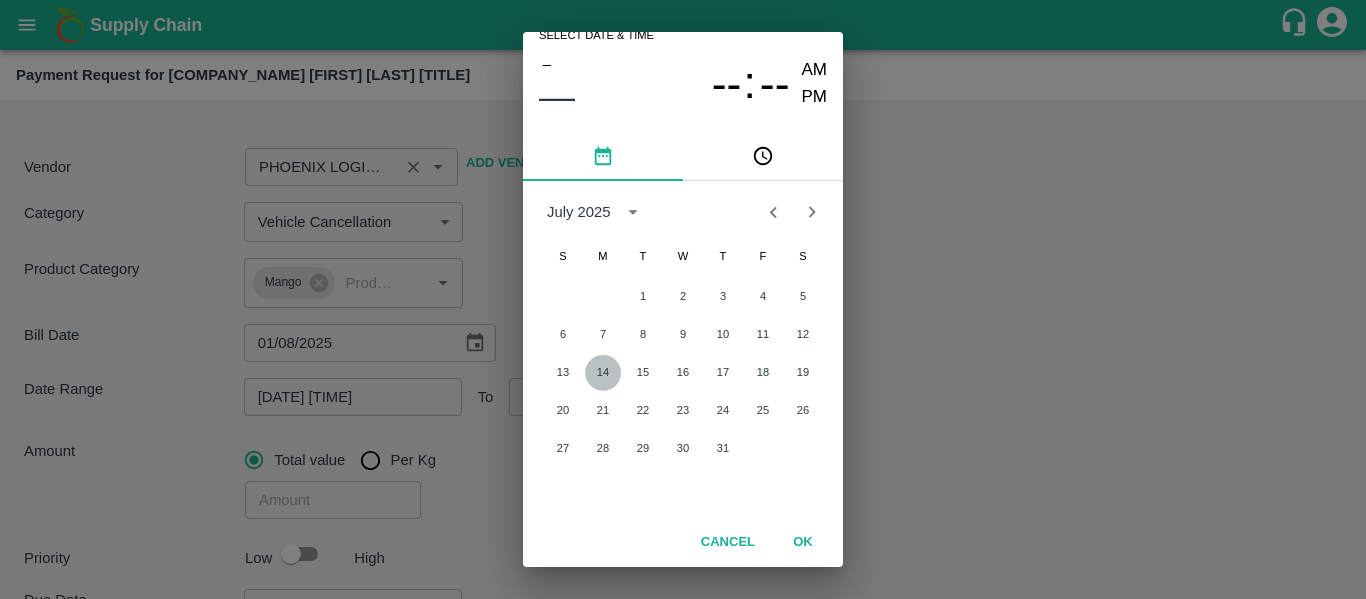 click on "14" at bounding box center (603, 373) 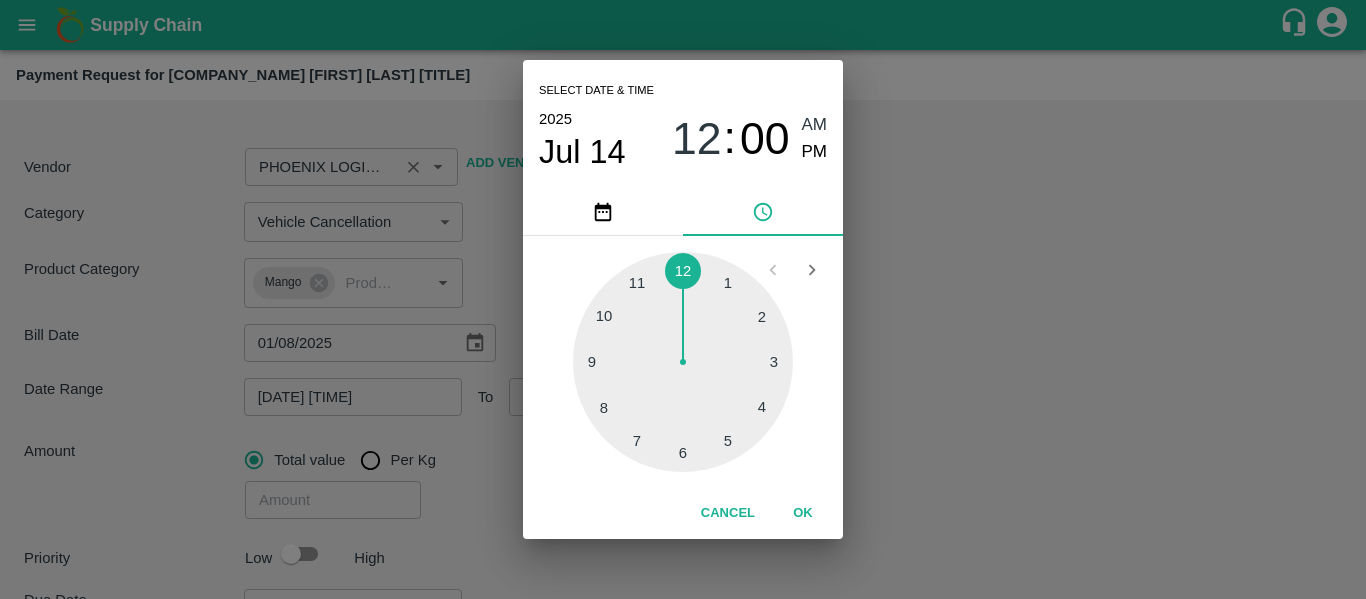 scroll, scrollTop: 0, scrollLeft: 0, axis: both 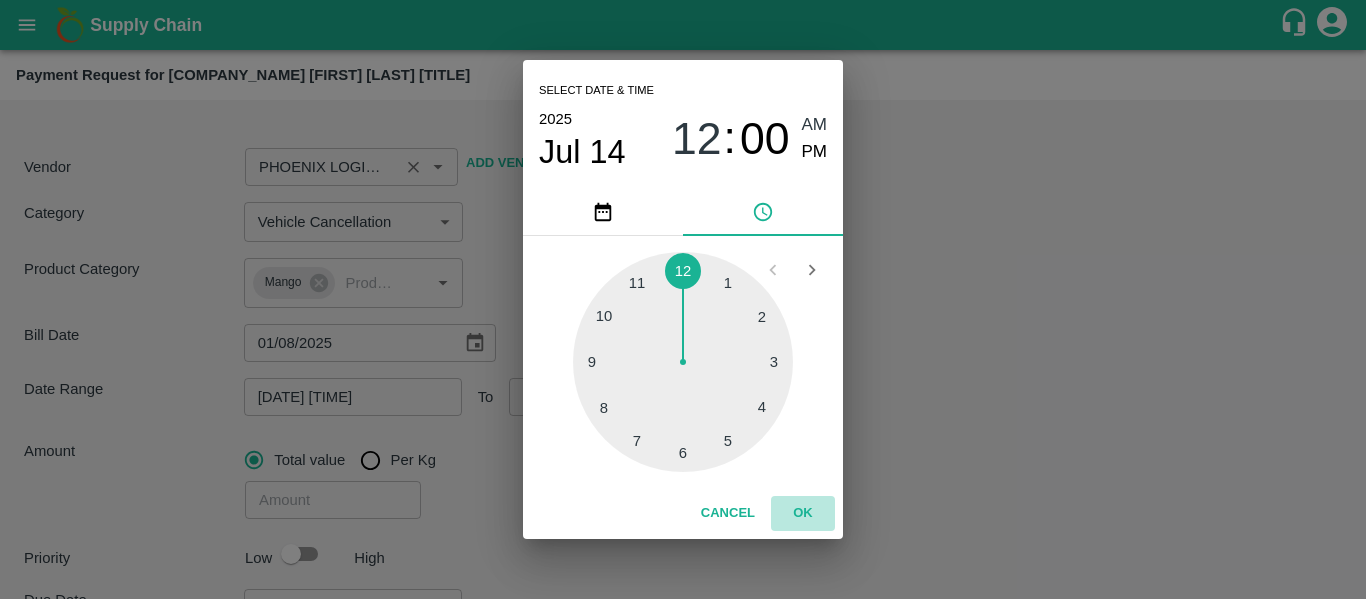 click on "OK" at bounding box center [803, 513] 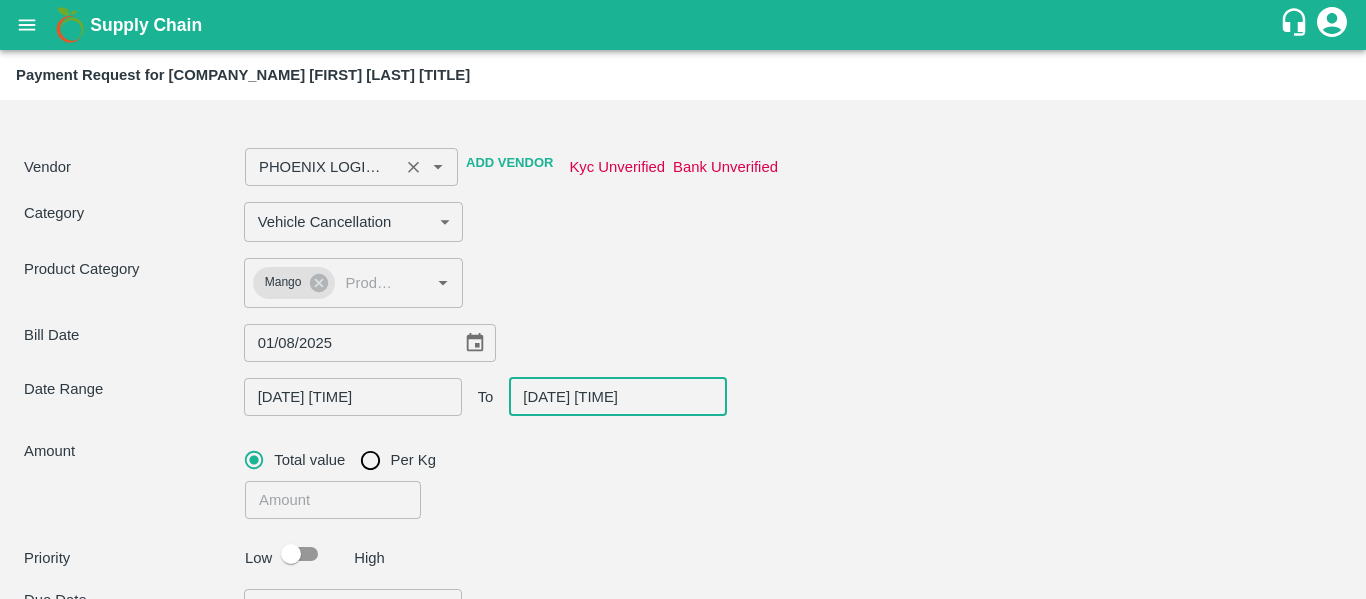 click on "[DATE] [TIME]" at bounding box center (611, 397) 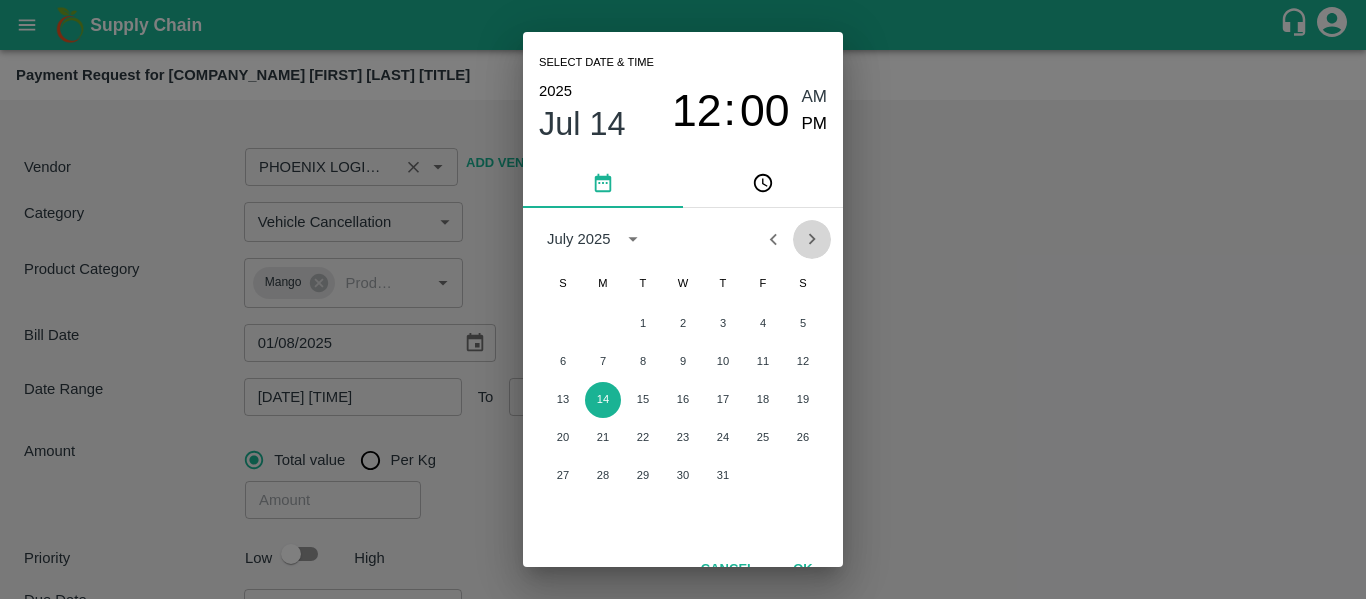 click 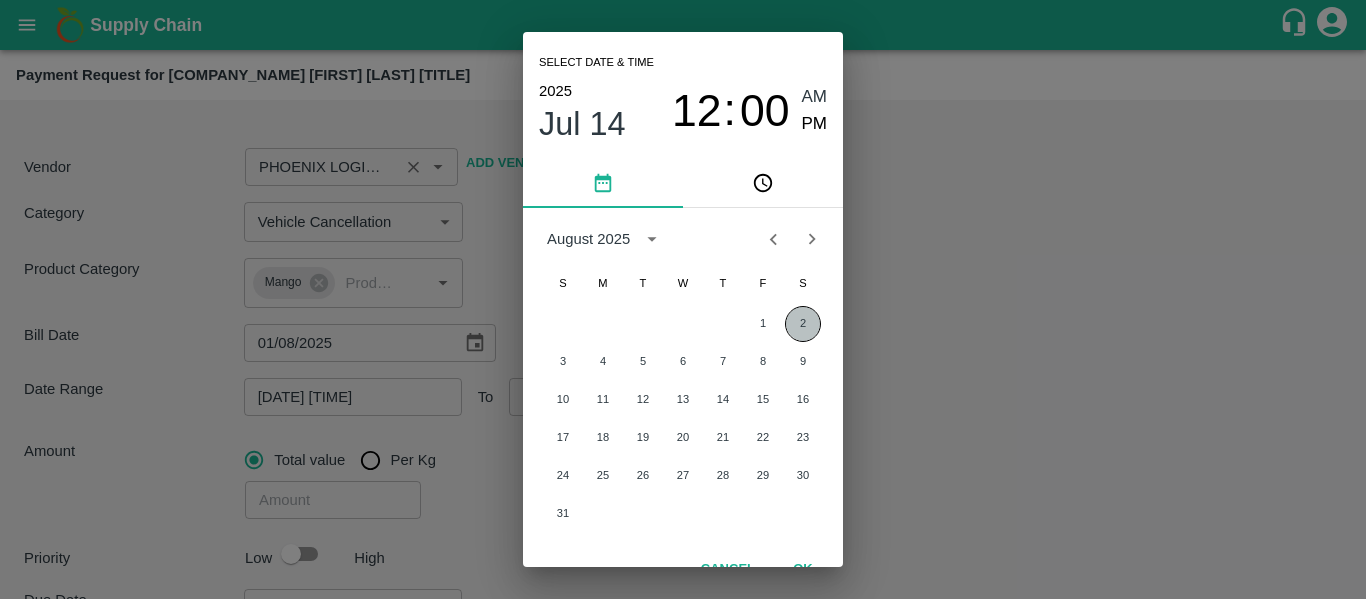 click on "2" at bounding box center [803, 324] 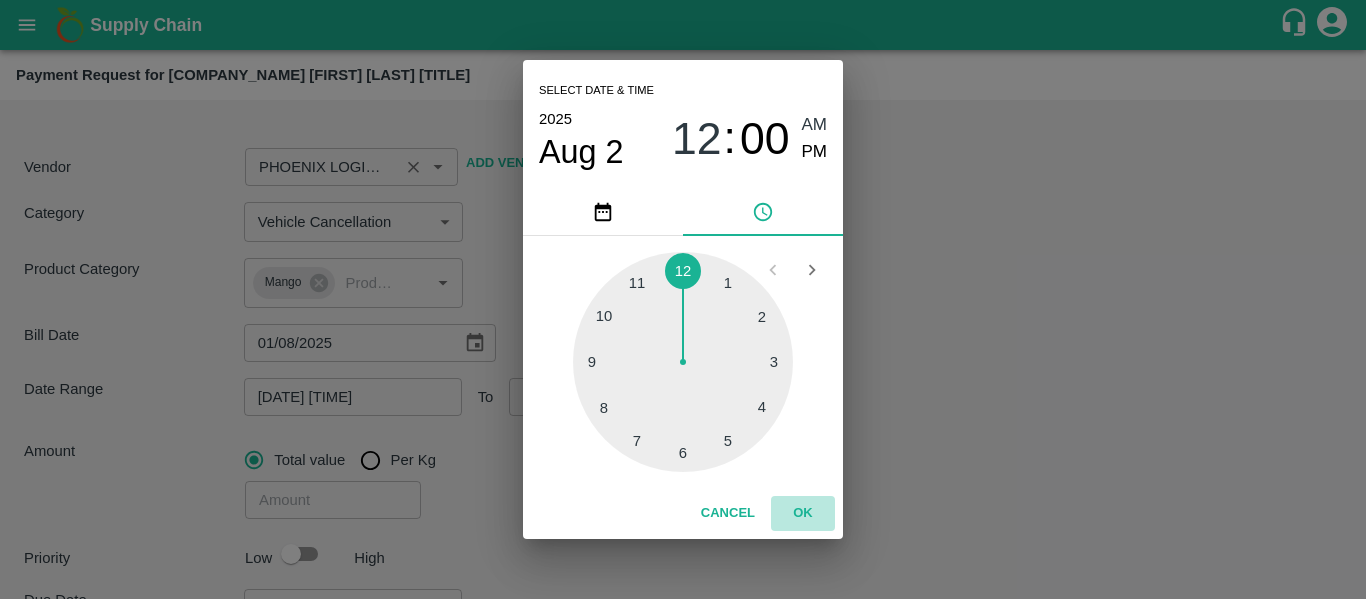 click on "OK" at bounding box center [803, 513] 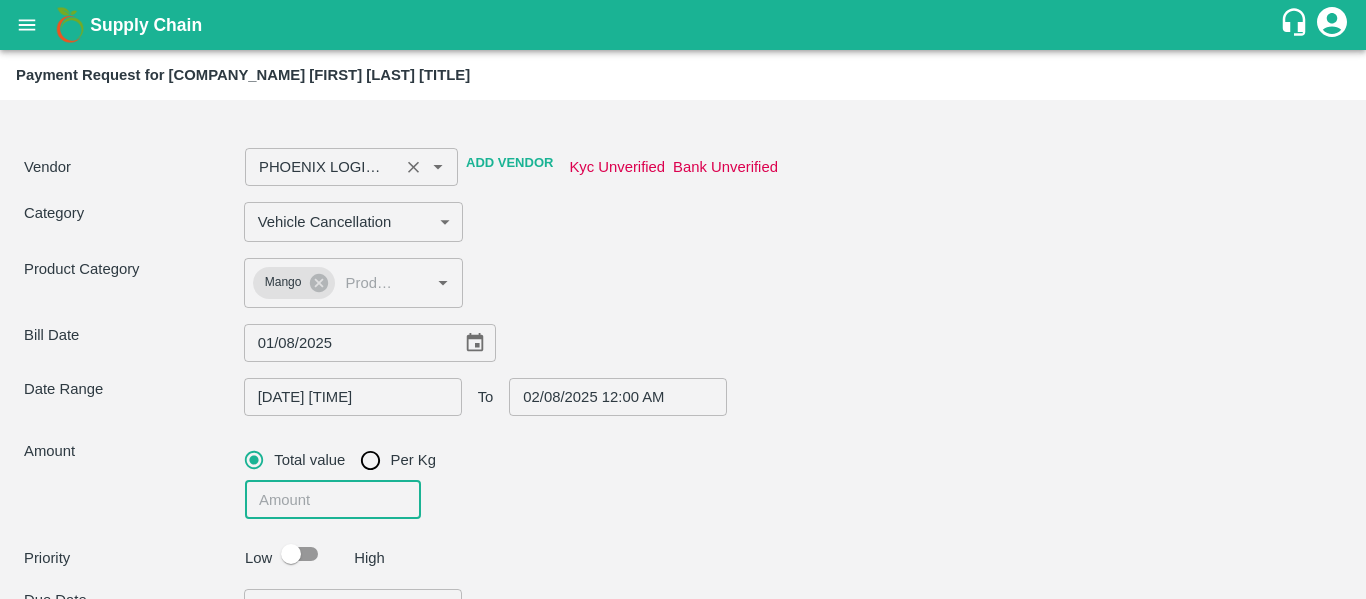 click at bounding box center (333, 500) 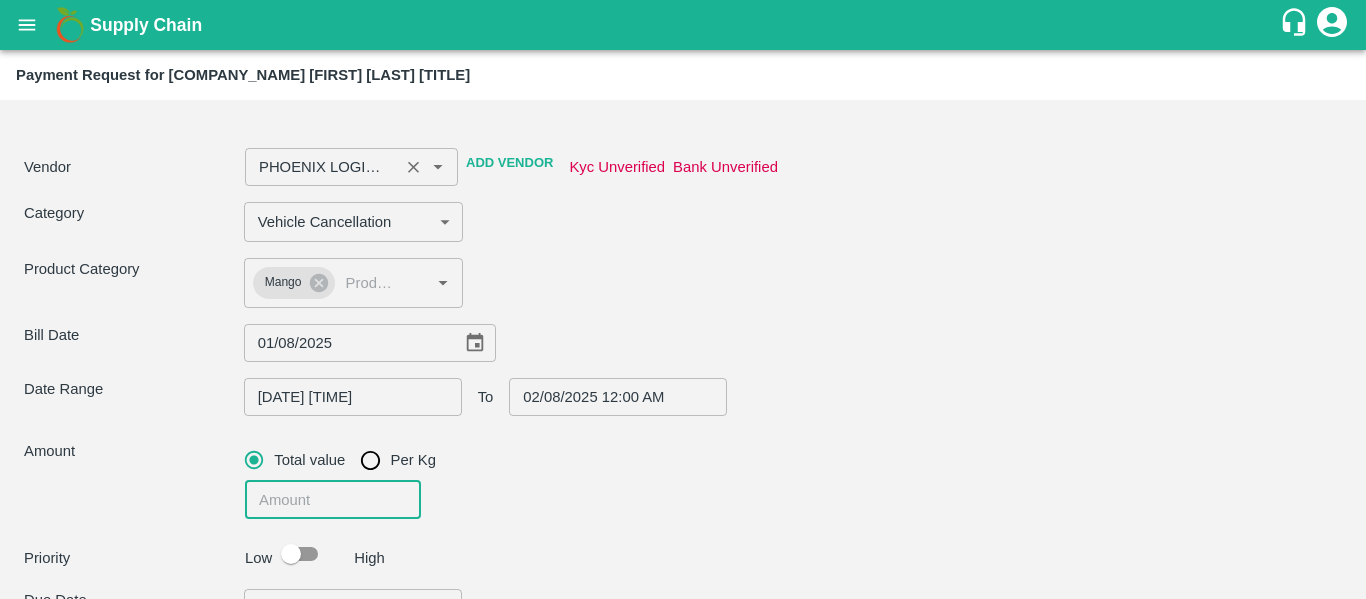 type on "PHOENIX LOGISTICS                    -[PHONE](Transporter)" 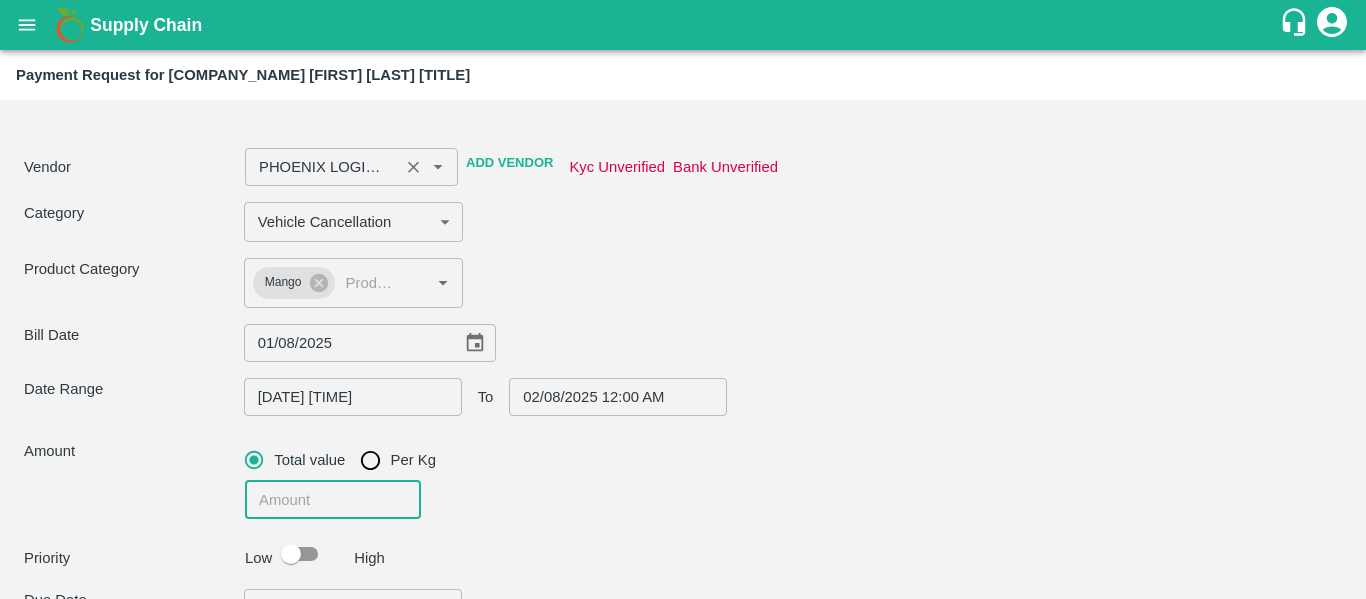 type on "9" 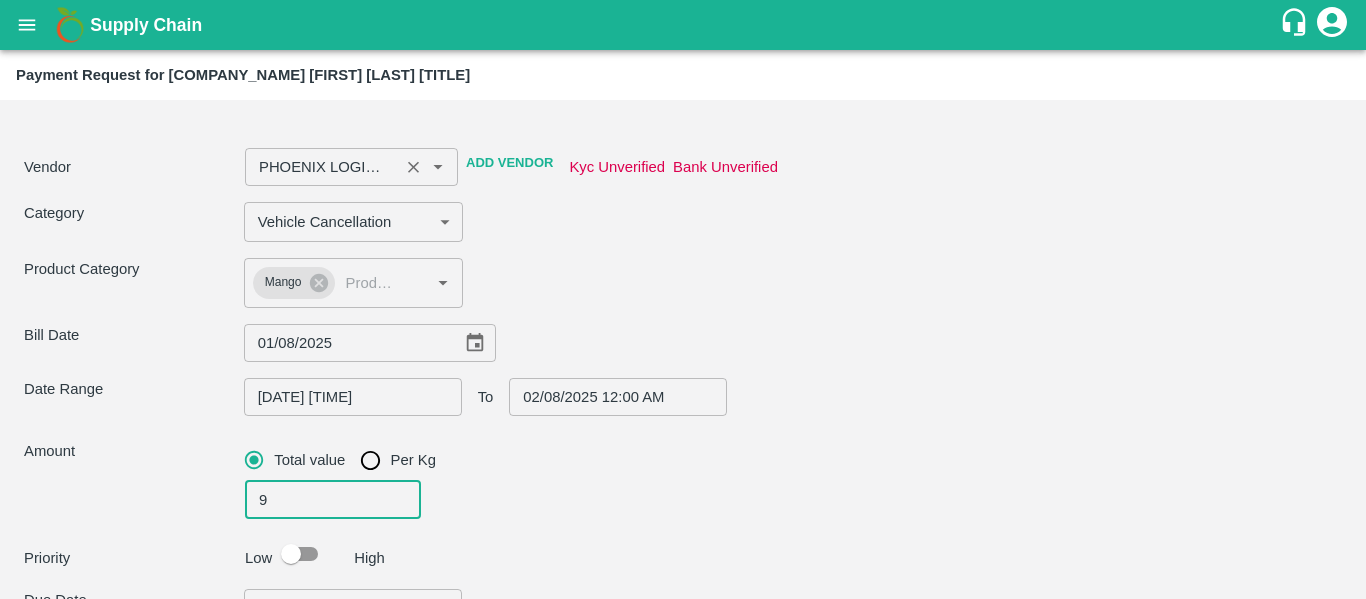 type on "PHOENIX LOGISTICS                    -[PHONE](Transporter)" 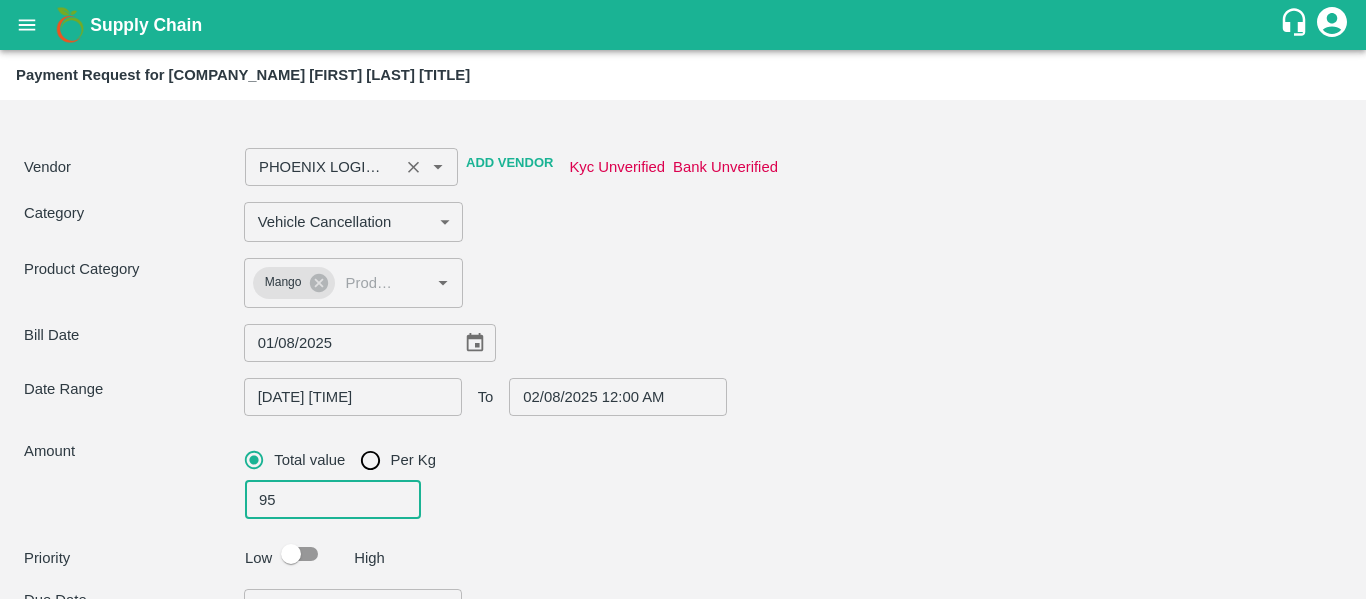 type on "PHOENIX LOGISTICS                    -[PHONE](Transporter)" 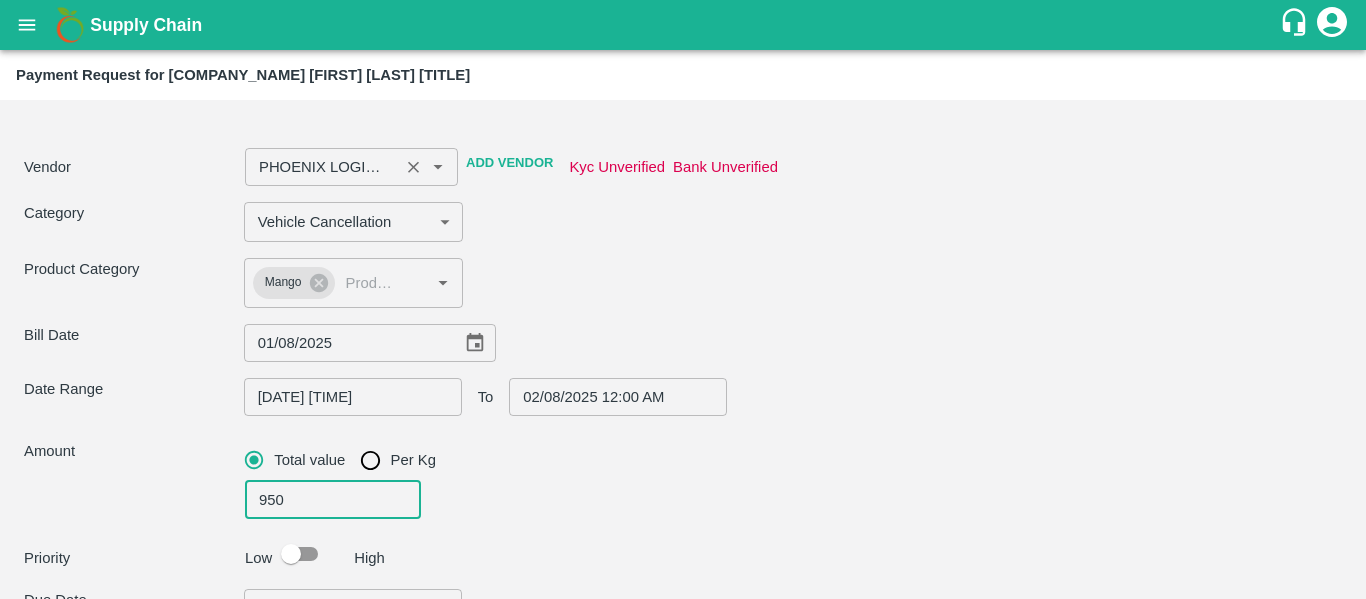 type on "PHOENIX LOGISTICS                    -[PHONE](Transporter)" 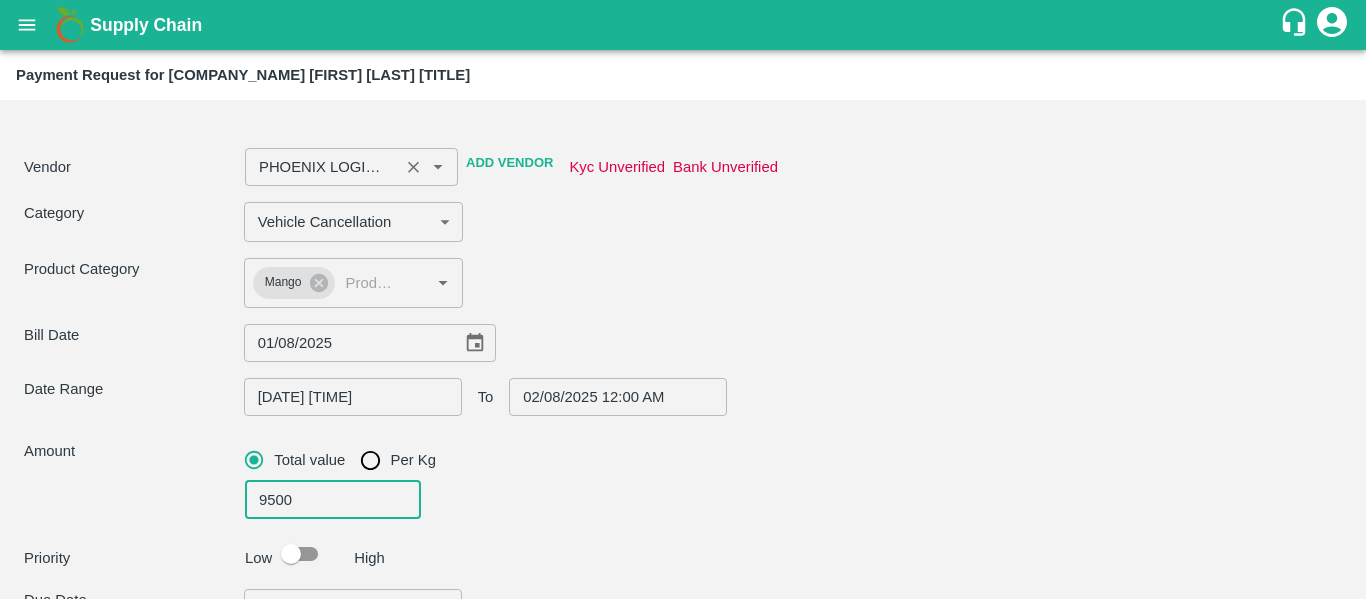 type on "PHOENIX LOGISTICS                    -[PHONE](Transporter)" 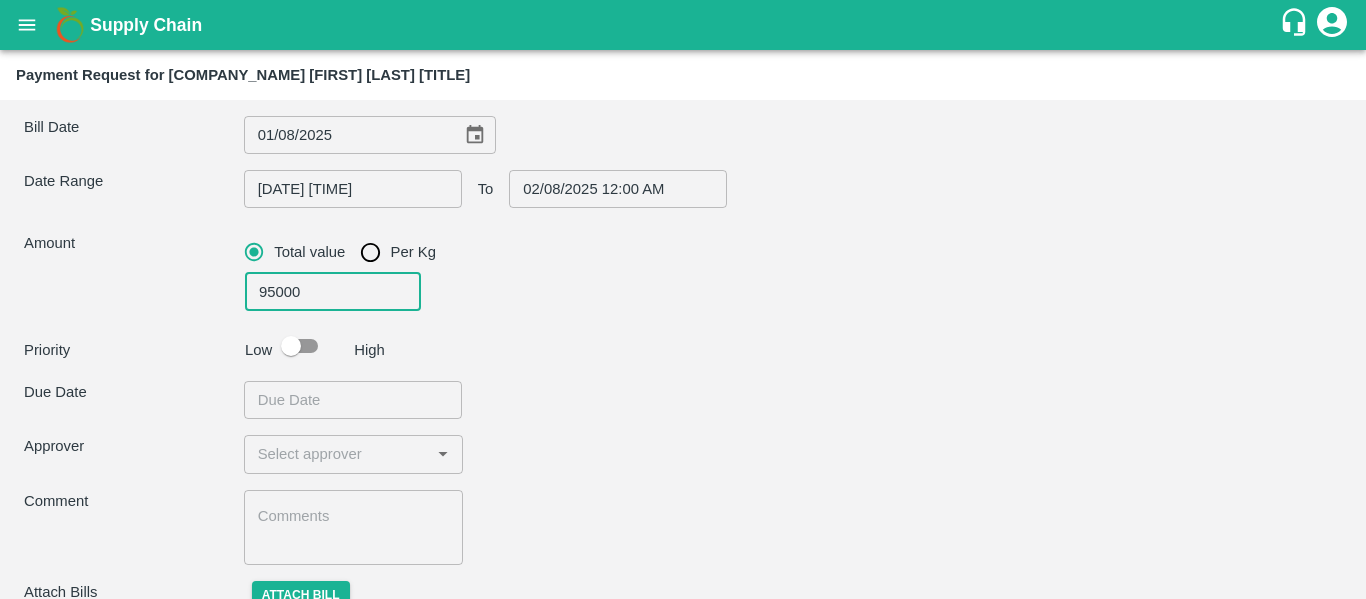 scroll, scrollTop: 231, scrollLeft: 0, axis: vertical 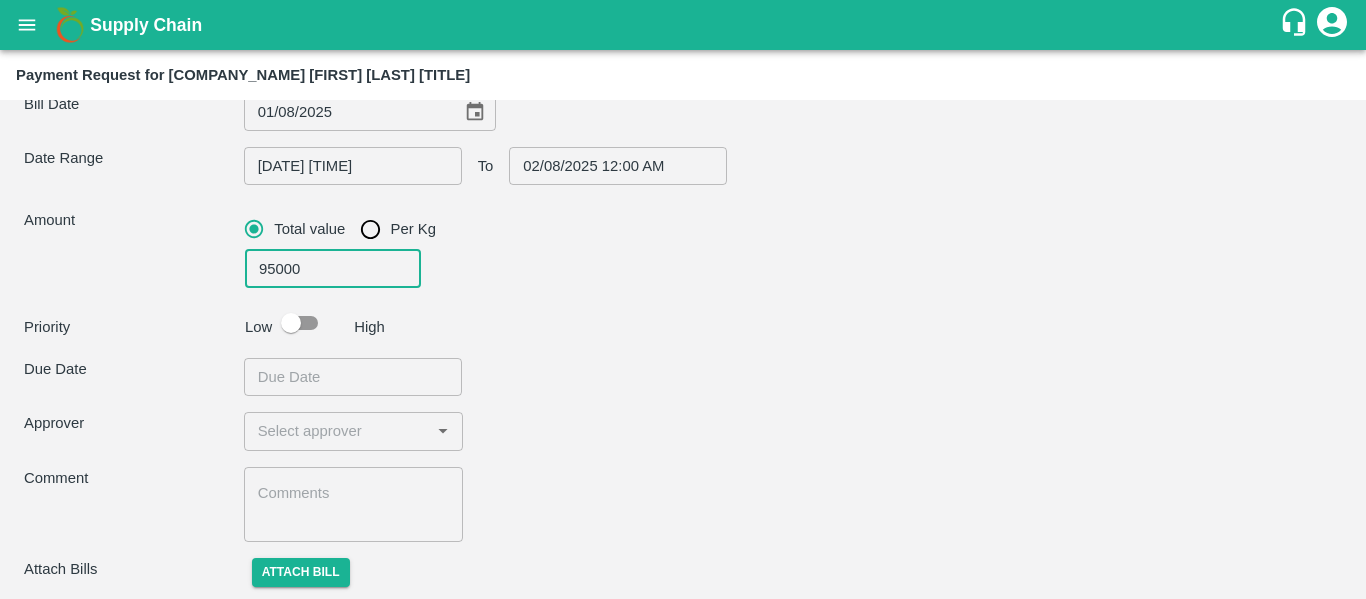 type on "95000" 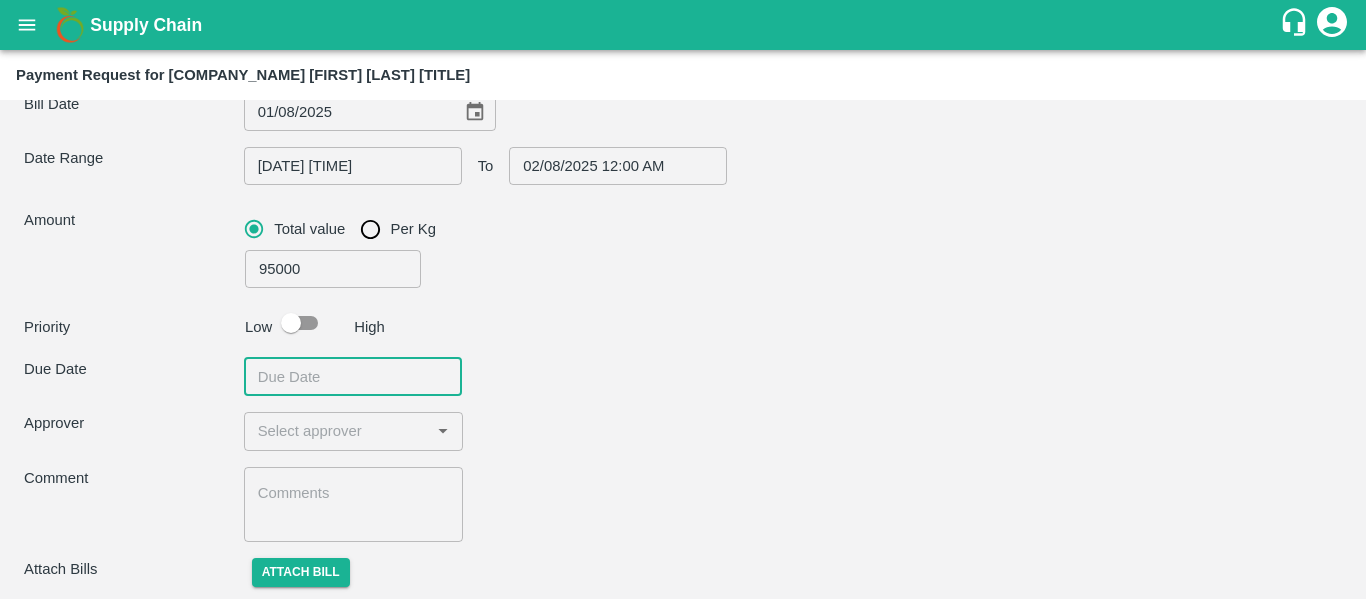 type on "DD/MM/YYYY hh:mm aa" 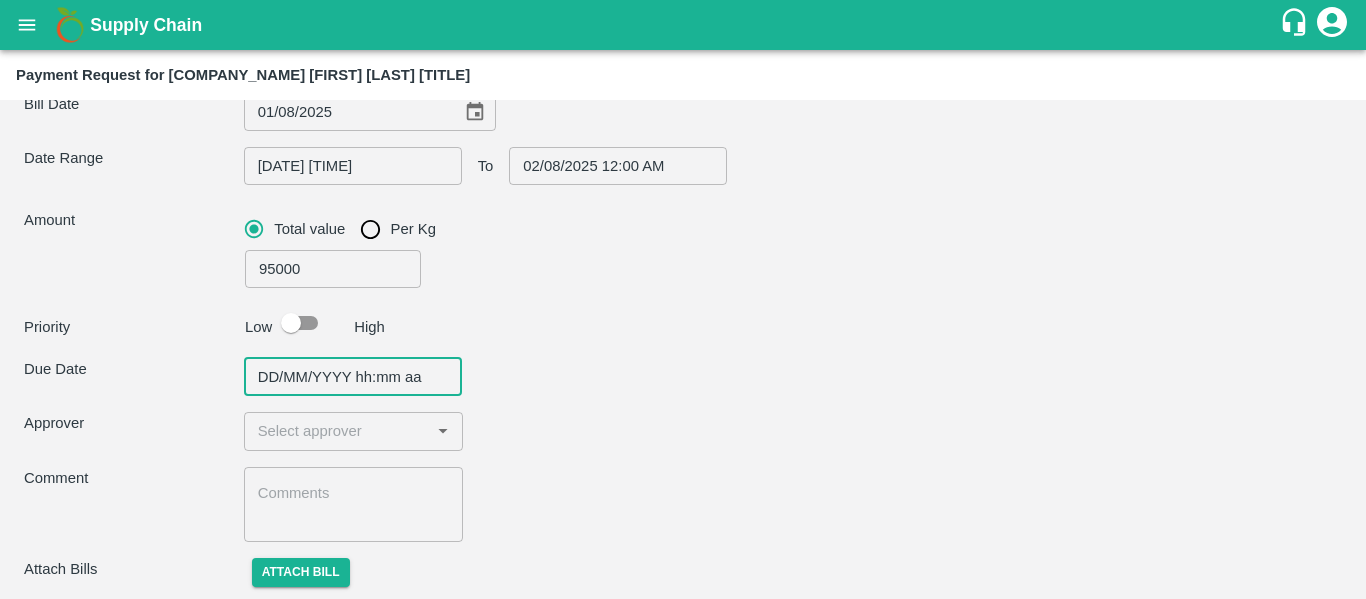 click on "DD/MM/YYYY hh:mm aa" at bounding box center (346, 377) 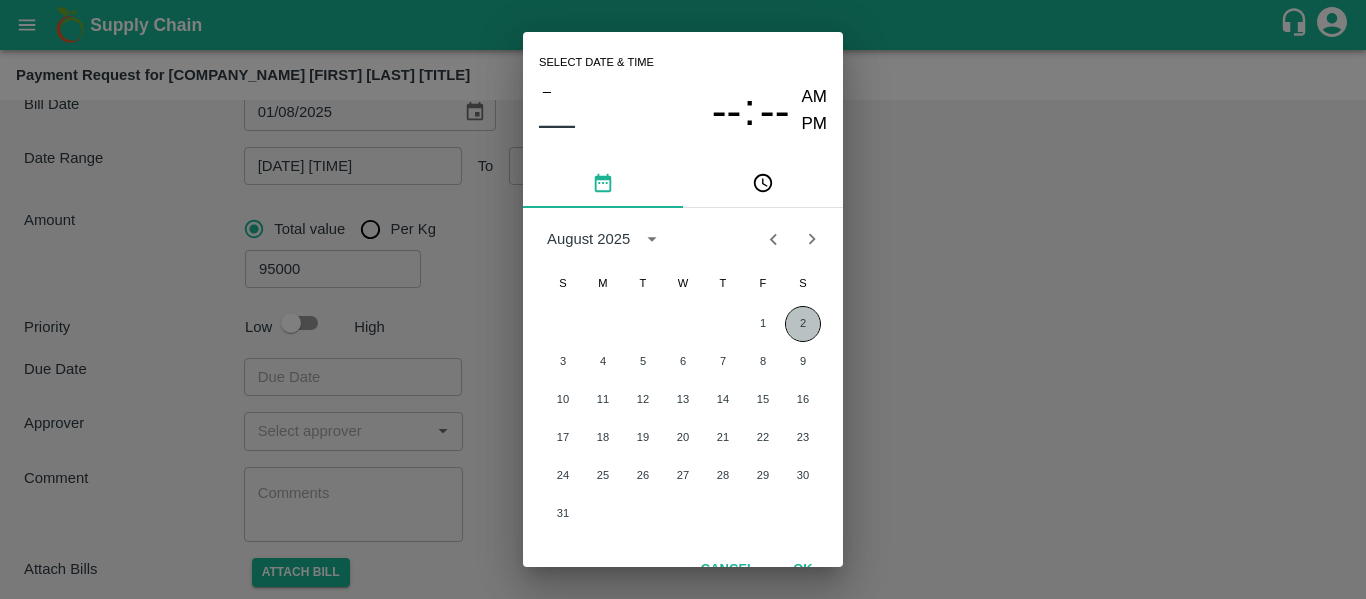 click on "2" at bounding box center [803, 324] 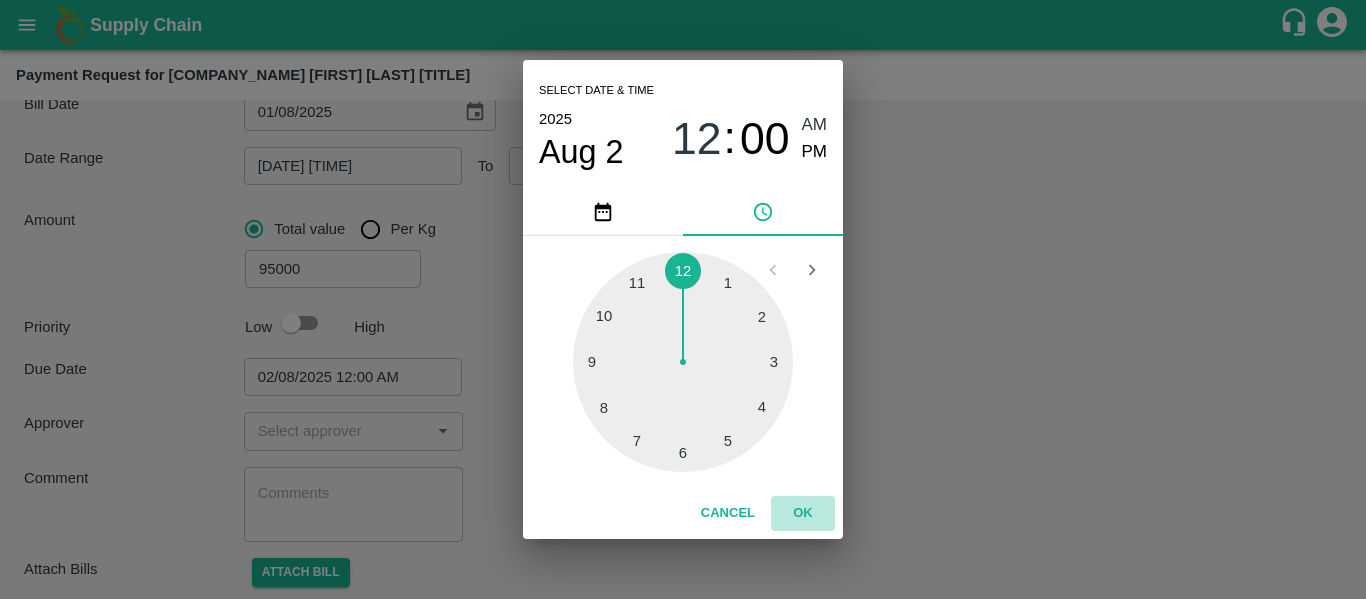 click on "OK" at bounding box center [803, 513] 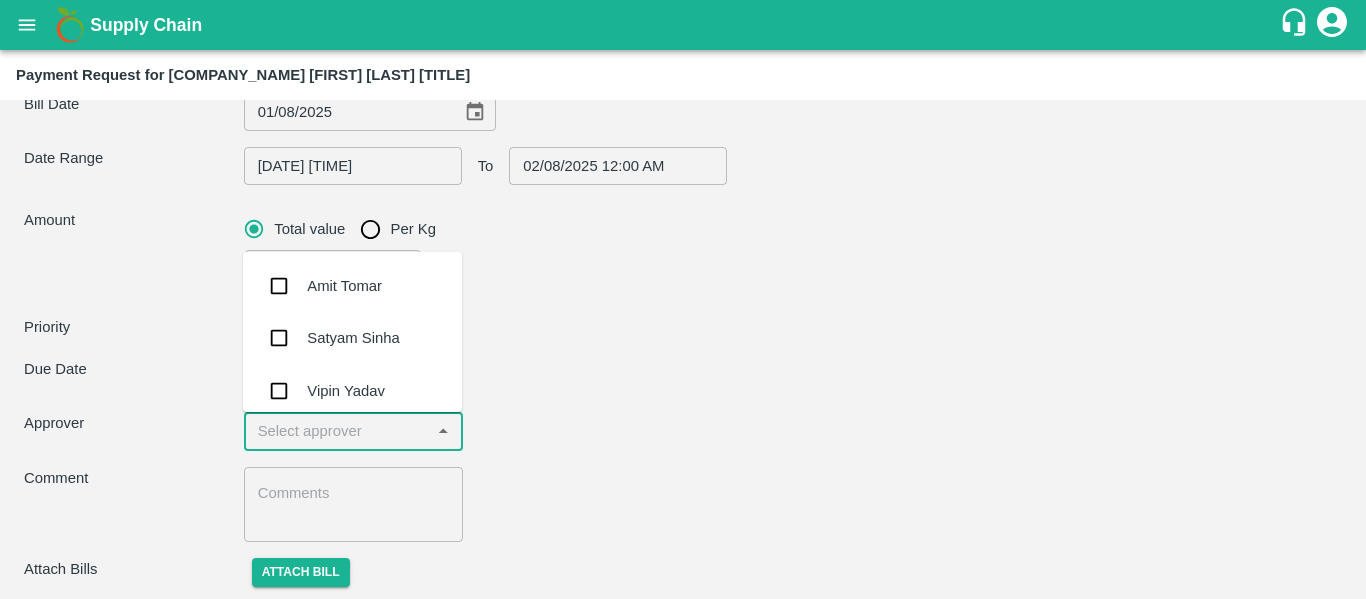 click at bounding box center [337, 431] 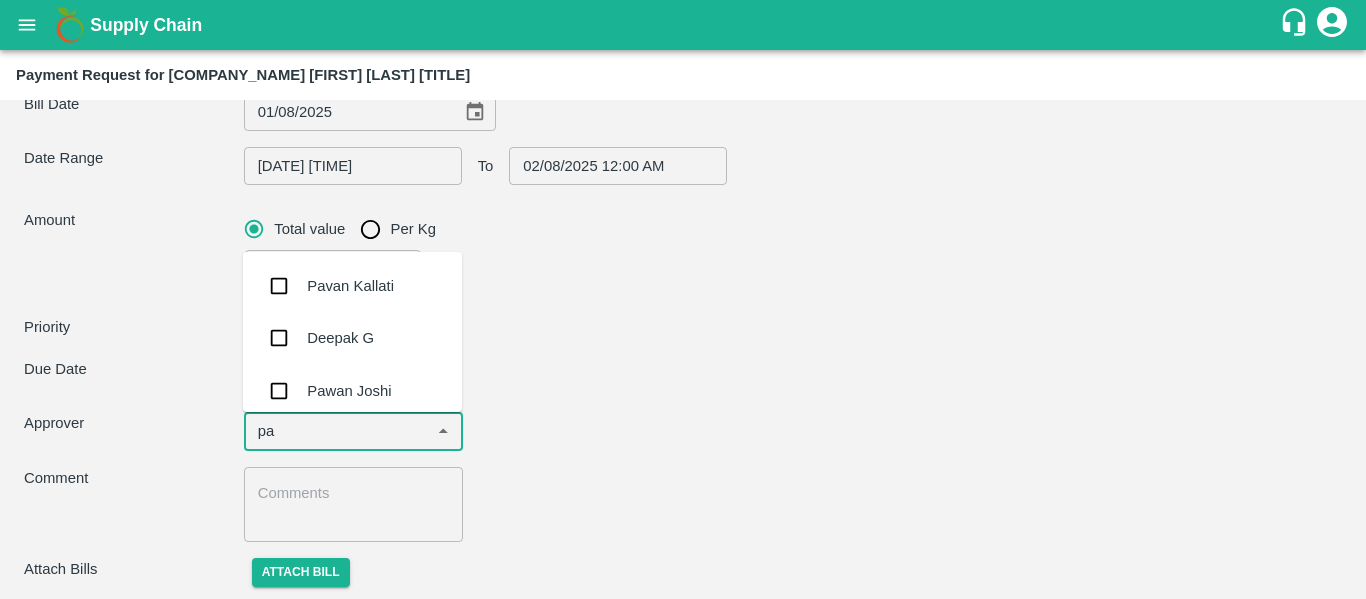 type on "pal" 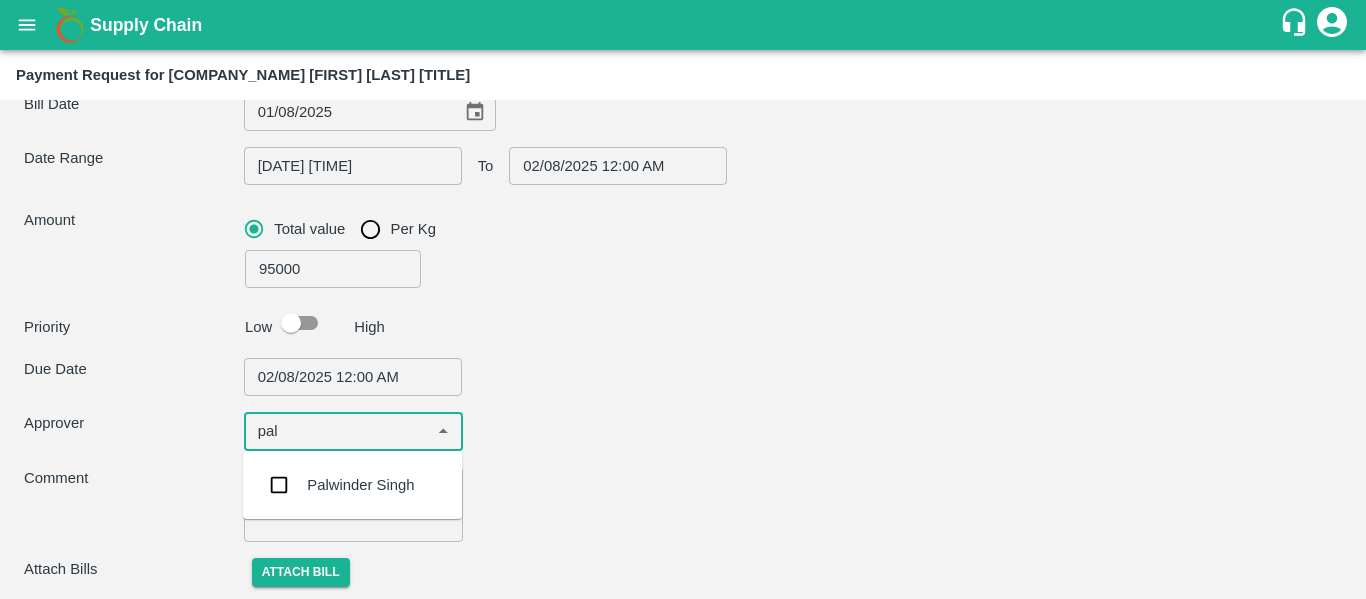 click on "Palwinder Singh" at bounding box center (360, 485) 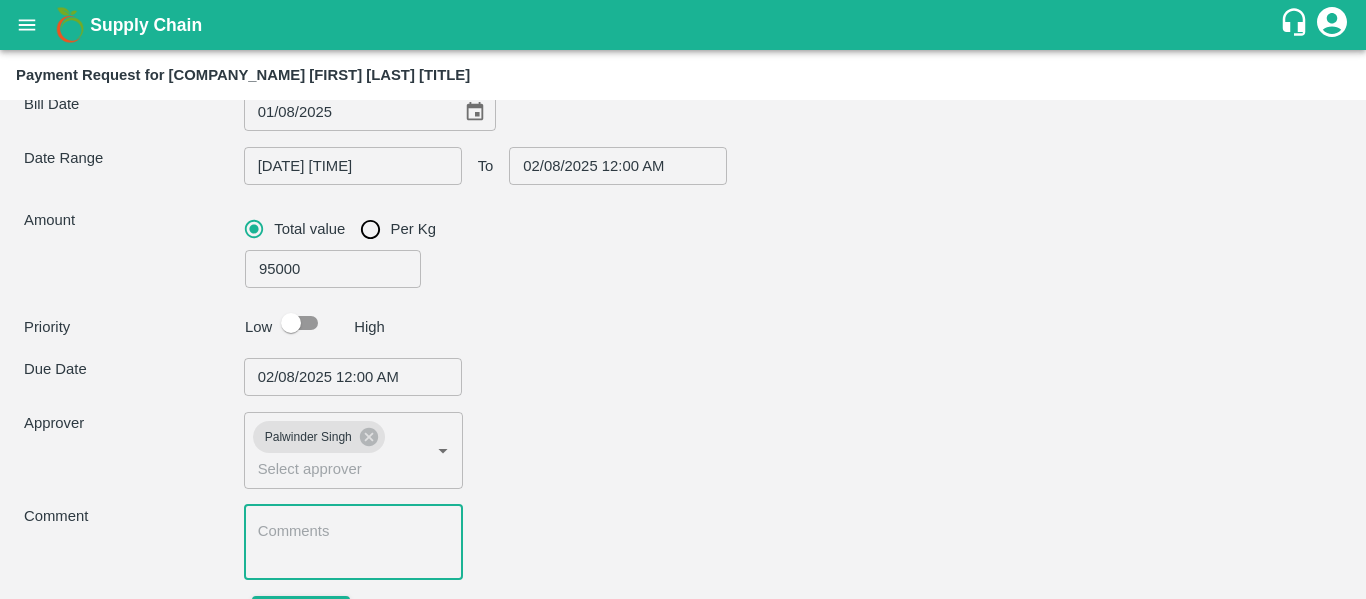 click at bounding box center (354, 542) 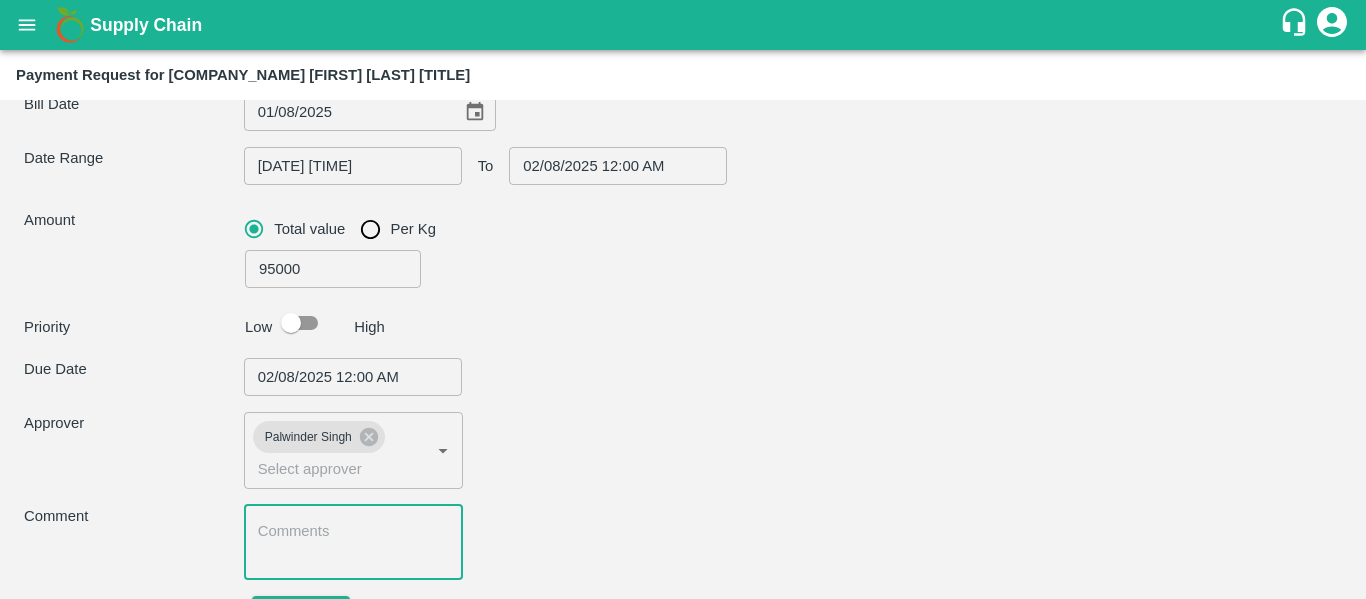 type on "V" 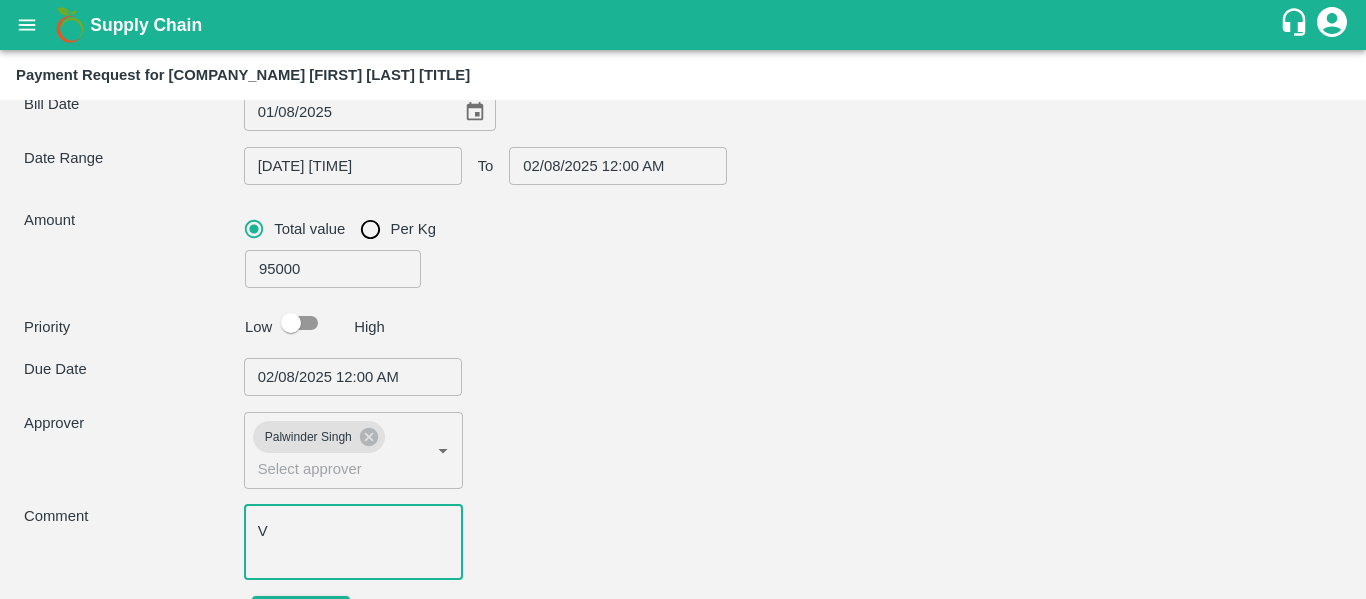 type on "PHOENIX LOGISTICS                    -[PHONE](Transporter)" 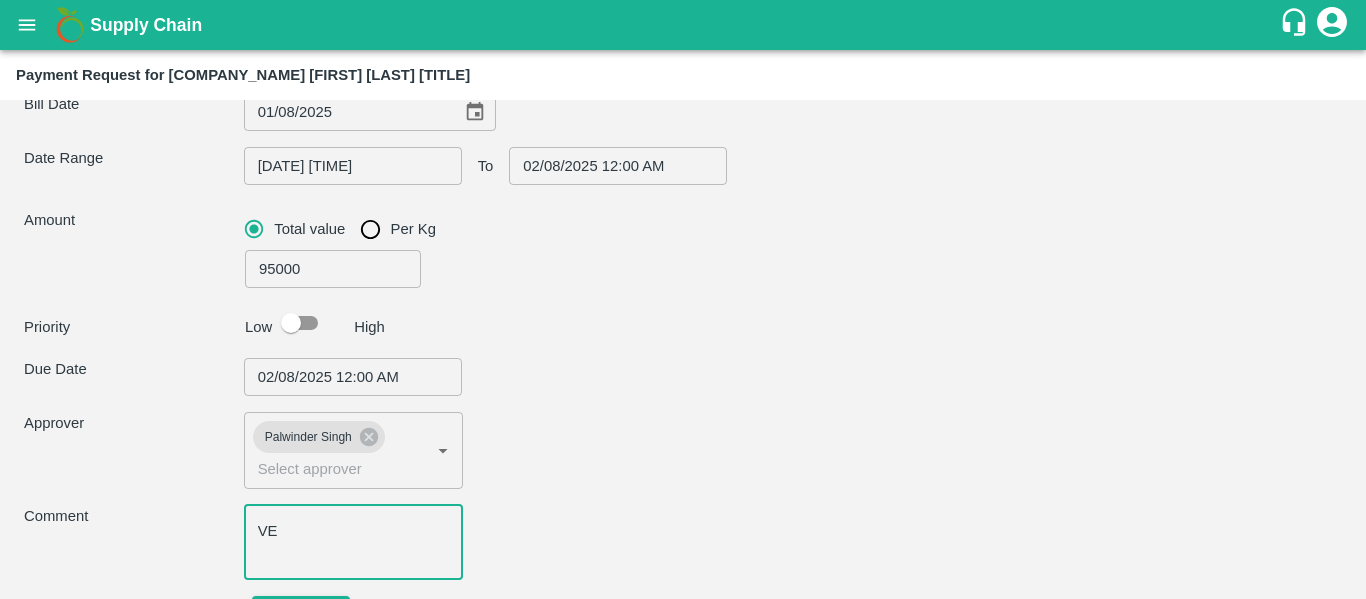 type on "VEH" 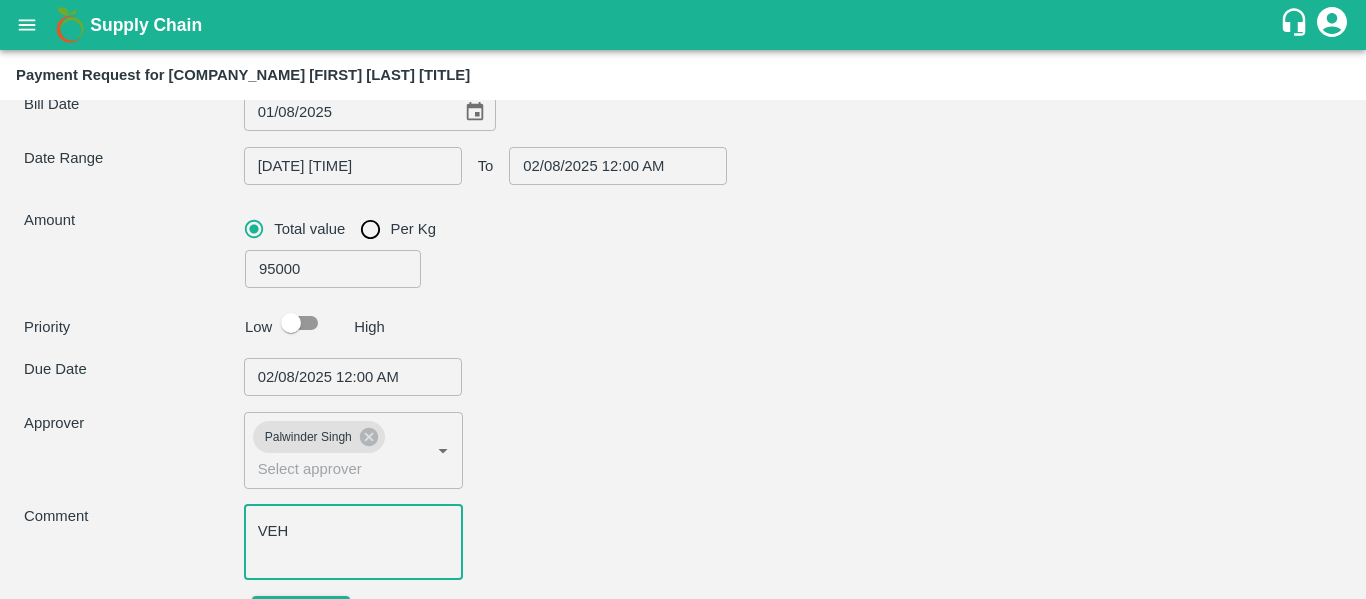 type on "PHOENIX LOGISTICS                    -[PHONE](Transporter)" 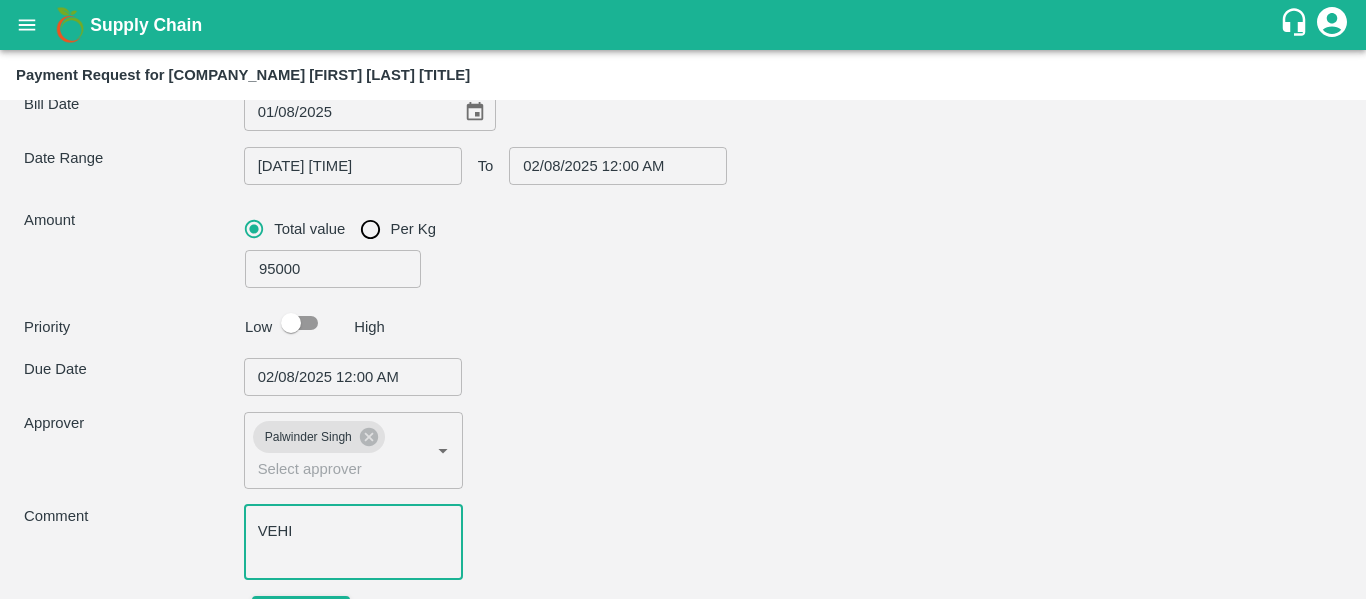 type on "PHOENIX LOGISTICS                    -[PHONE](Transporter)" 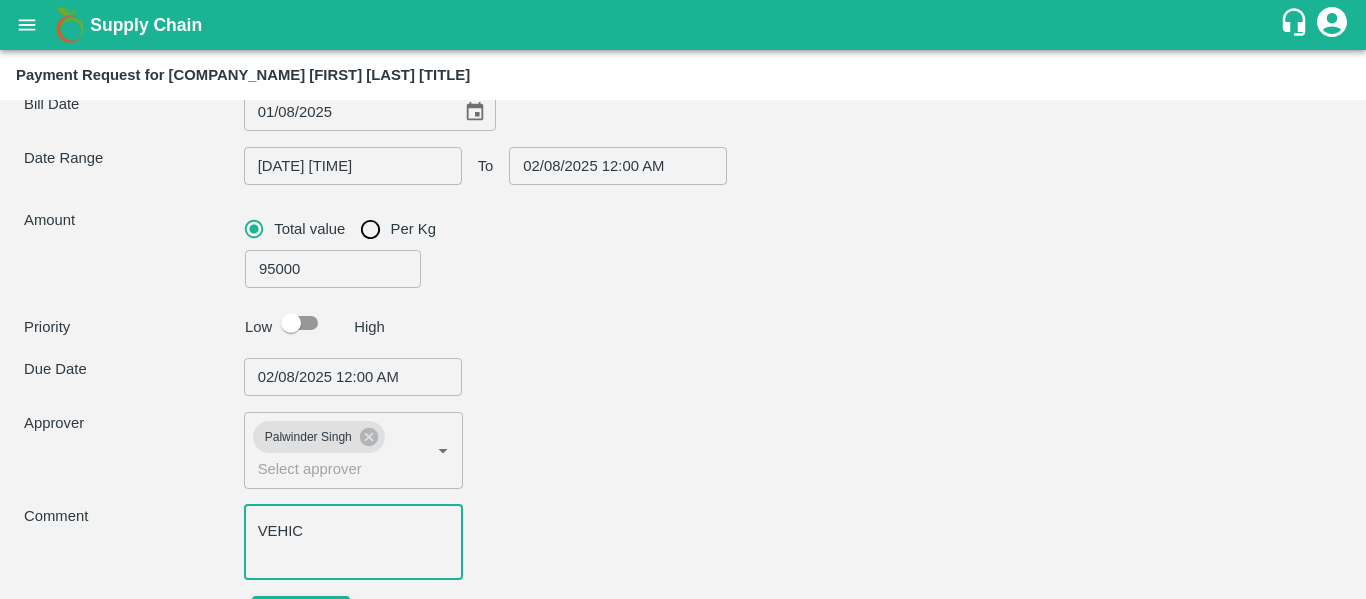 type on "PHOENIX LOGISTICS                    -[PHONE](Transporter)" 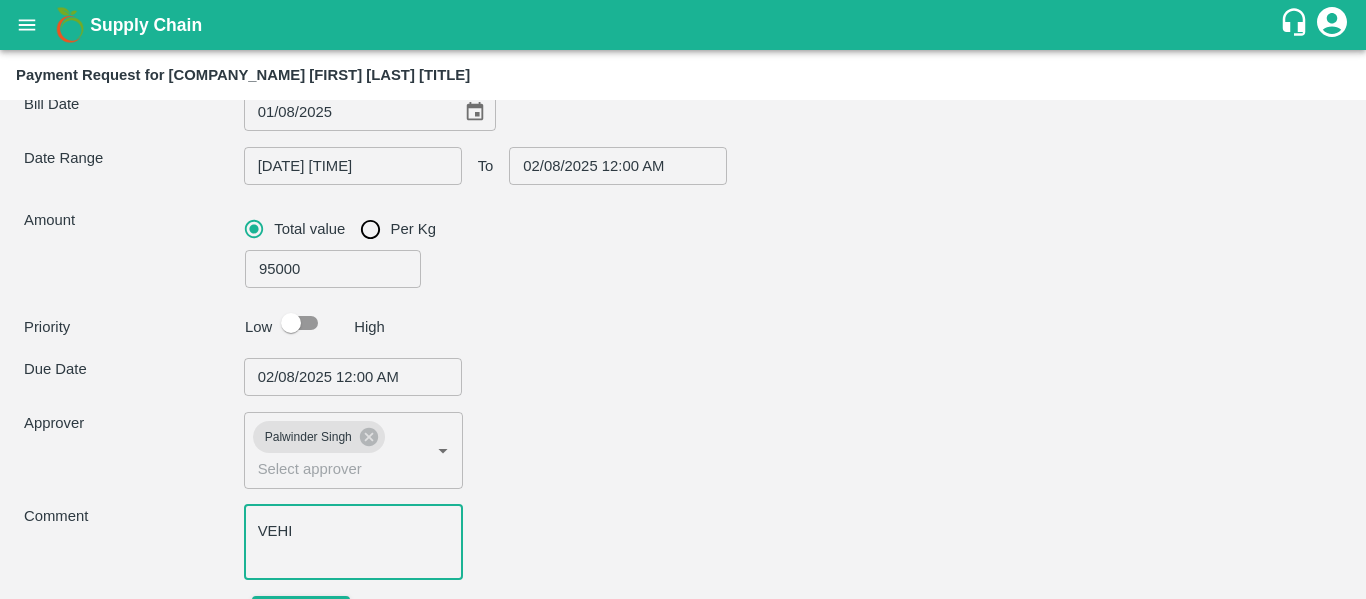 type on "PHOENIX LOGISTICS                    -[PHONE](Transporter)" 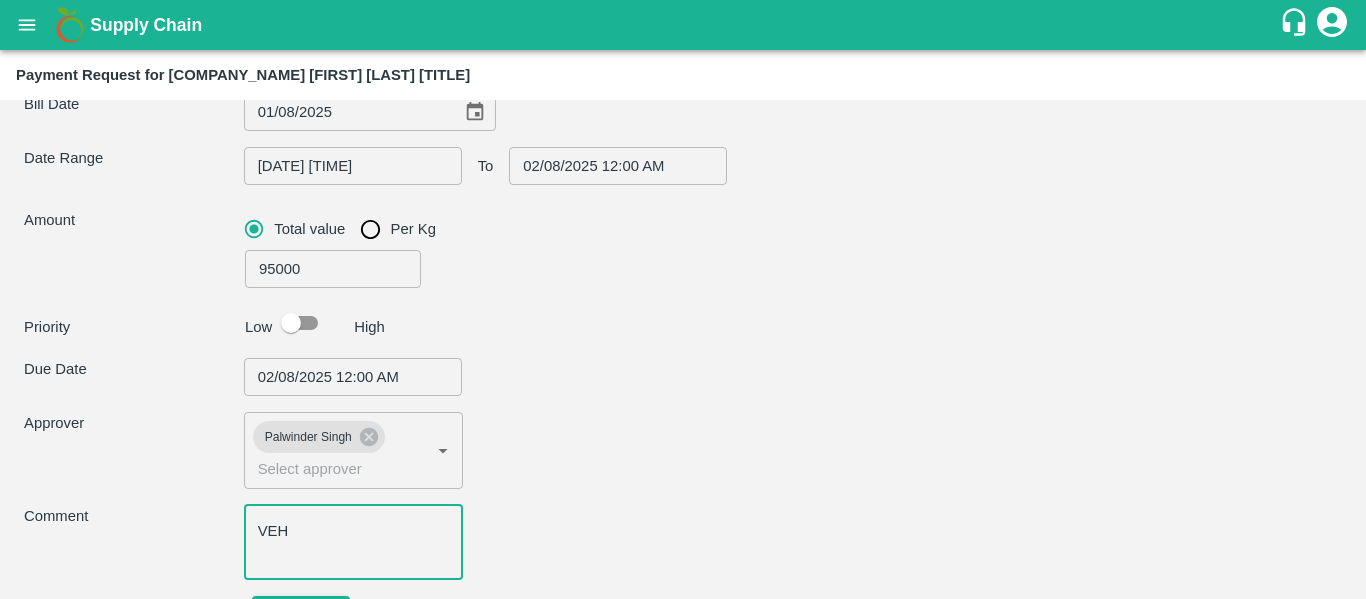 type on "PHOENIX LOGISTICS                    -[PHONE](Transporter)" 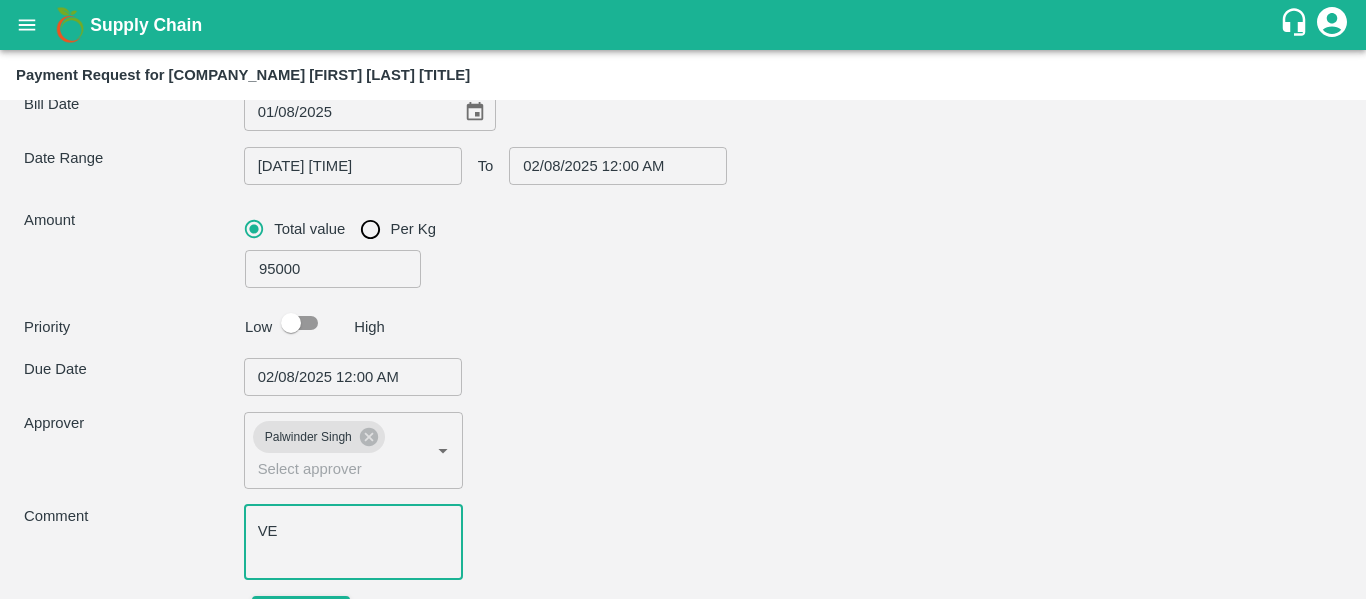 type on "PHOENIX LOGISTICS                    -[PHONE](Transporter)" 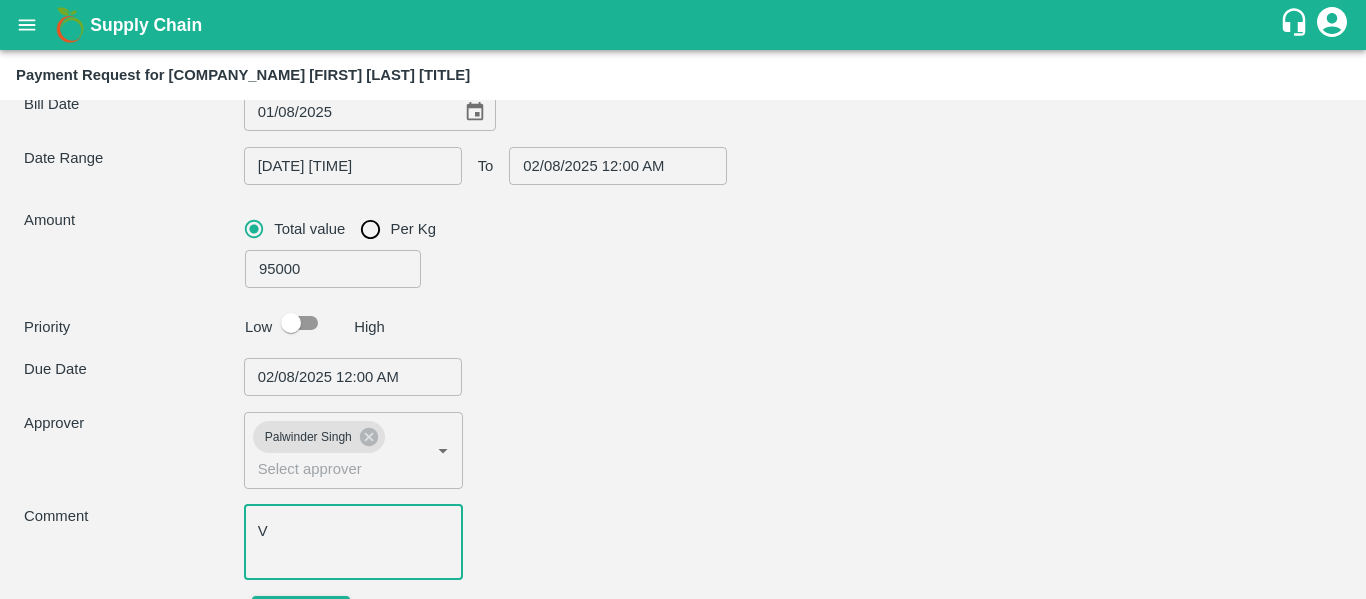 type on "PHOENIX LOGISTICS                    -[PHONE](Transporter)" 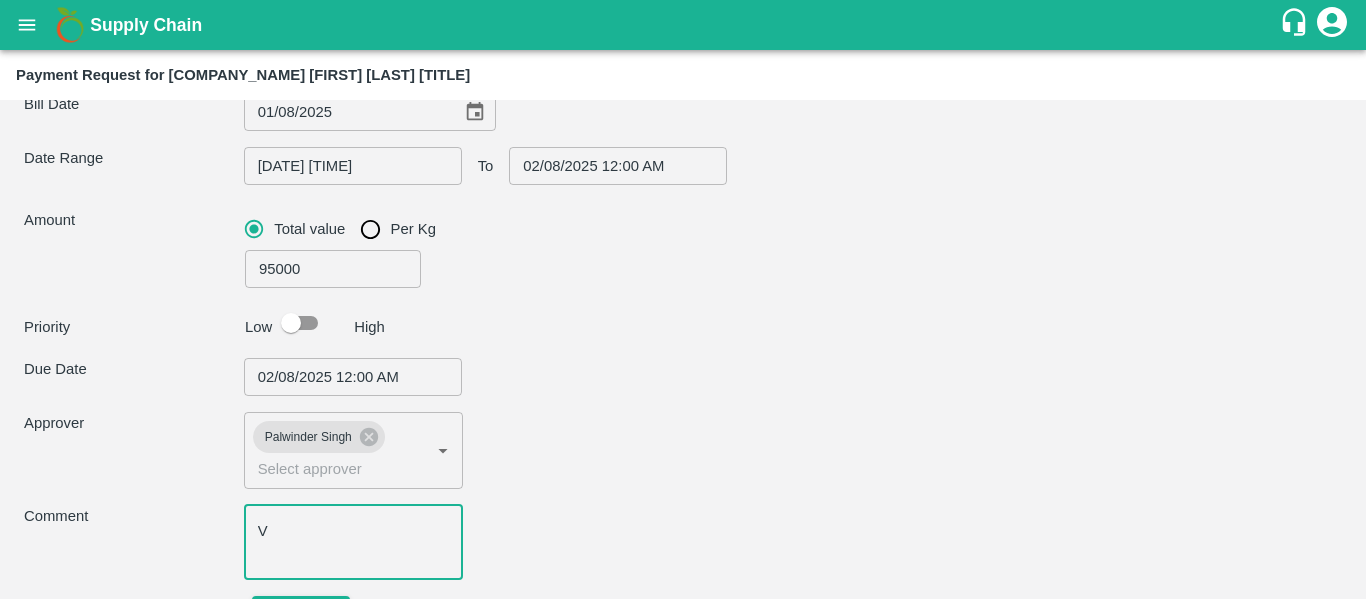 type on "Vh" 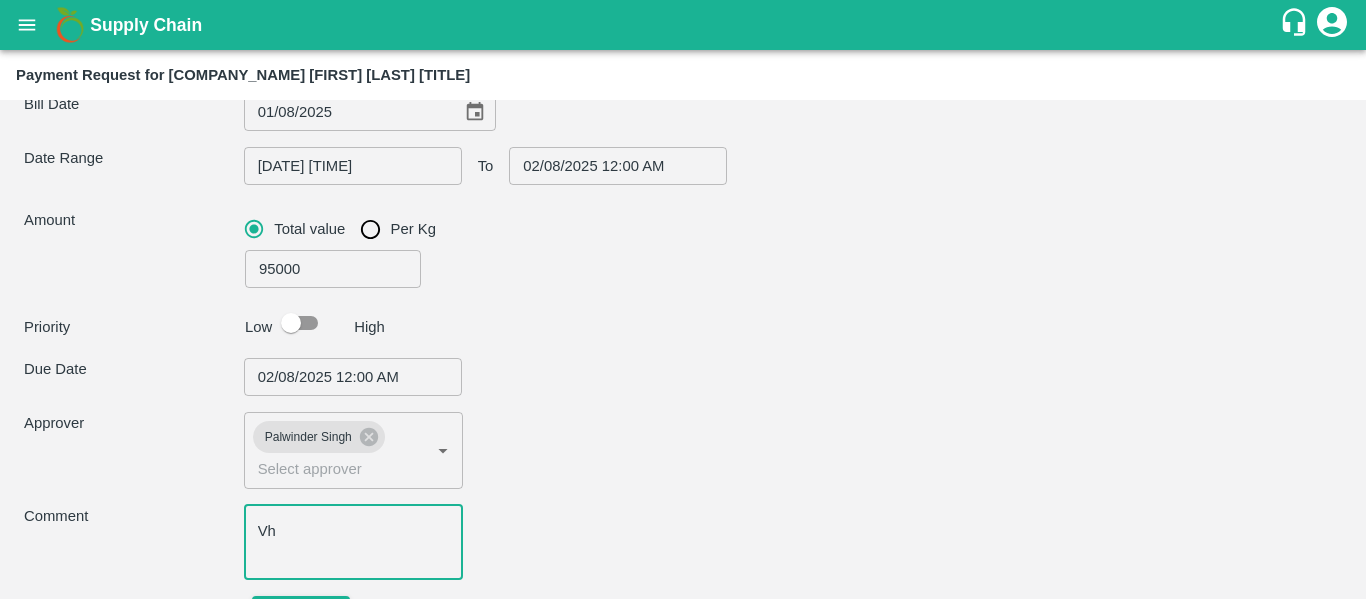 type on "PHOENIX LOGISTICS                    -[PHONE](Transporter)" 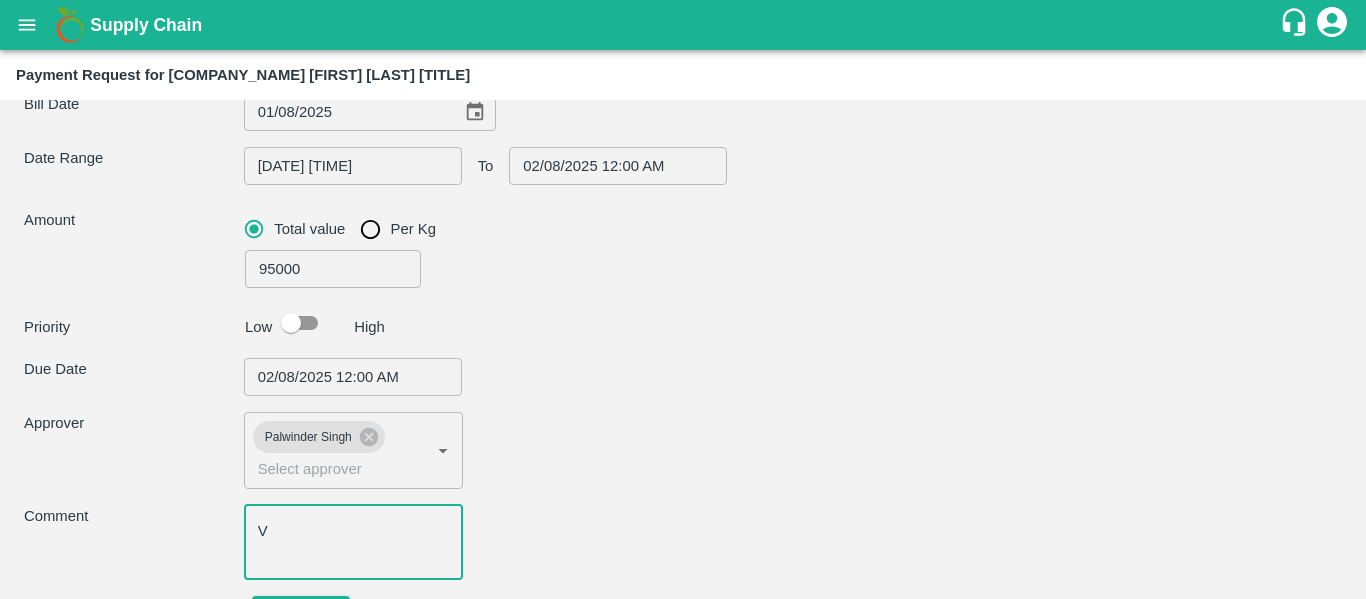 type on "PHOENIX LOGISTICS                    -[PHONE](Transporter)" 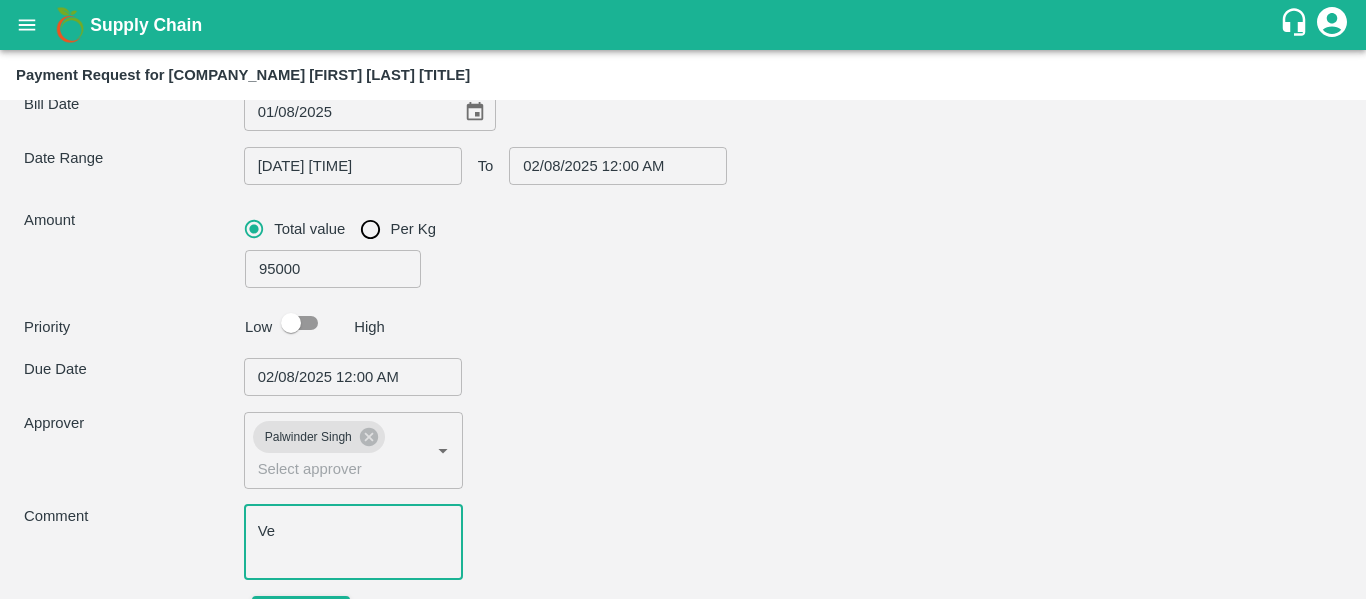 type on "PHOENIX LOGISTICS                    -[PHONE](Transporter)" 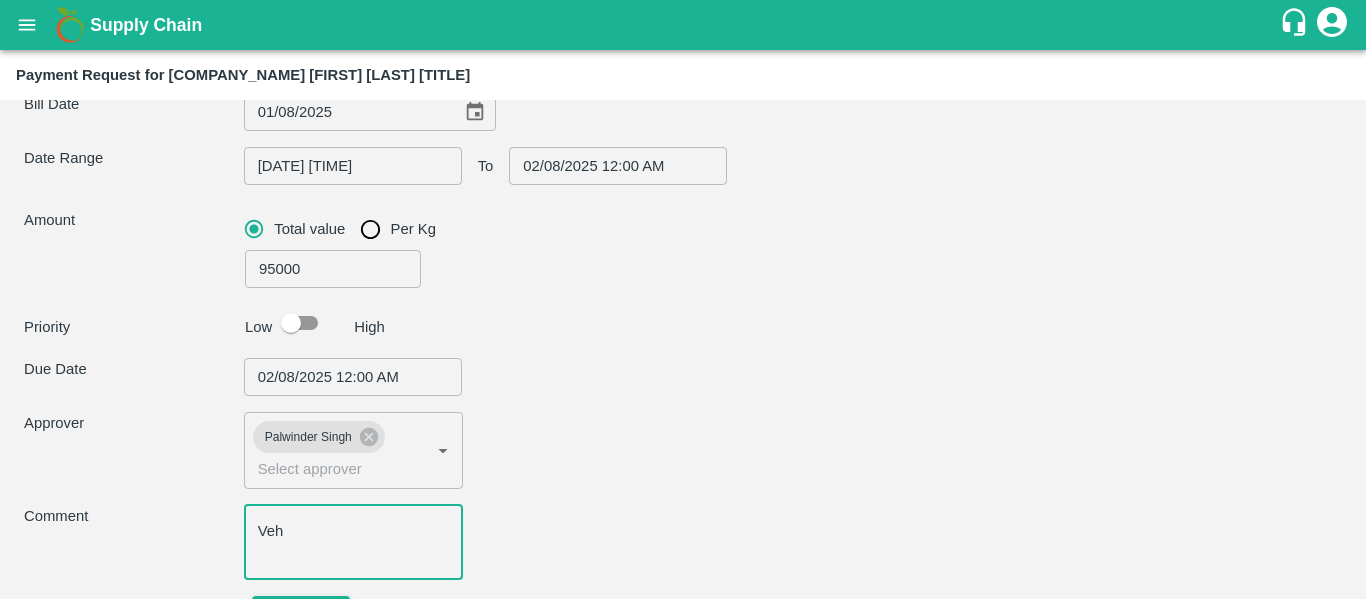 type on "PHOENIX LOGISTICS                    -[PHONE](Transporter)" 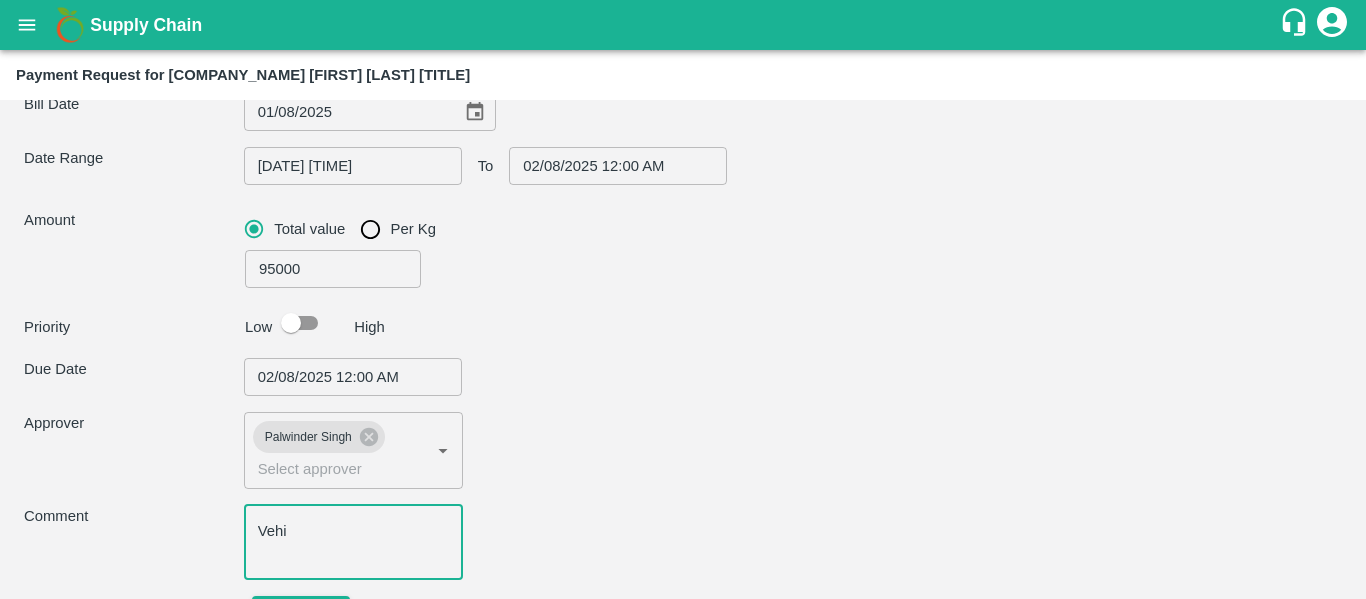 type on "PHOENIX LOGISTICS                    -[PHONE](Transporter)" 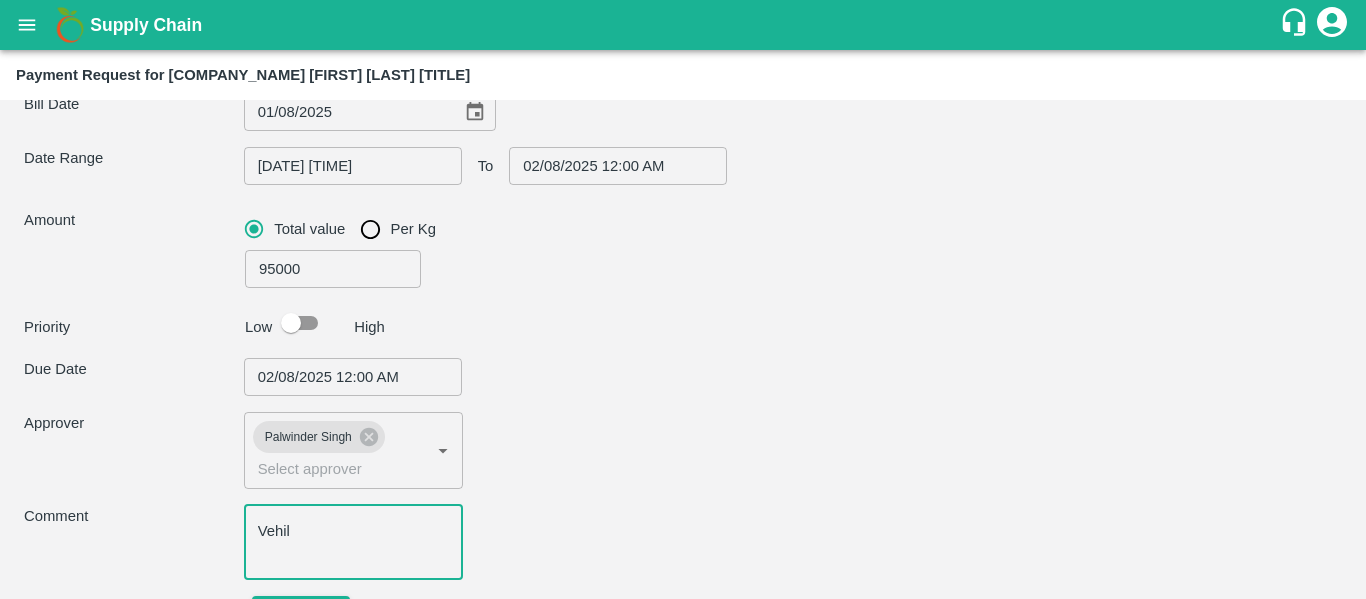 type on "PHOENIX LOGISTICS                    -[PHONE](Transporter)" 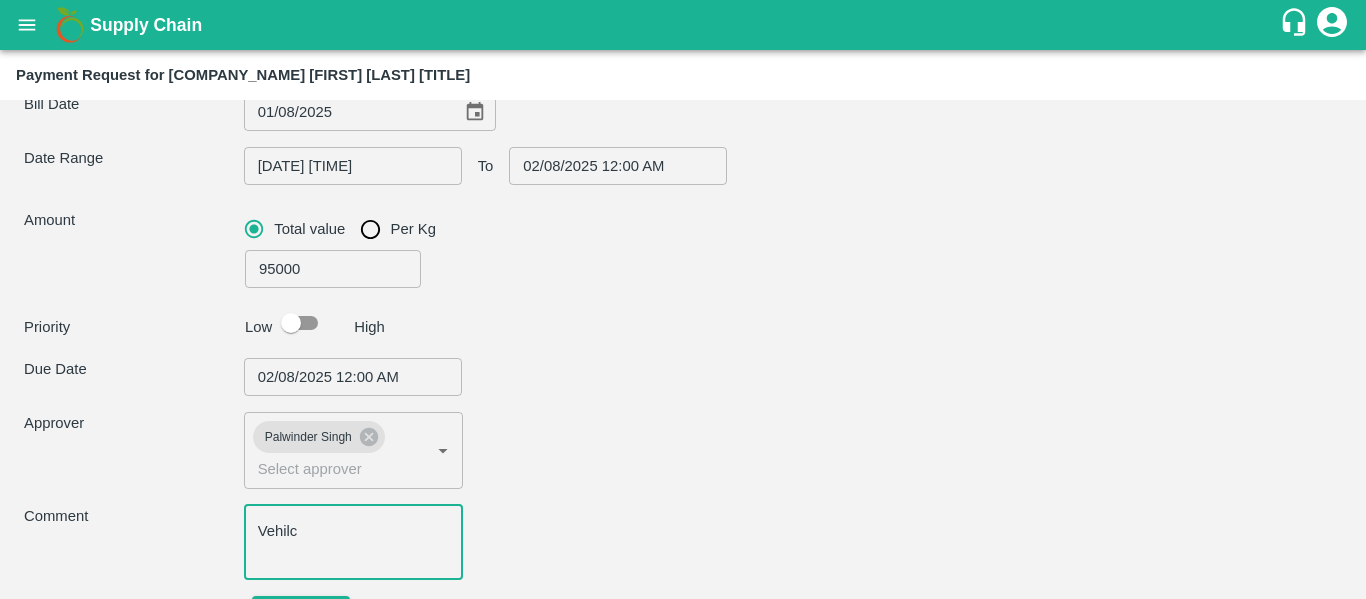 type on "PHOENIX LOGISTICS                    -[PHONE](Transporter)" 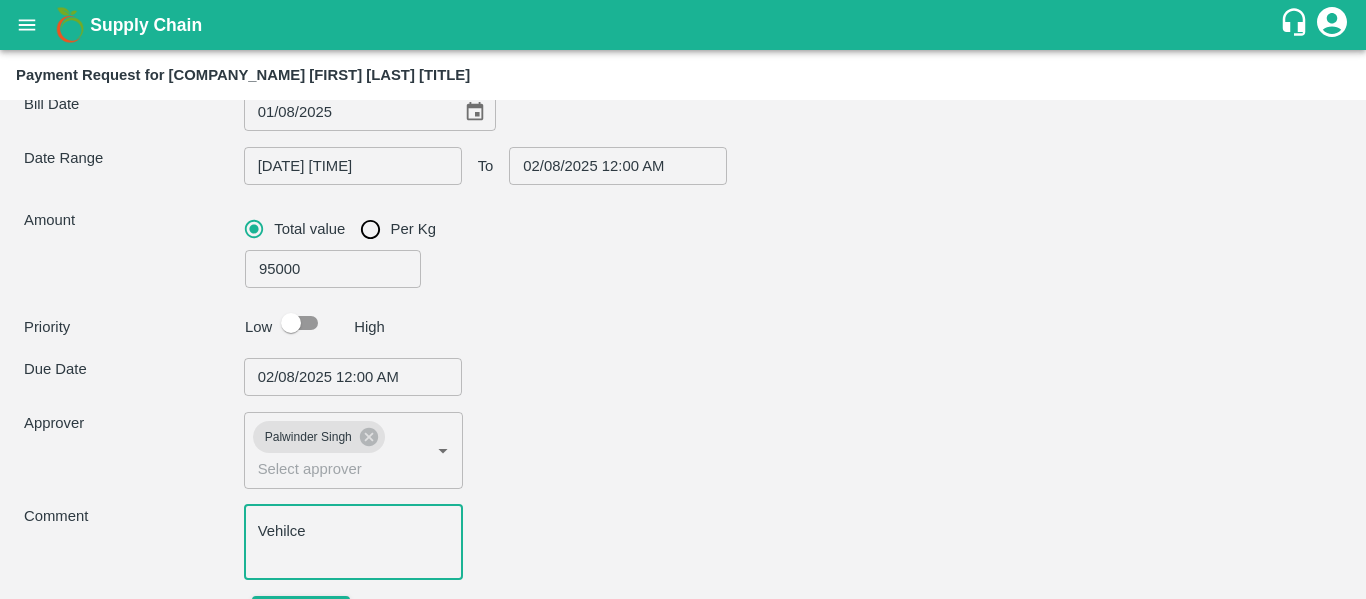 type on "PHOENIX LOGISTICS                    -[PHONE](Transporter)" 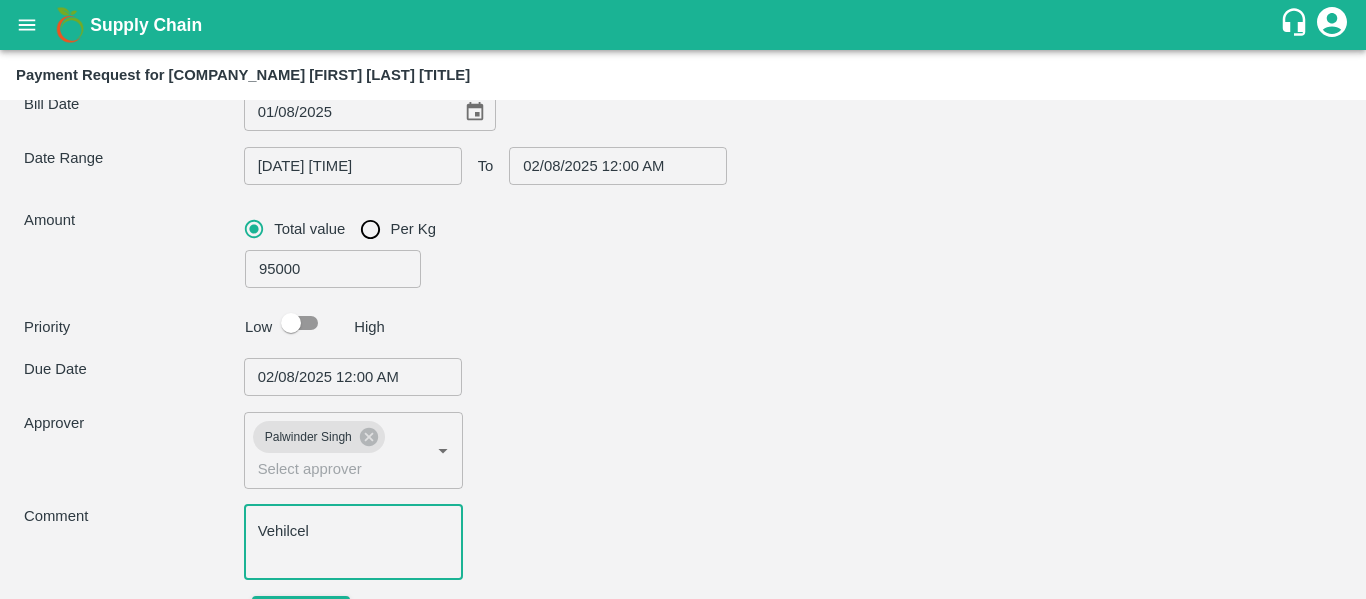 type on "PHOENIX LOGISTICS                    -[PHONE](Transporter)" 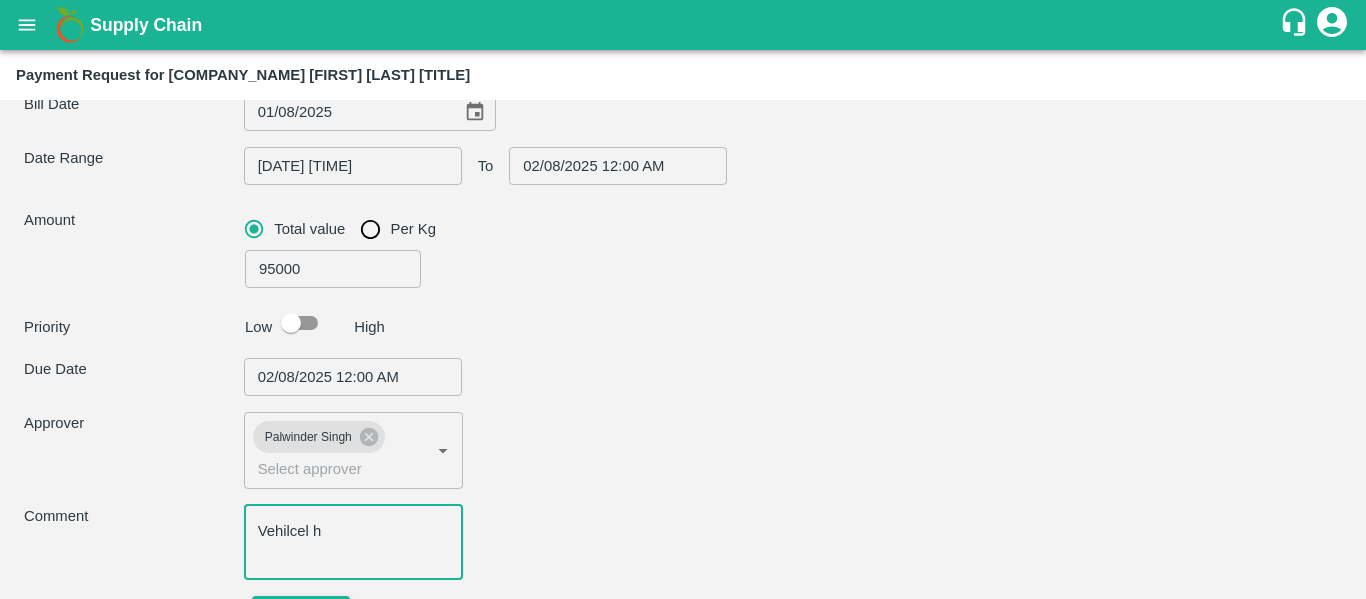 type on "PHOENIX LOGISTICS                    -[PHONE](Transporter)" 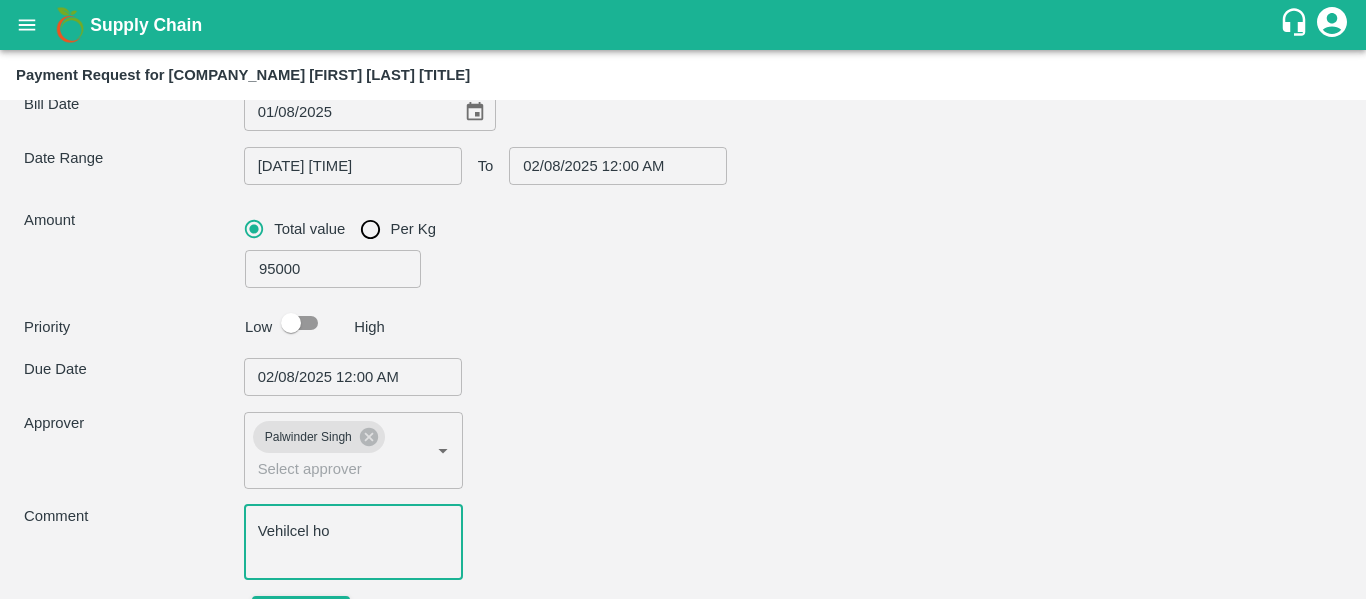 type on "PHOENIX LOGISTICS                    -[PHONE](Transporter)" 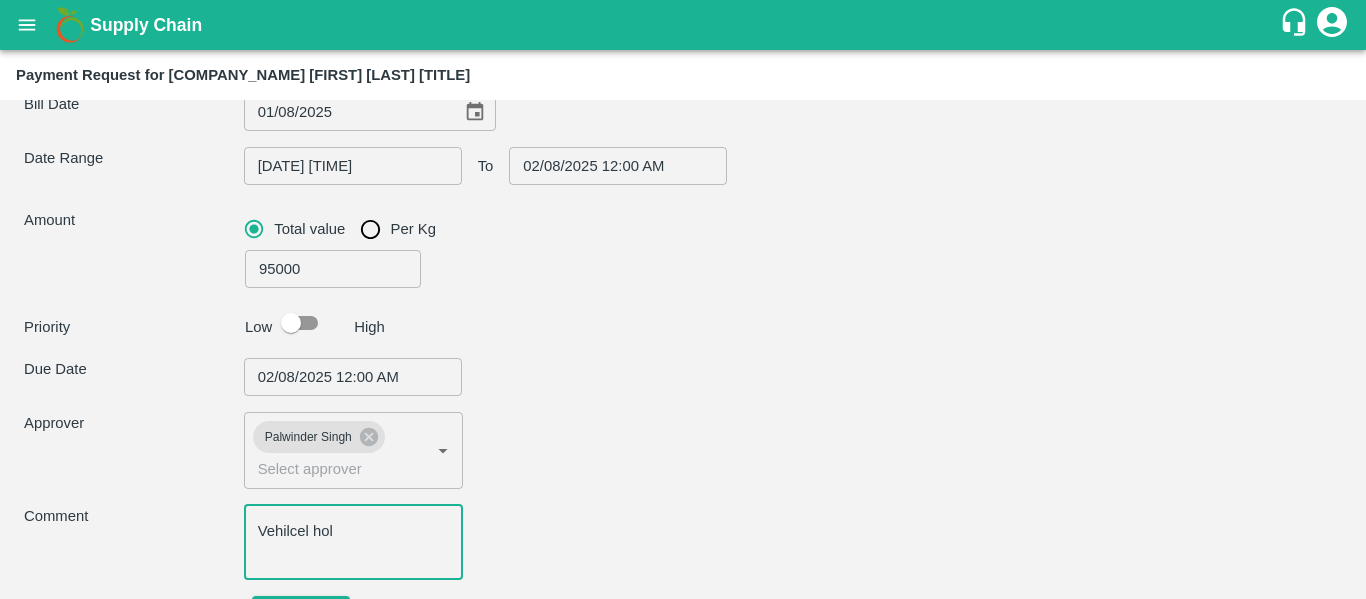 type on "PHOENIX LOGISTICS                    -[PHONE](Transporter)" 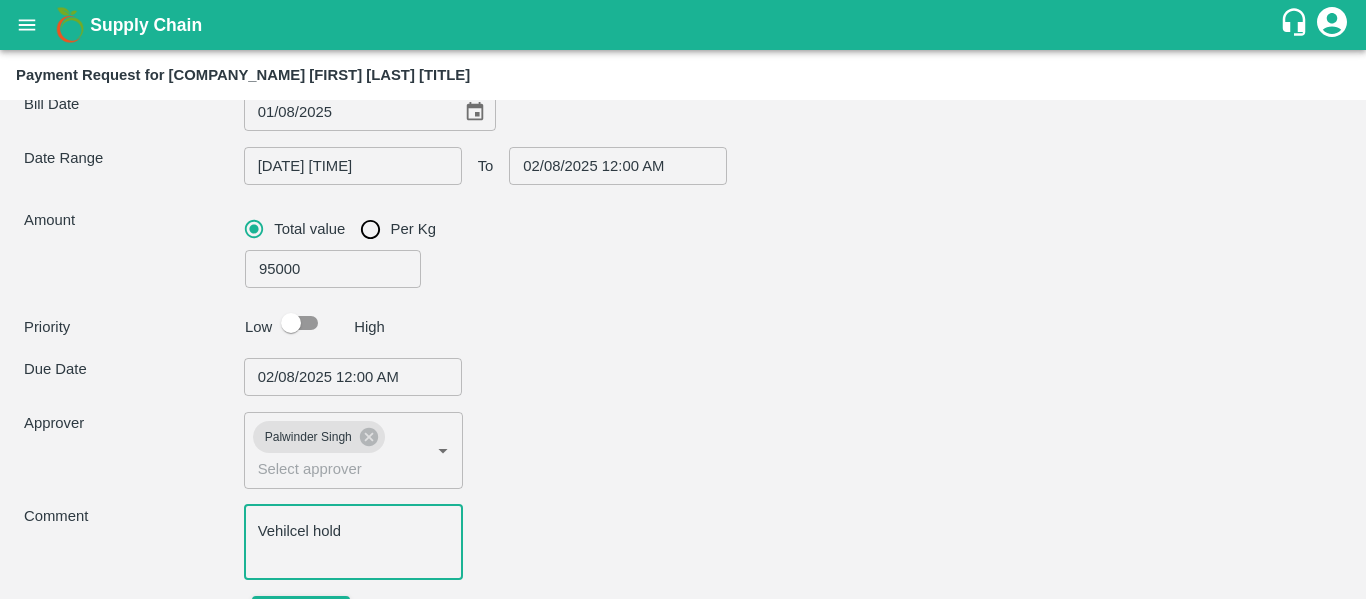 type on "Vehilcel holdi" 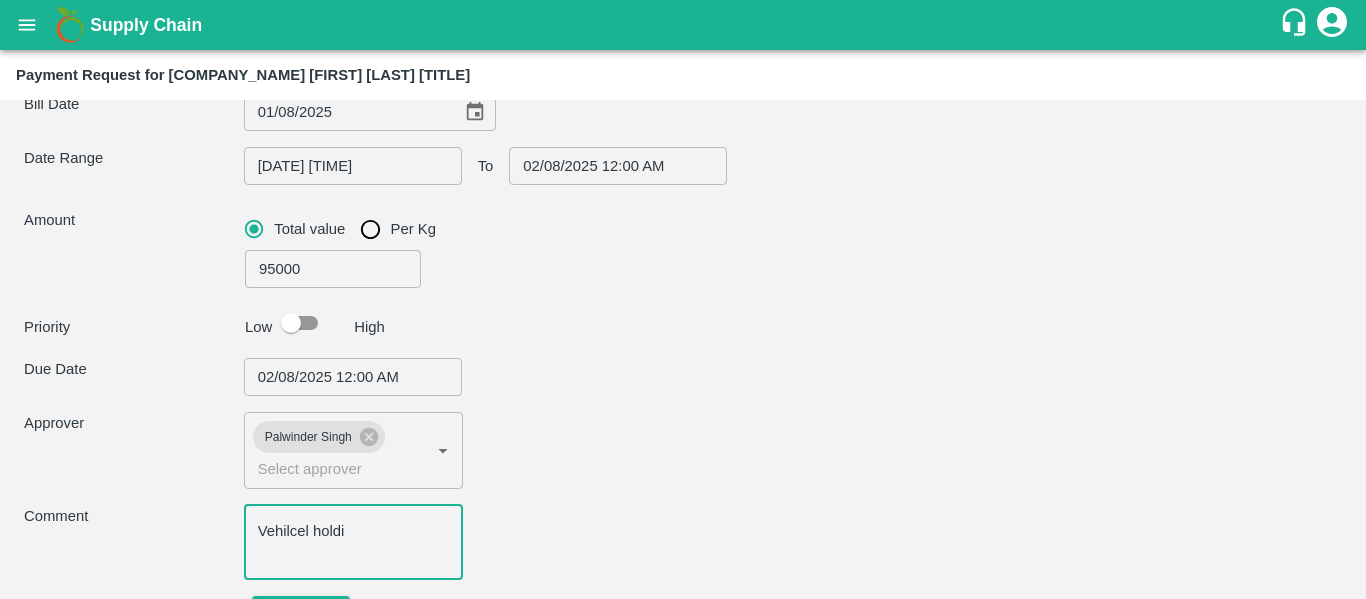 type on "PHOENIX LOGISTICS                    -[PHONE](Transporter)" 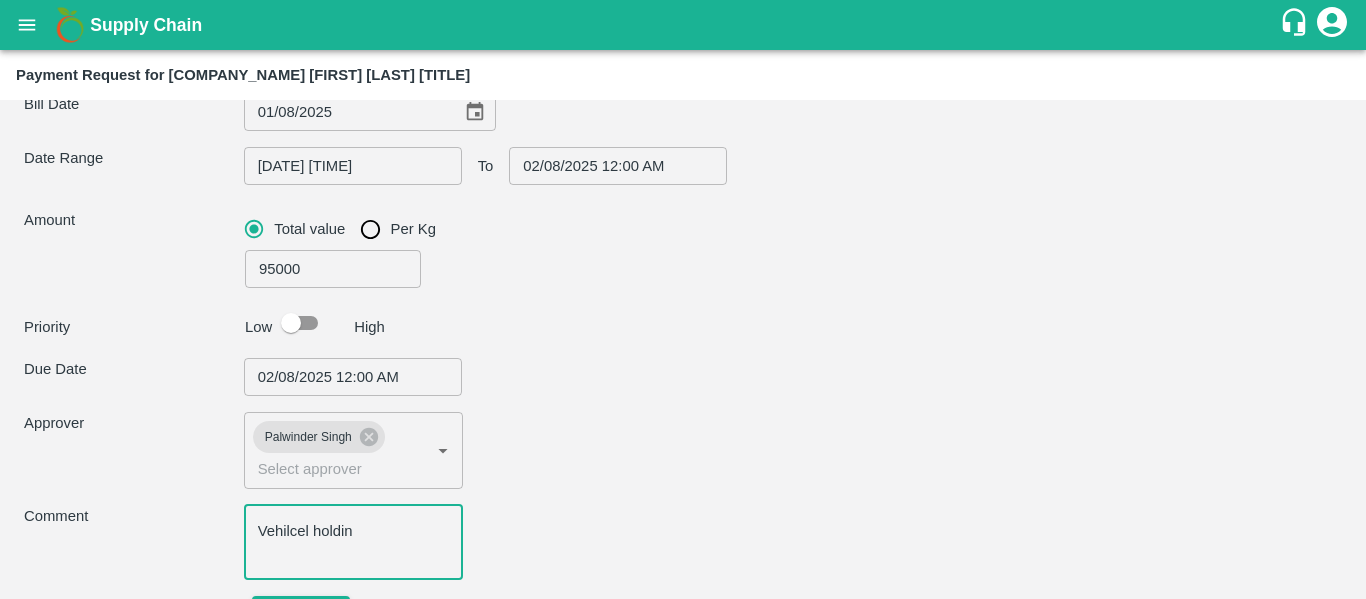 type on "Vehilcel holding" 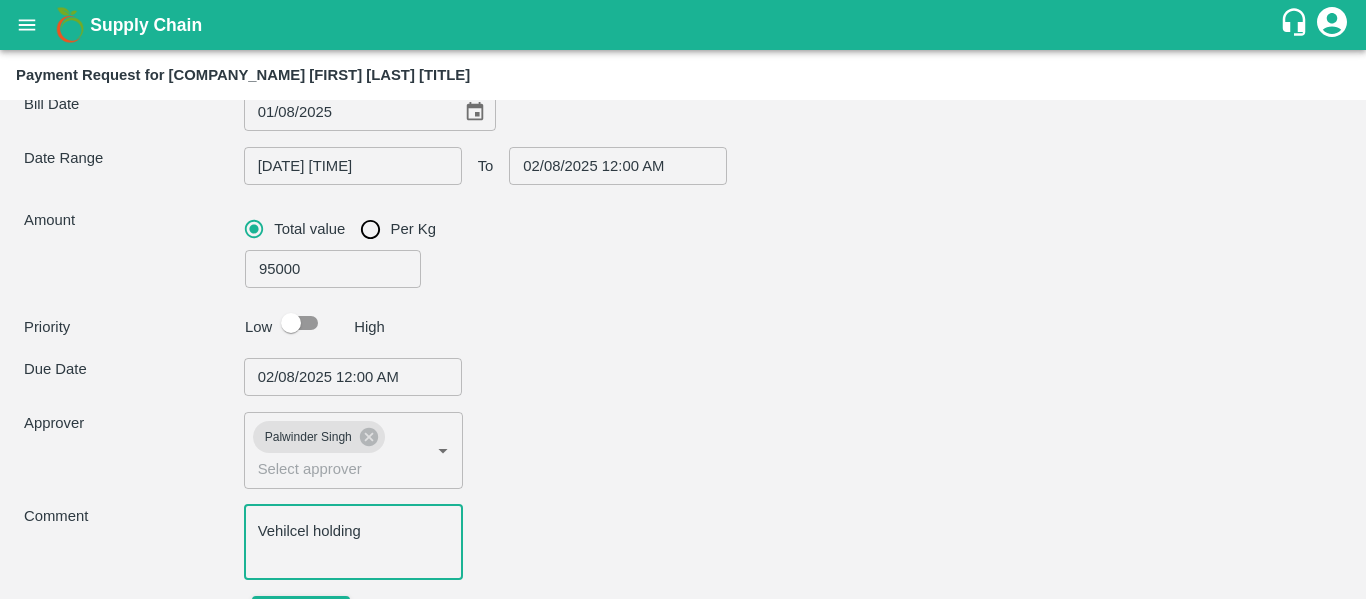 type on "PHOENIX LOGISTICS                    -[PHONE](Transporter)" 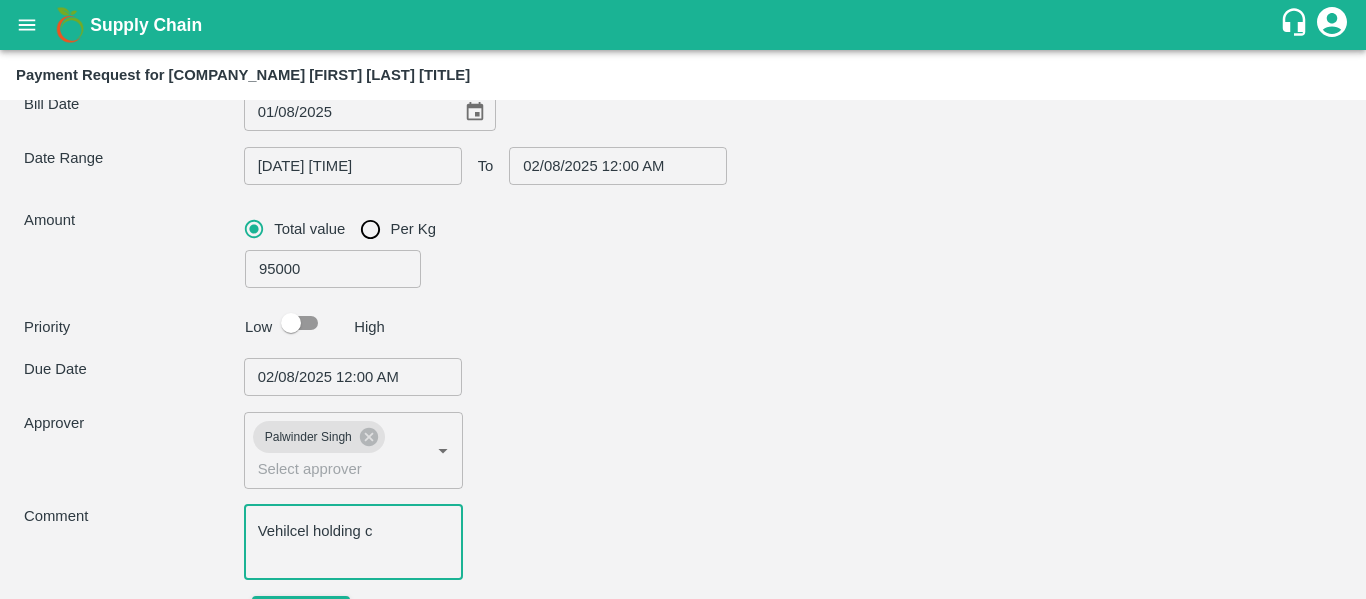 type on "PHOENIX LOGISTICS                    -[PHONE](Transporter)" 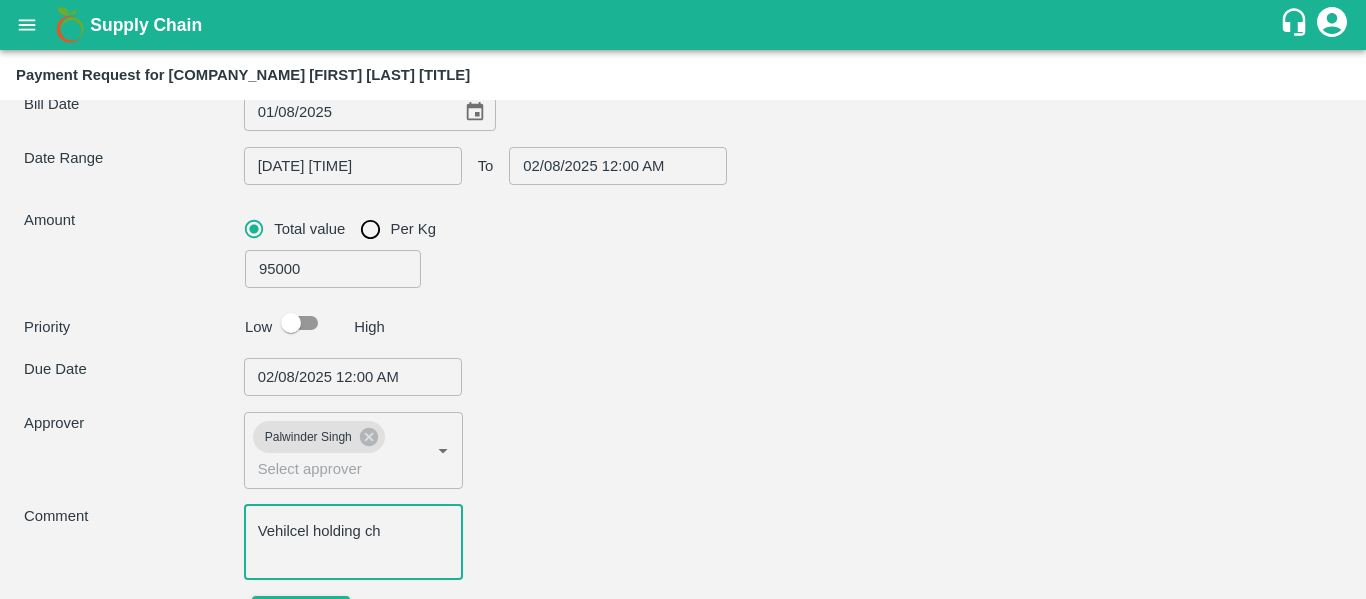 type on "PHOENIX LOGISTICS                    -[PHONE](Transporter)" 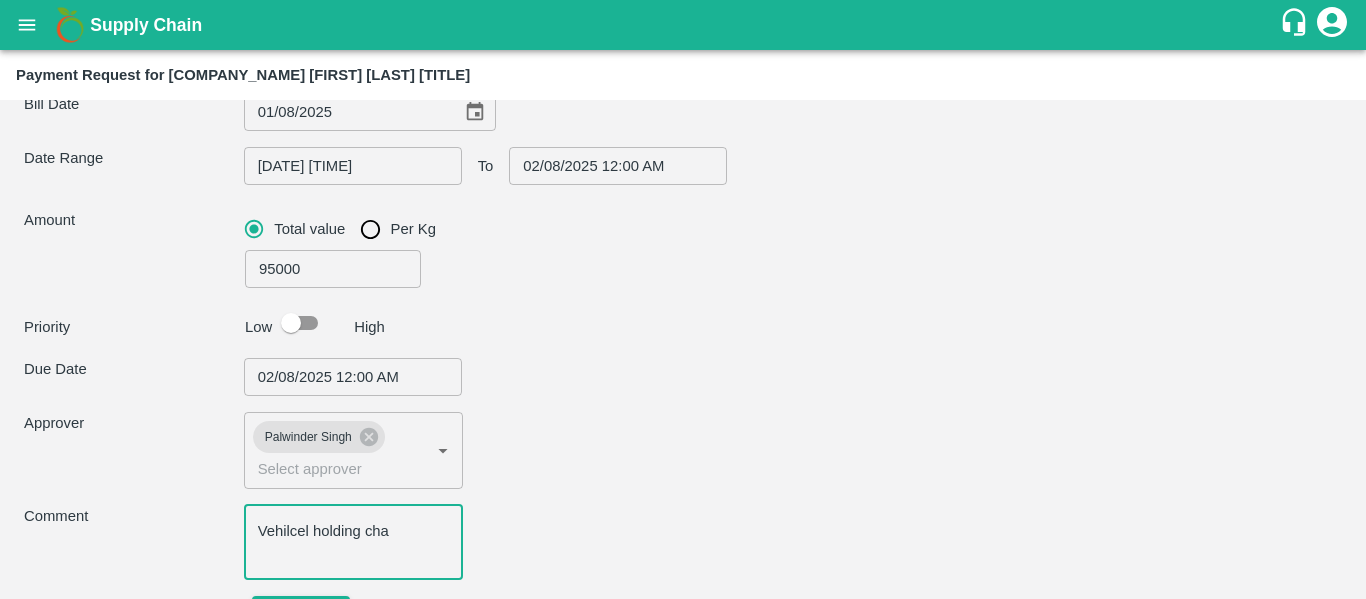 type on "Vehilcel holding char" 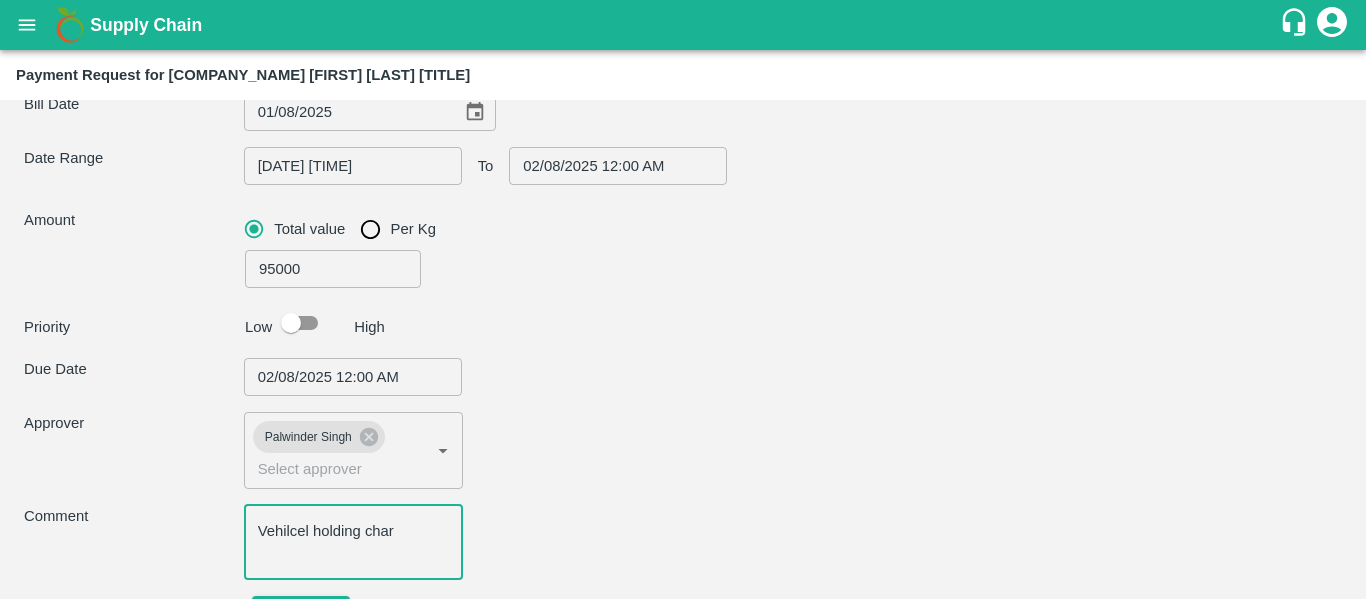 type on "PHOENIX LOGISTICS                    -[PHONE](Transporter)" 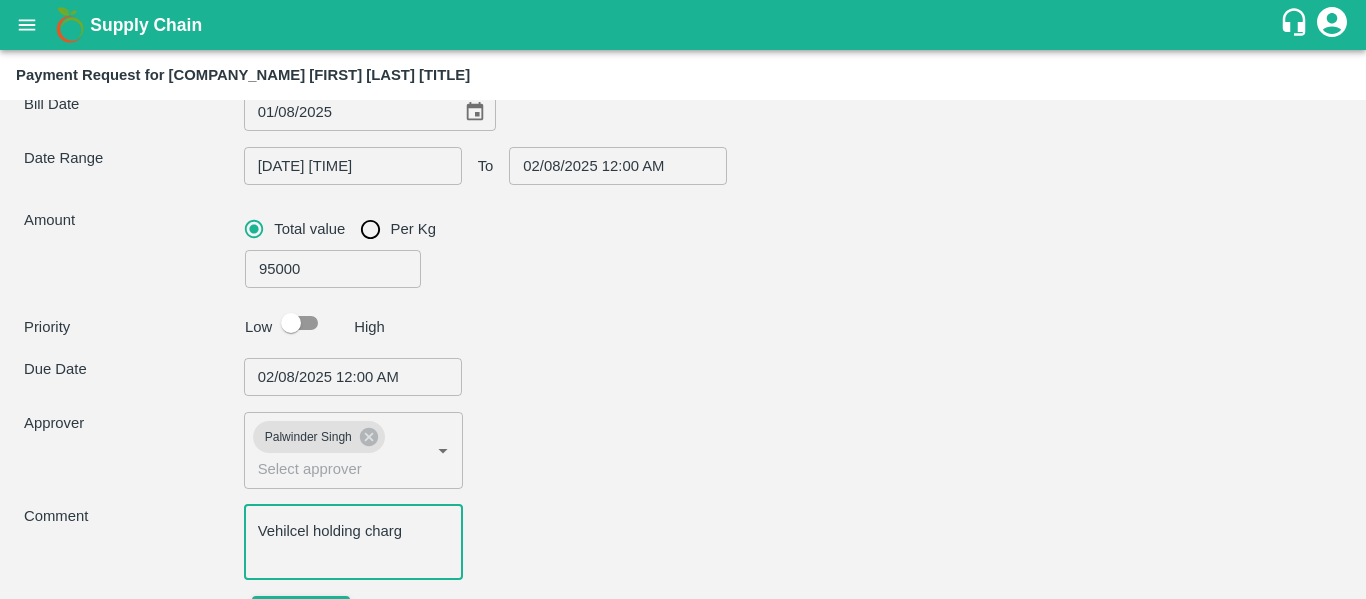 type on "PHOENIX LOGISTICS                    -[PHONE](Transporter)" 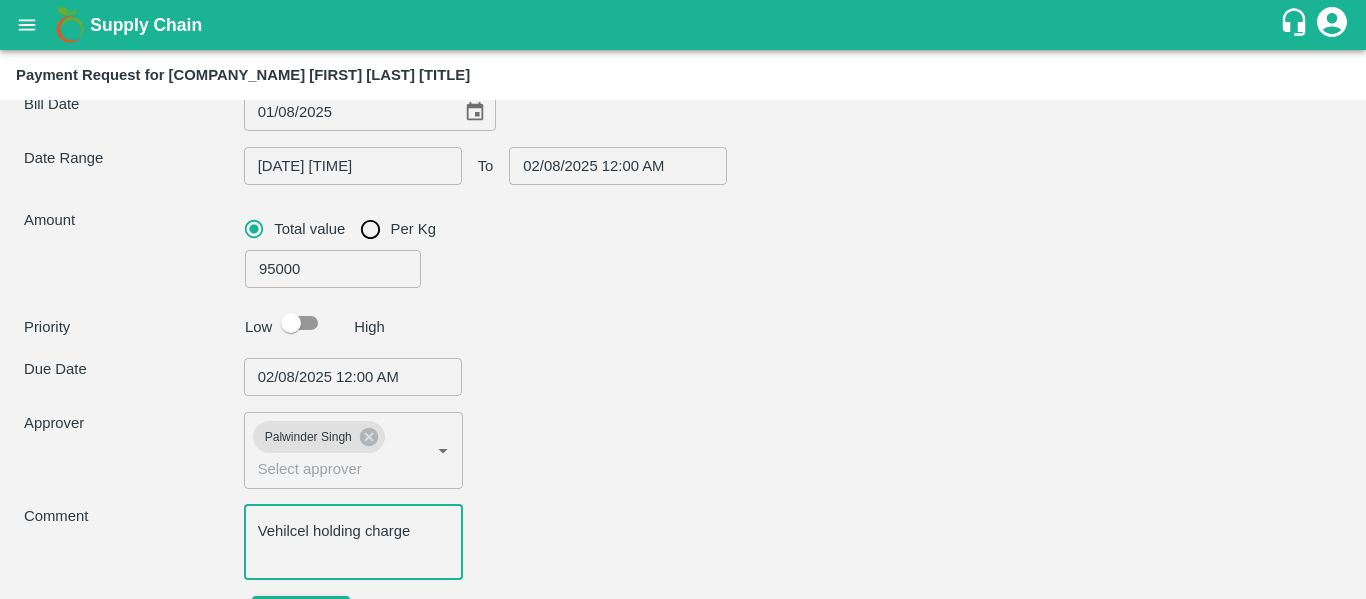 type on "PHOENIX LOGISTICS                    -[PHONE](Transporter)" 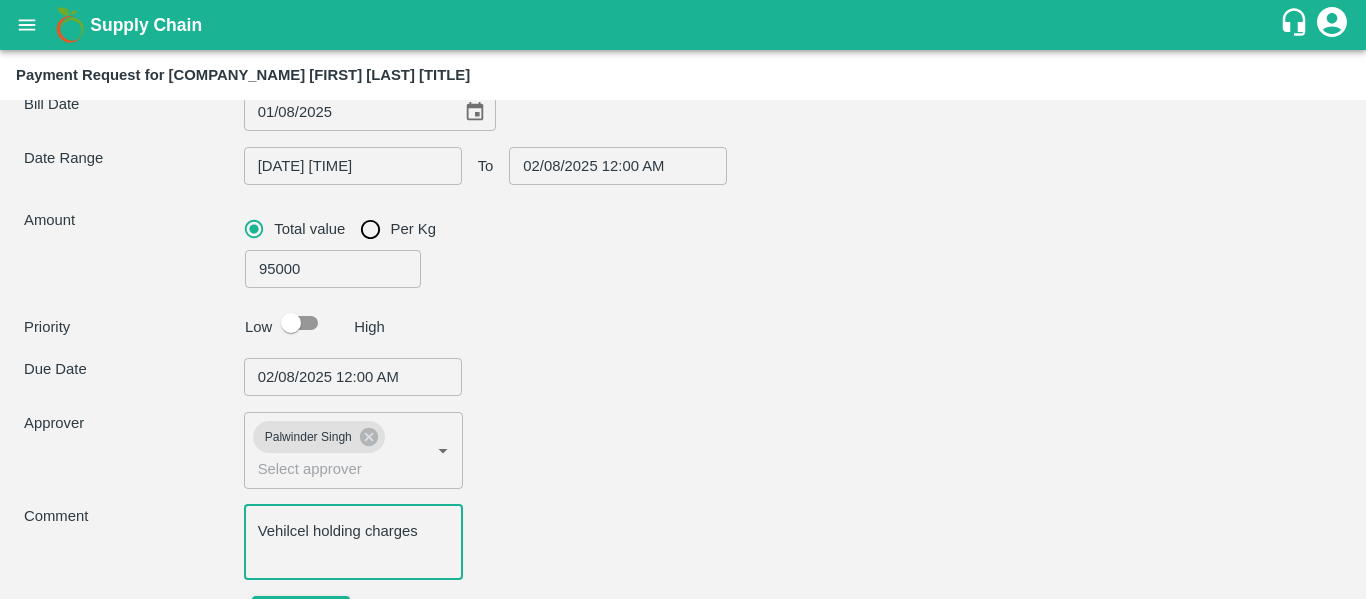 type on "Vehilcel holding charges" 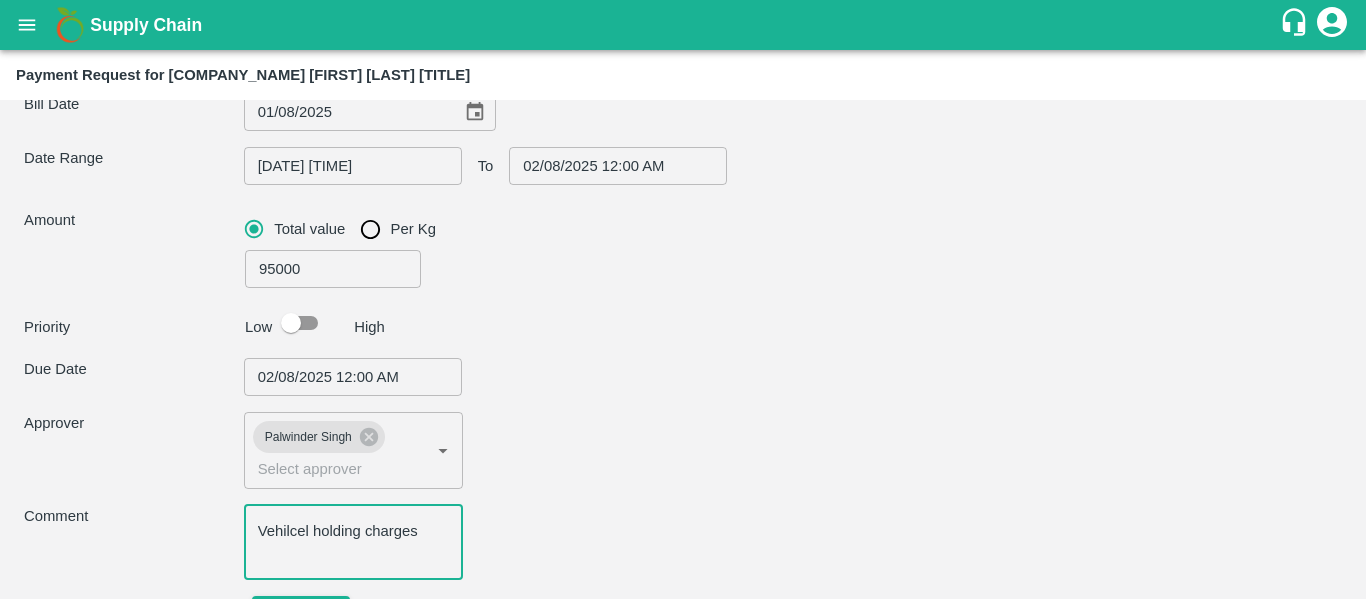 type on "PHOENIX LOGISTICS                    -[PHONE](Transporter)" 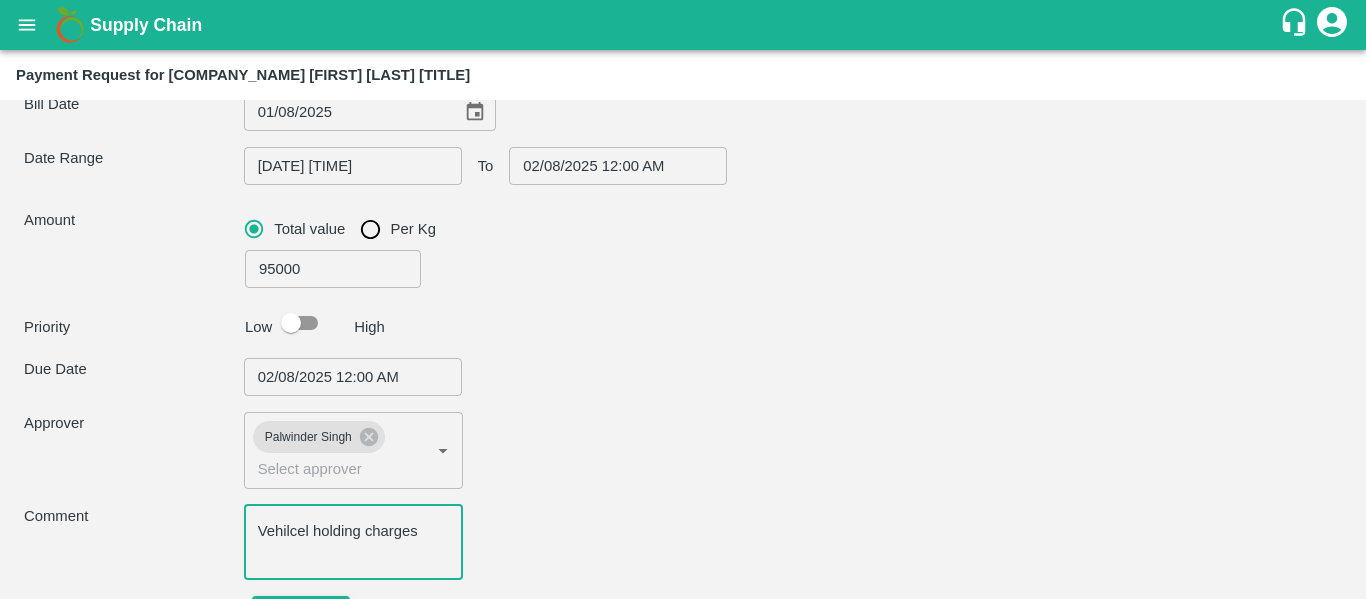 type on "Vehilcel holding charges 2" 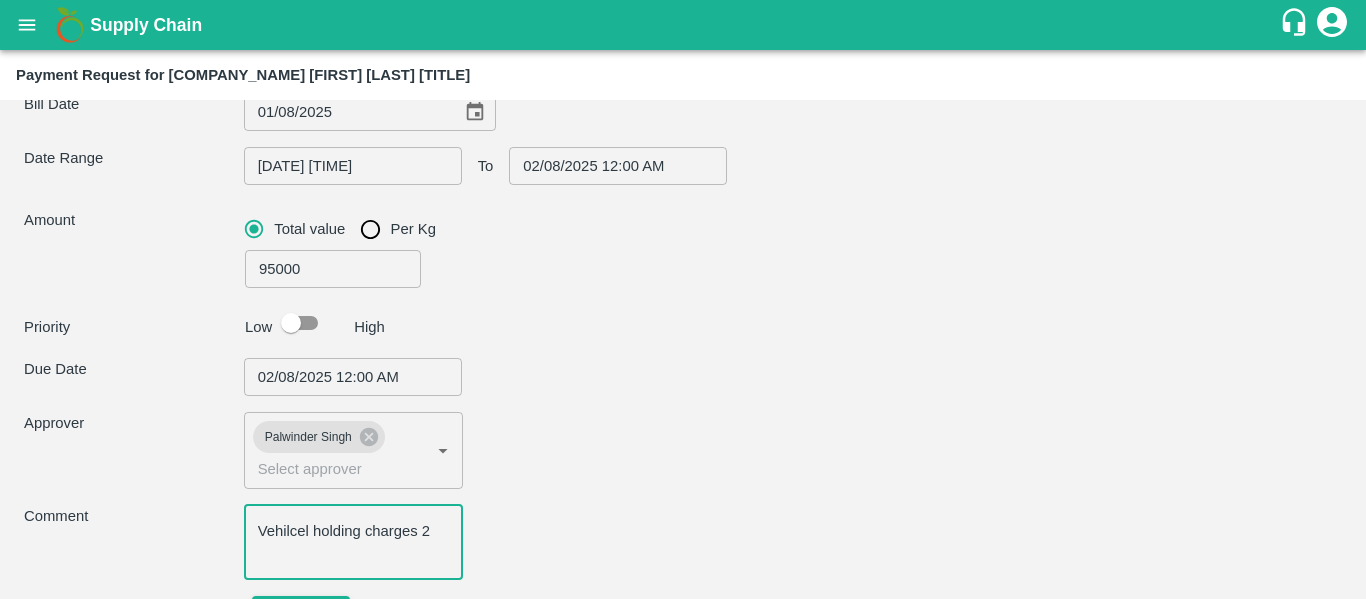type on "PHOENIX LOGISTICS                    -[PHONE](Transporter)" 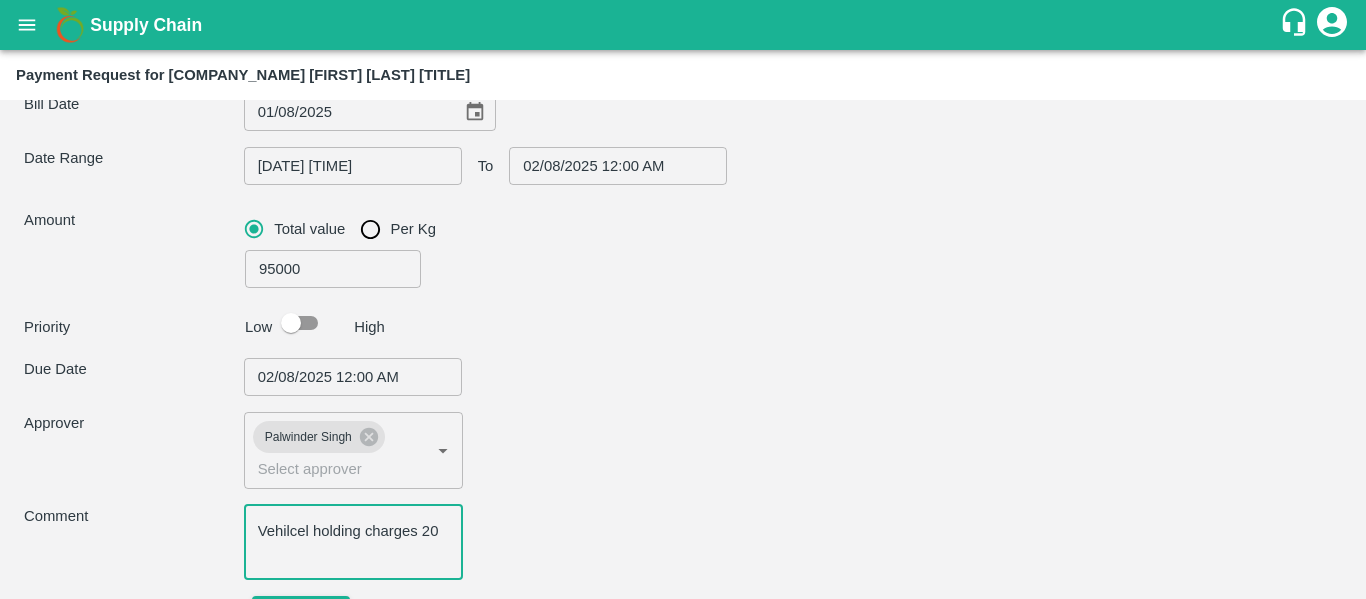 type on "PHOENIX LOGISTICS                    -[PHONE](Transporter)" 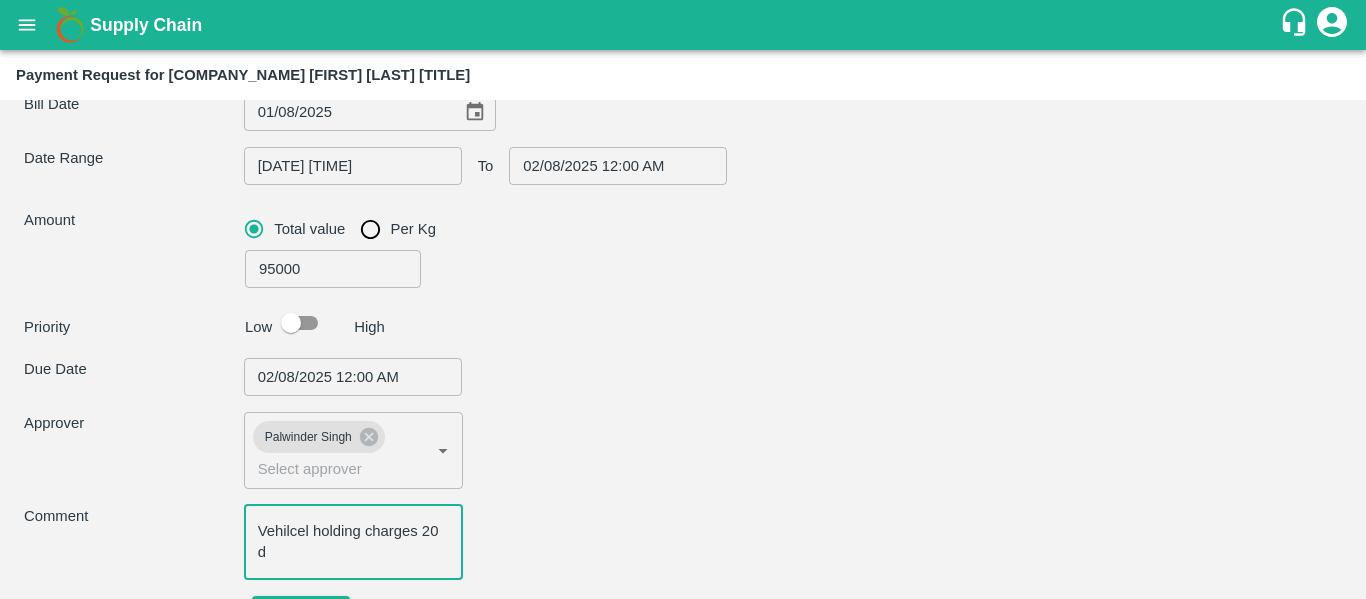 type on "PHOENIX LOGISTICS                    -[PHONE](Transporter)" 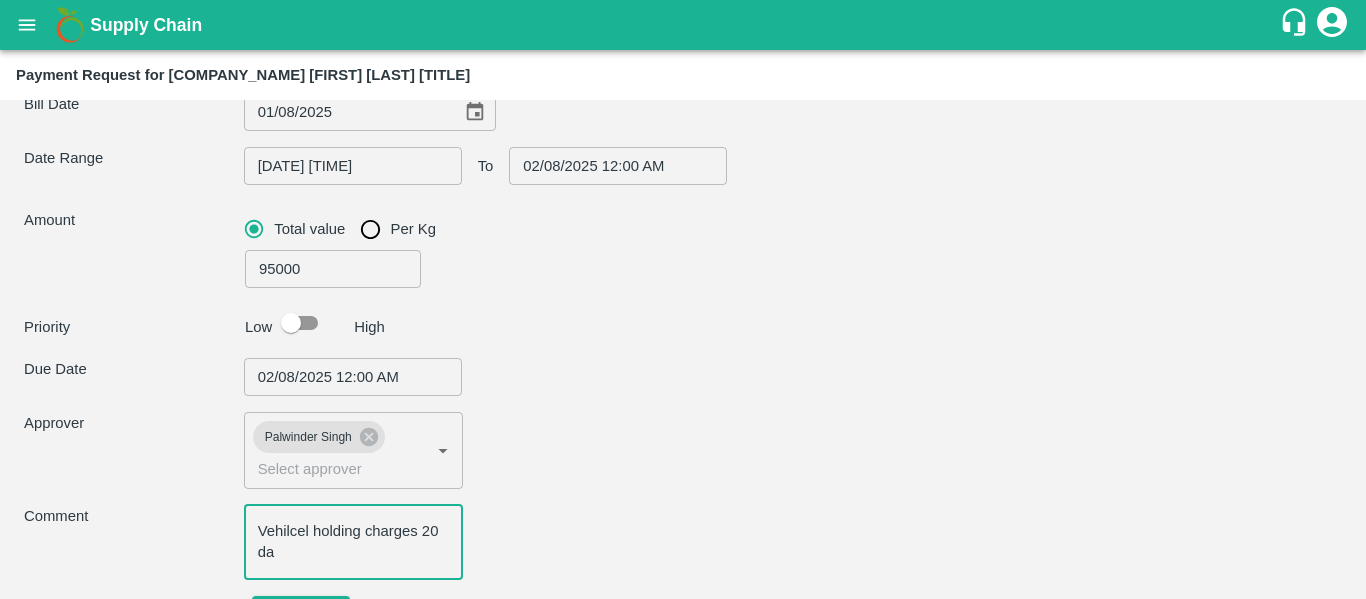 type on "PHOENIX LOGISTICS                    -[PHONE](Transporter)" 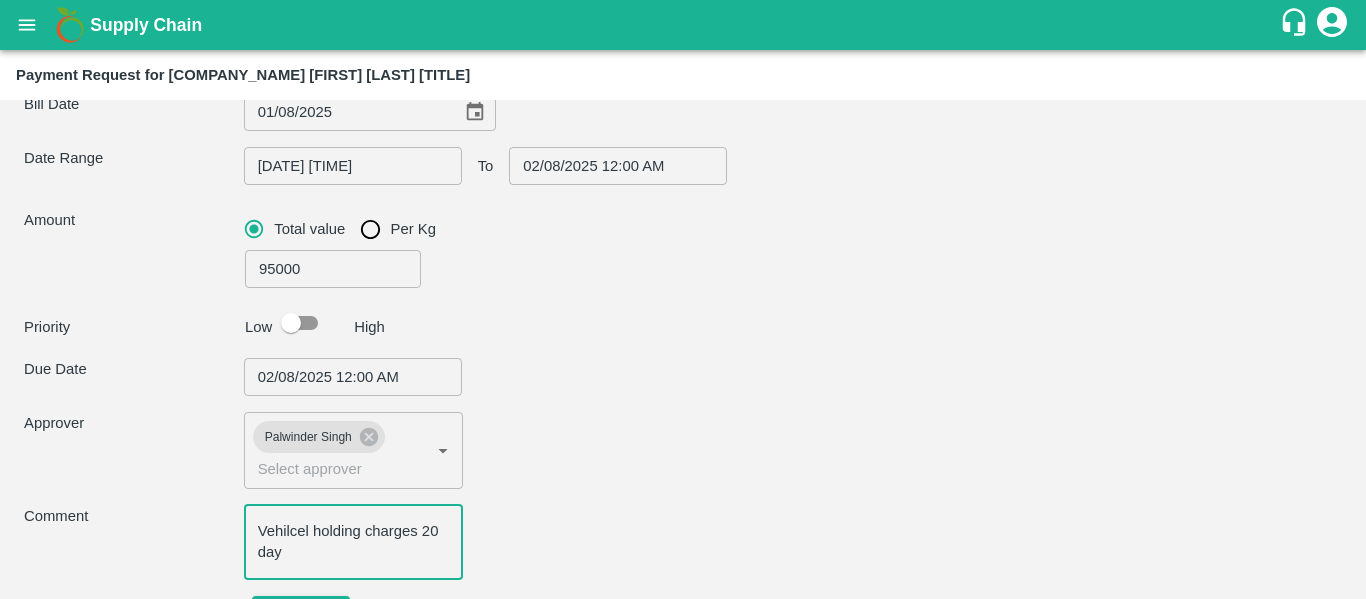 type on "PHOENIX LOGISTICS                    -[PHONE](Transporter)" 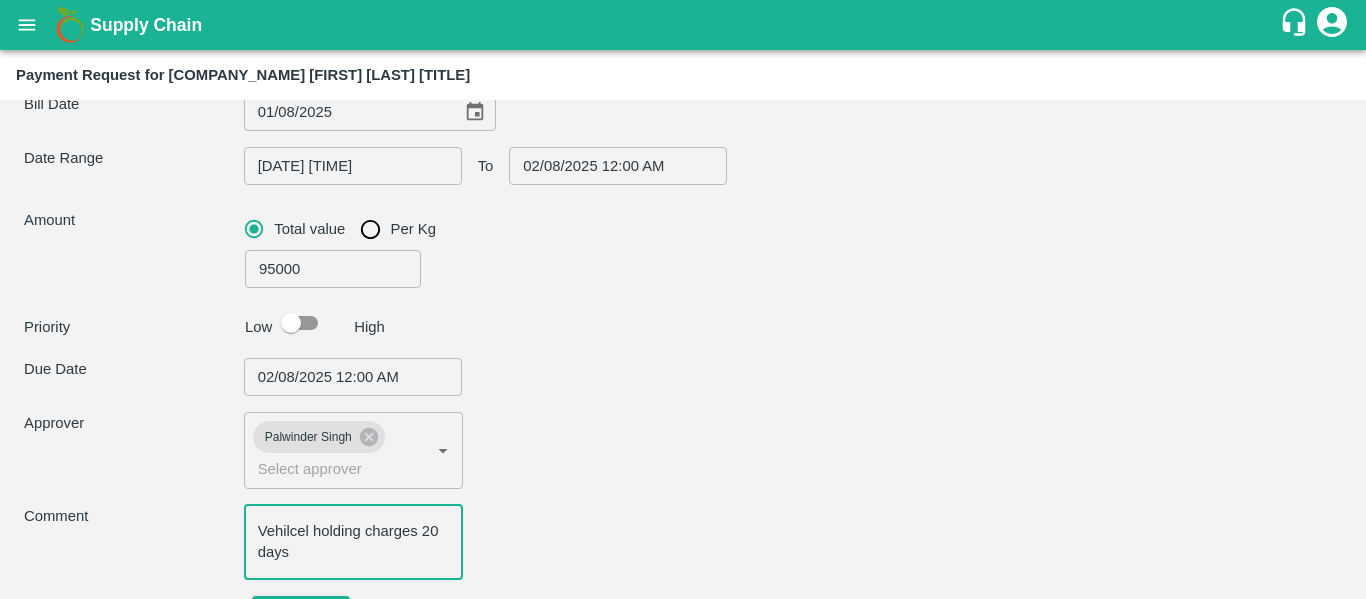 scroll, scrollTop: 332, scrollLeft: 0, axis: vertical 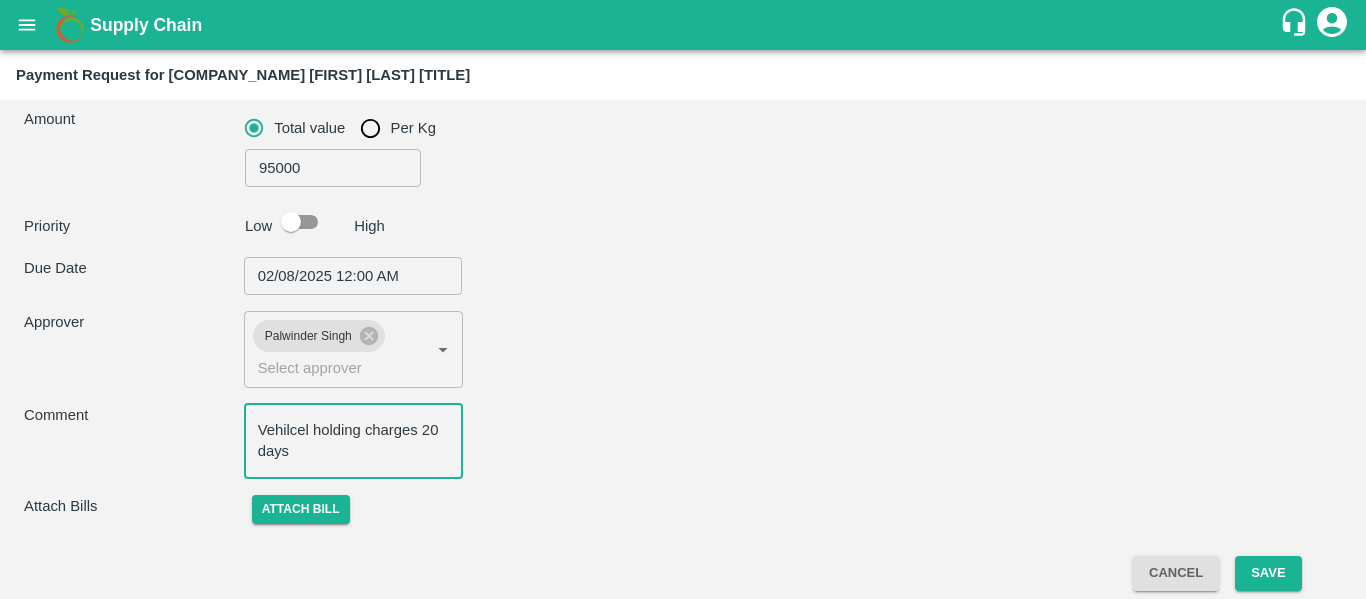 type on "Vehilcel holding charges 20 days" 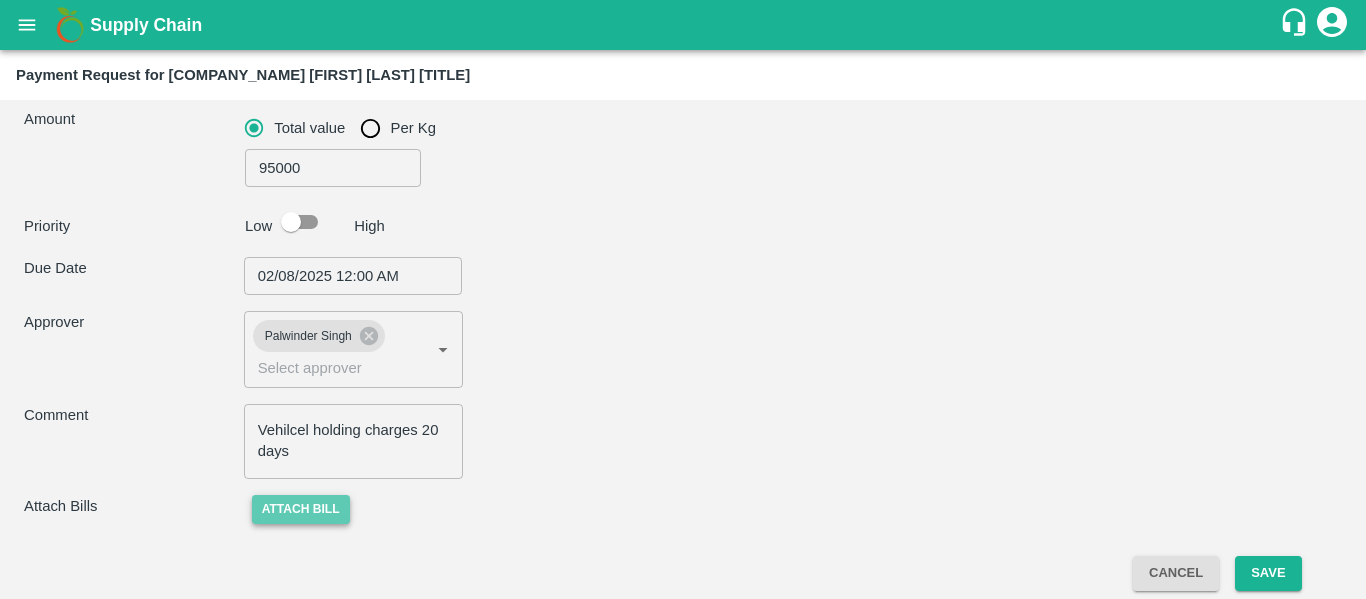 click on "Attach bill" at bounding box center (301, 509) 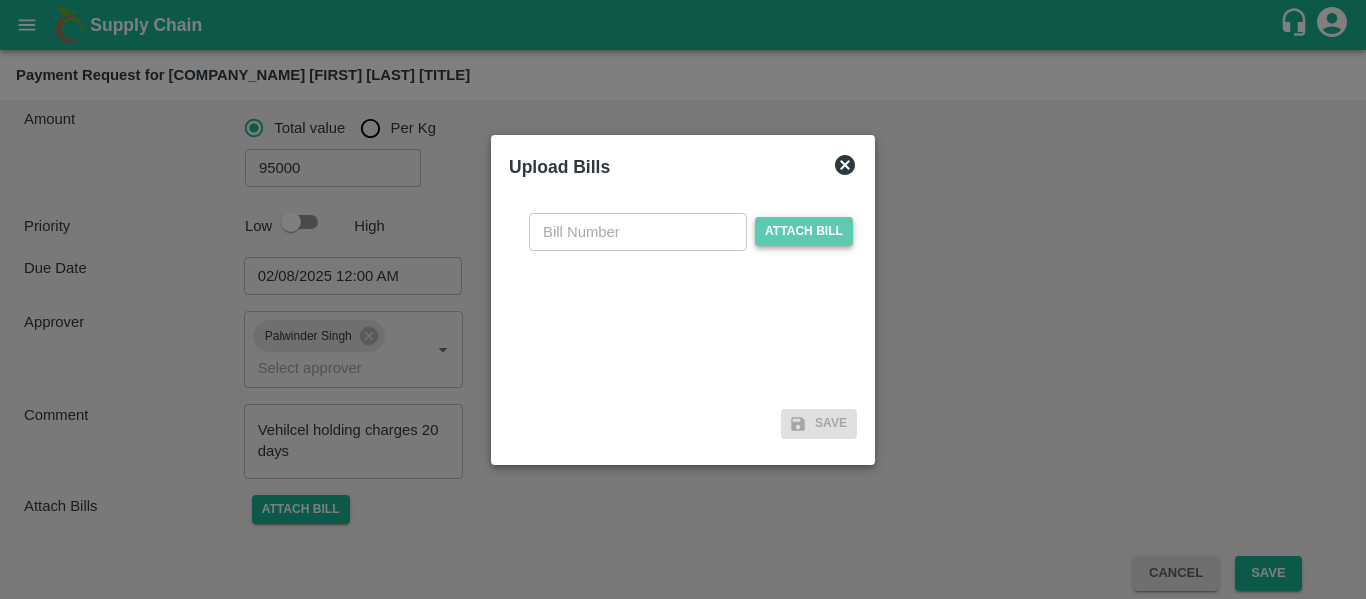click on "Attach bill" at bounding box center (804, 231) 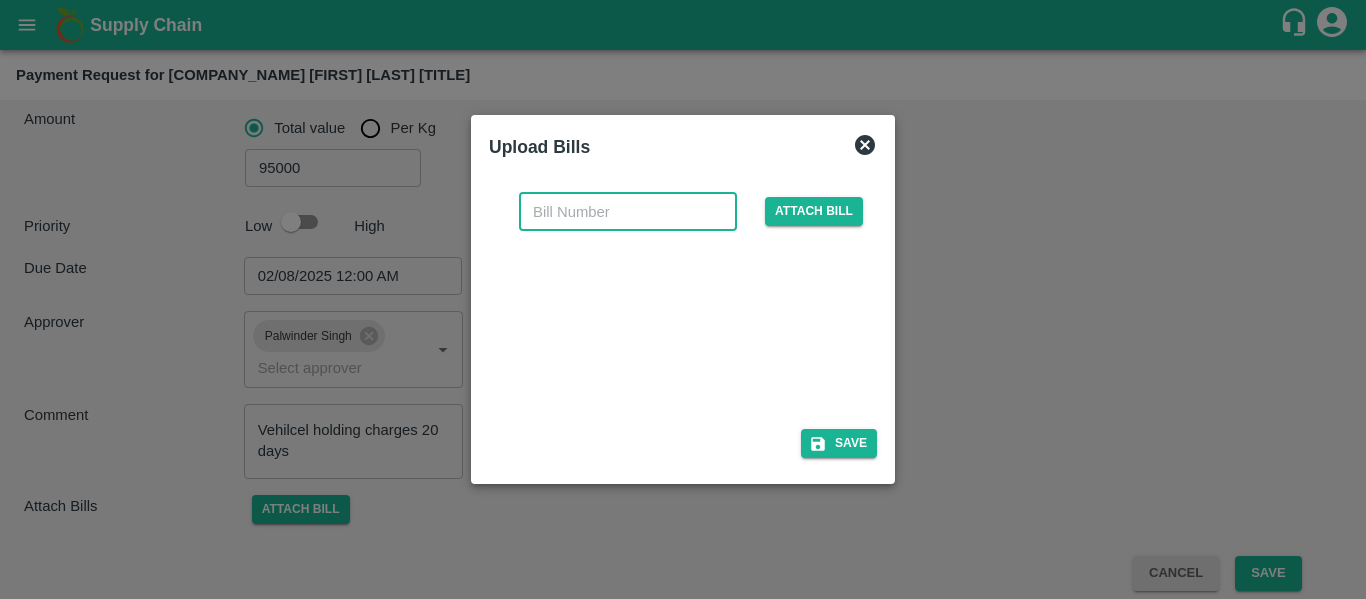 click at bounding box center [628, 212] 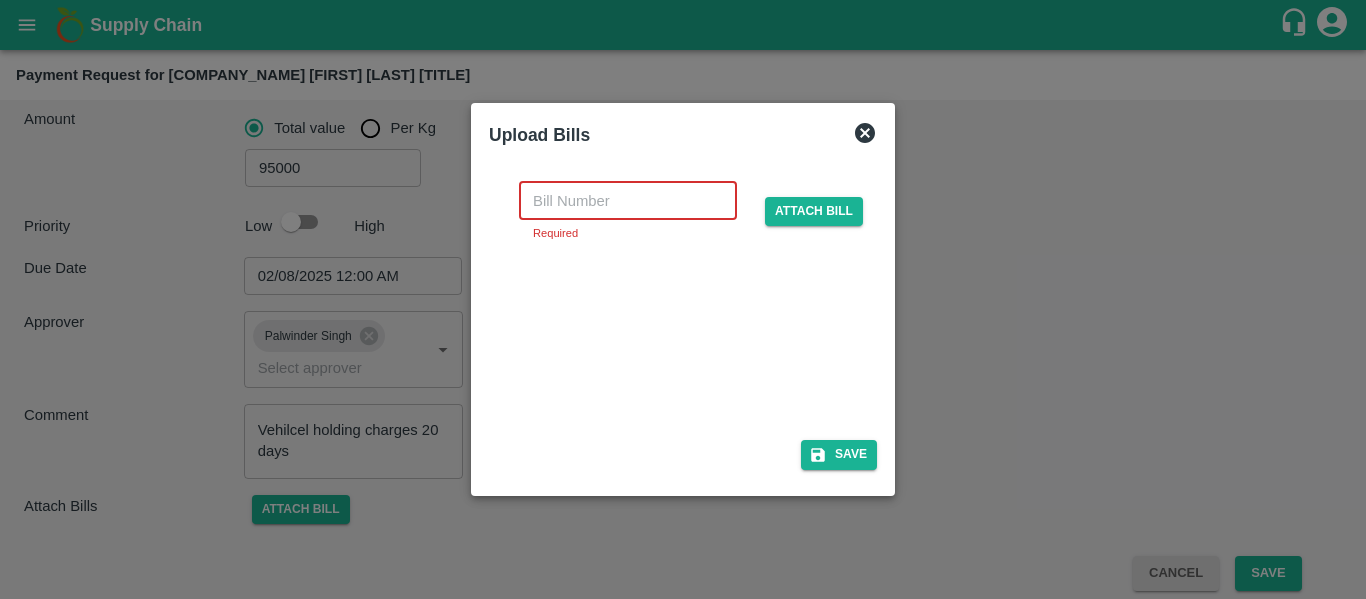 paste on "PNX/25-26/RCM001" 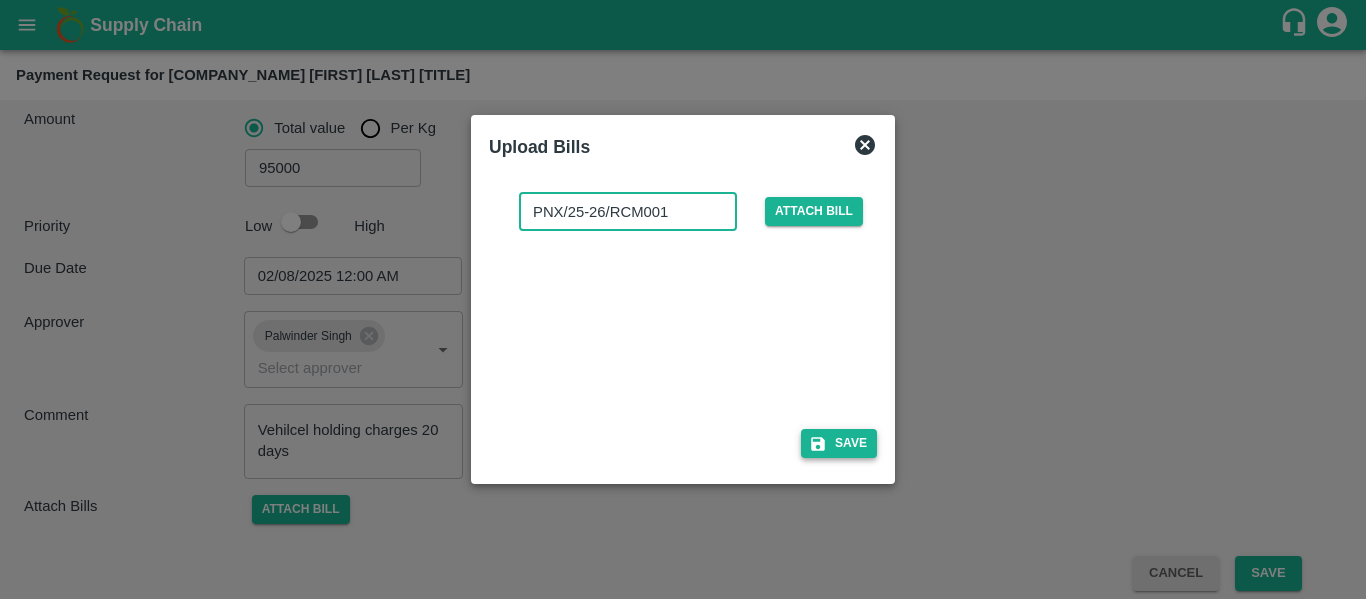 type on "PNX/25-26/RCM001" 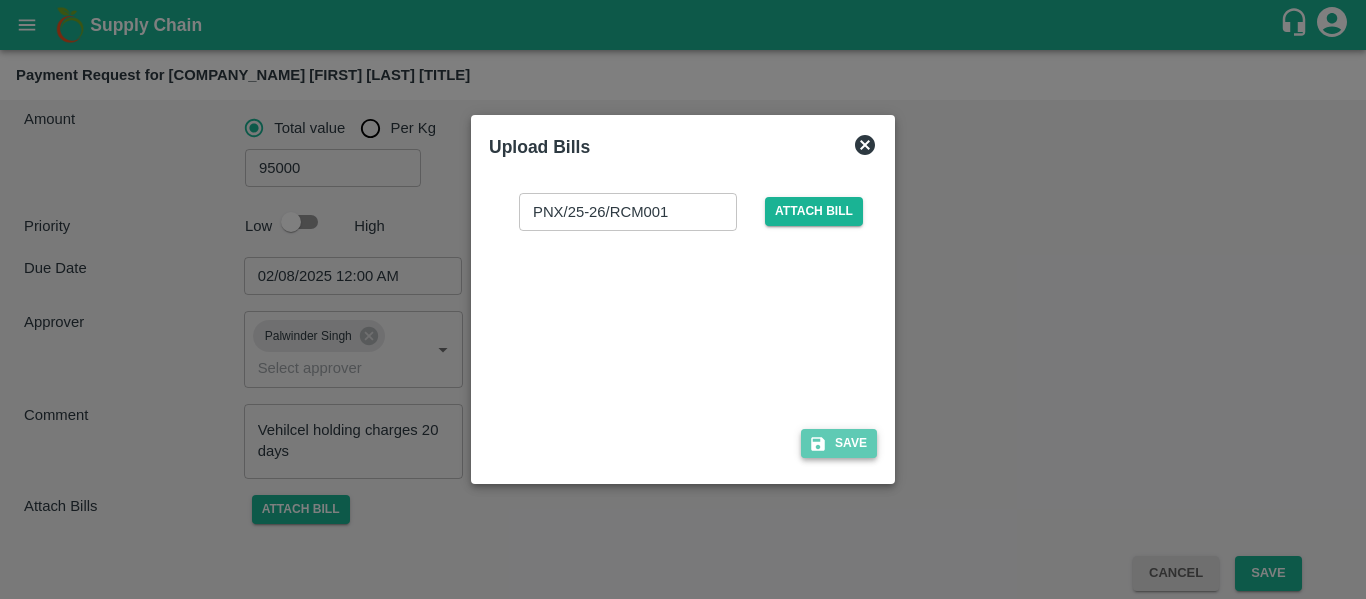 click on "Save" at bounding box center (839, 443) 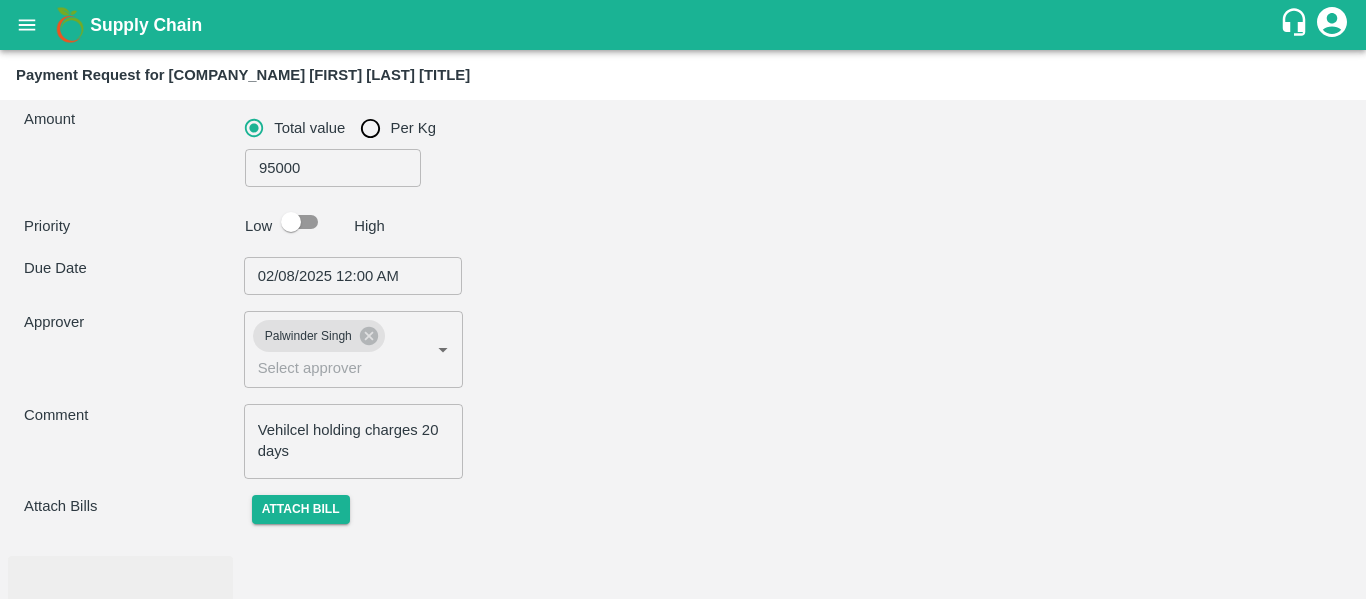 scroll, scrollTop: 438, scrollLeft: 0, axis: vertical 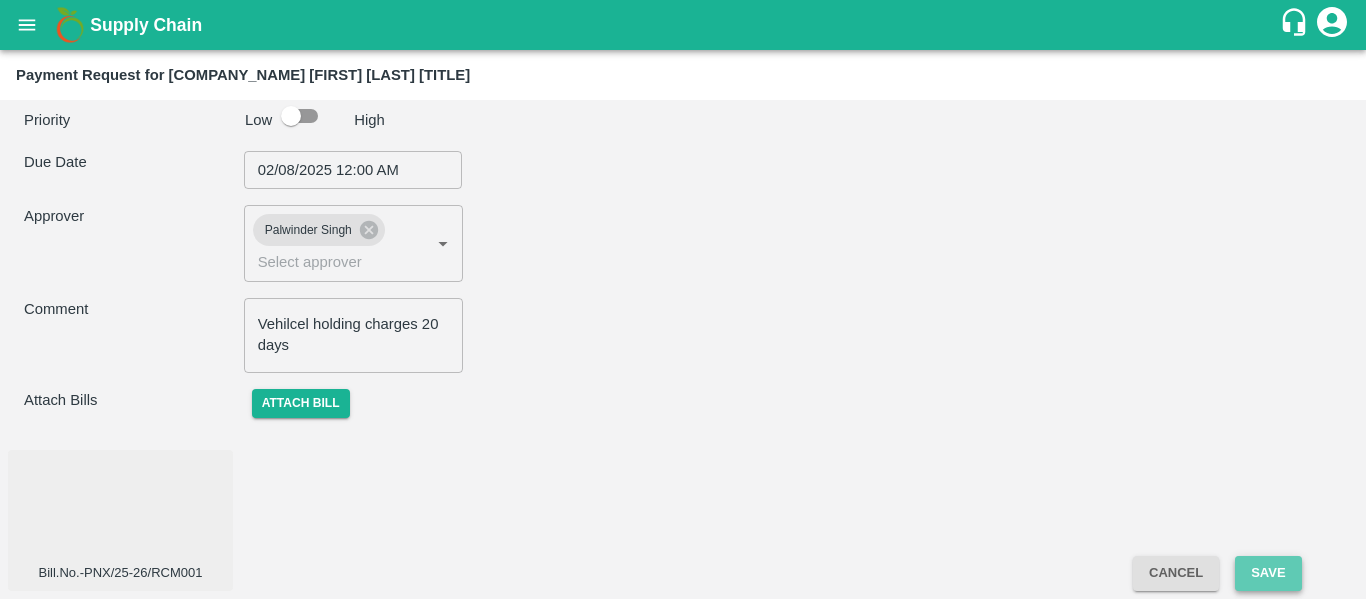 click on "Save" at bounding box center [1268, 573] 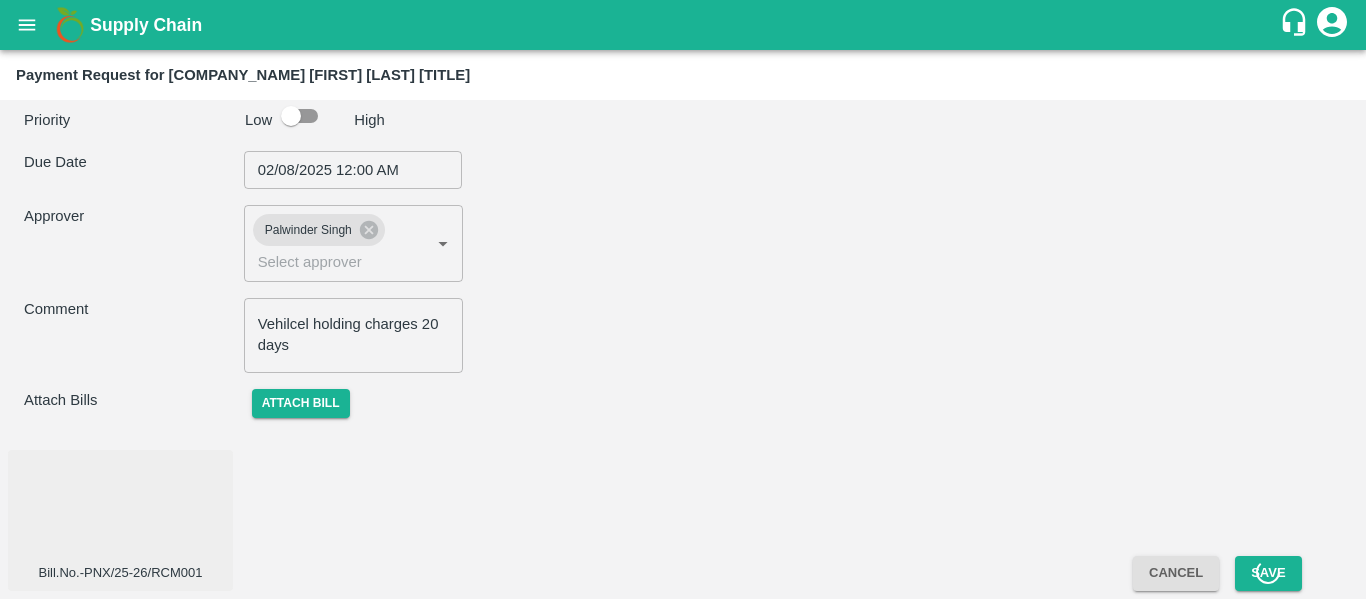 type on "PHOENIX LOGISTICS                    -[PHONE](Transporter)" 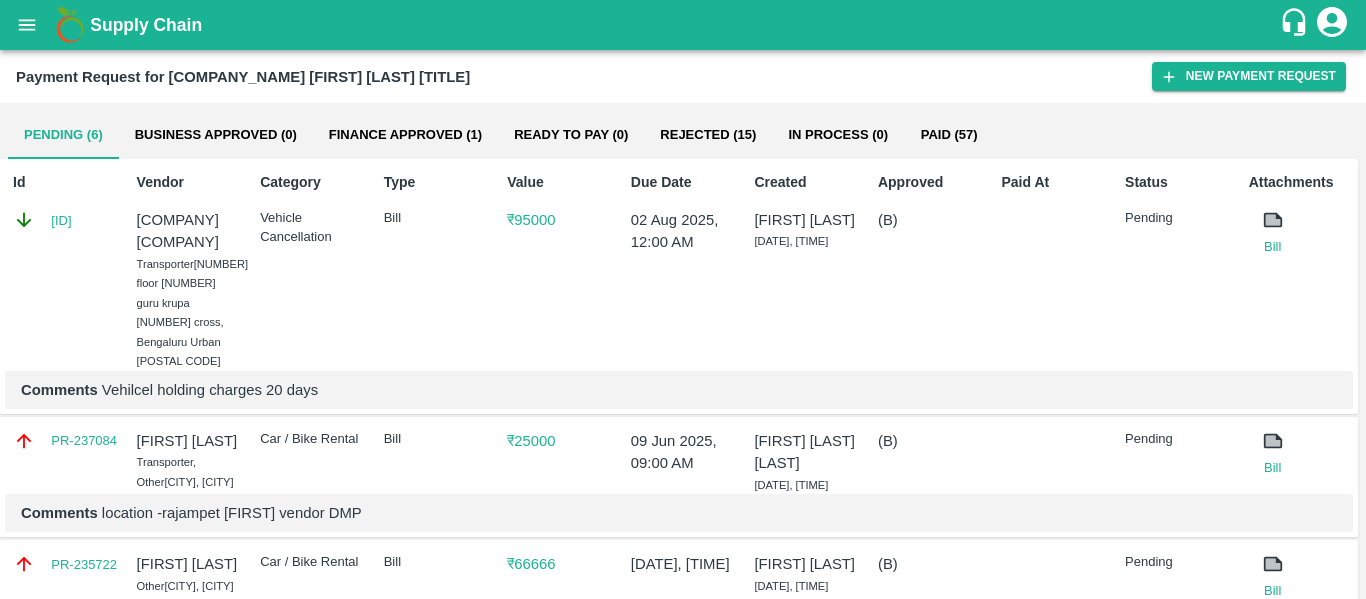 drag, startPoint x: 96, startPoint y: 241, endPoint x: 0, endPoint y: 251, distance: 96.519424 